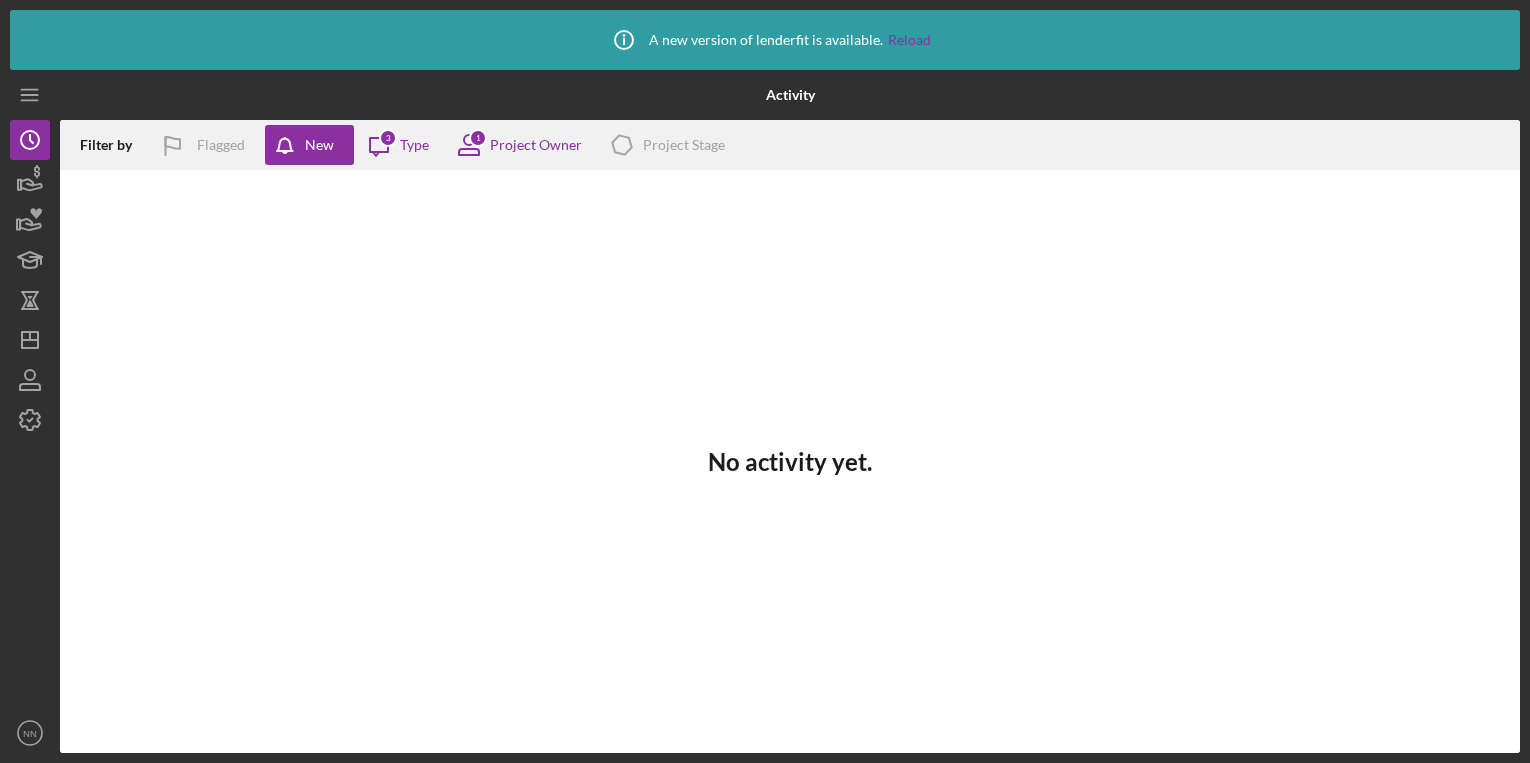 scroll, scrollTop: 0, scrollLeft: 0, axis: both 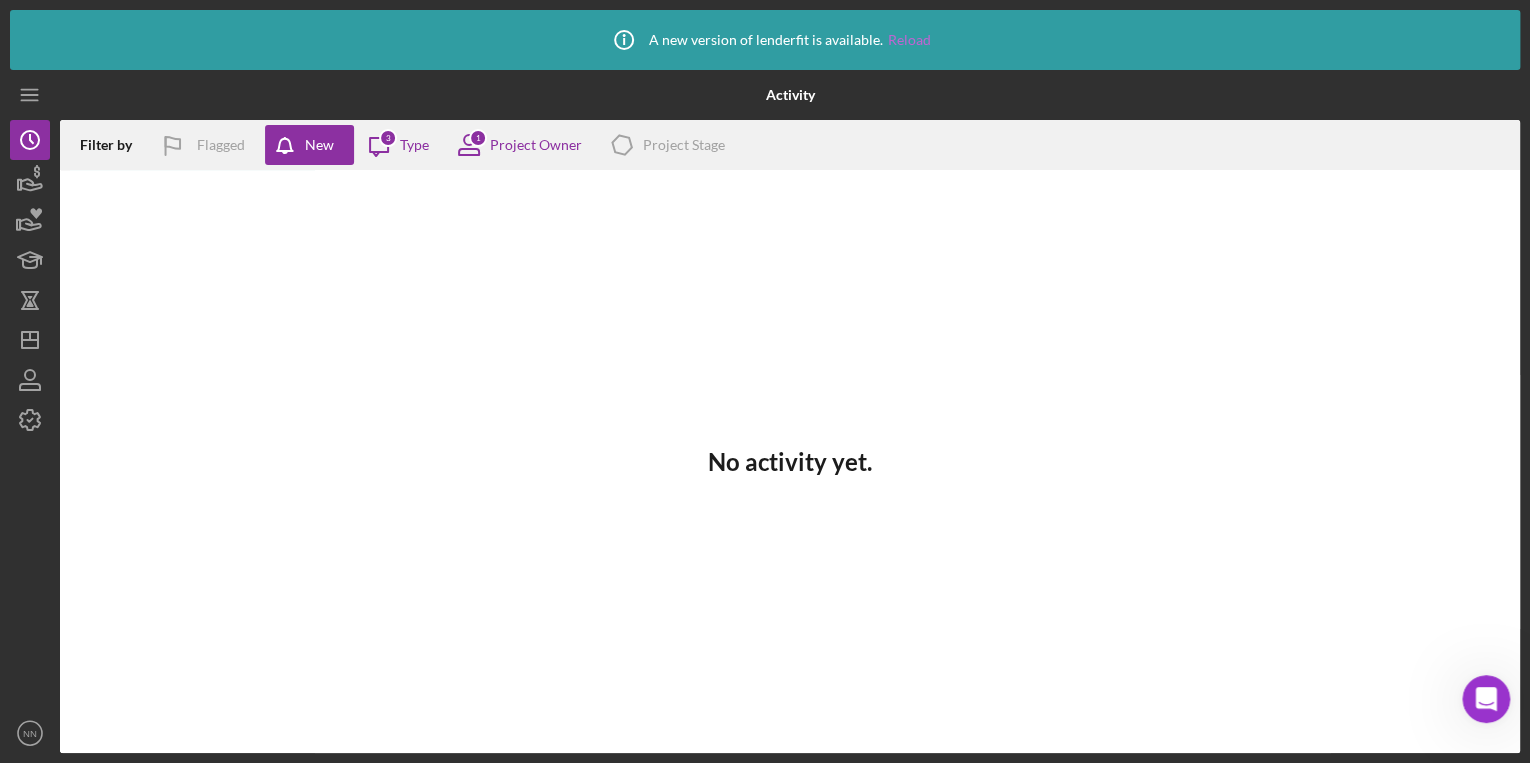 click on "Reload" at bounding box center [909, 40] 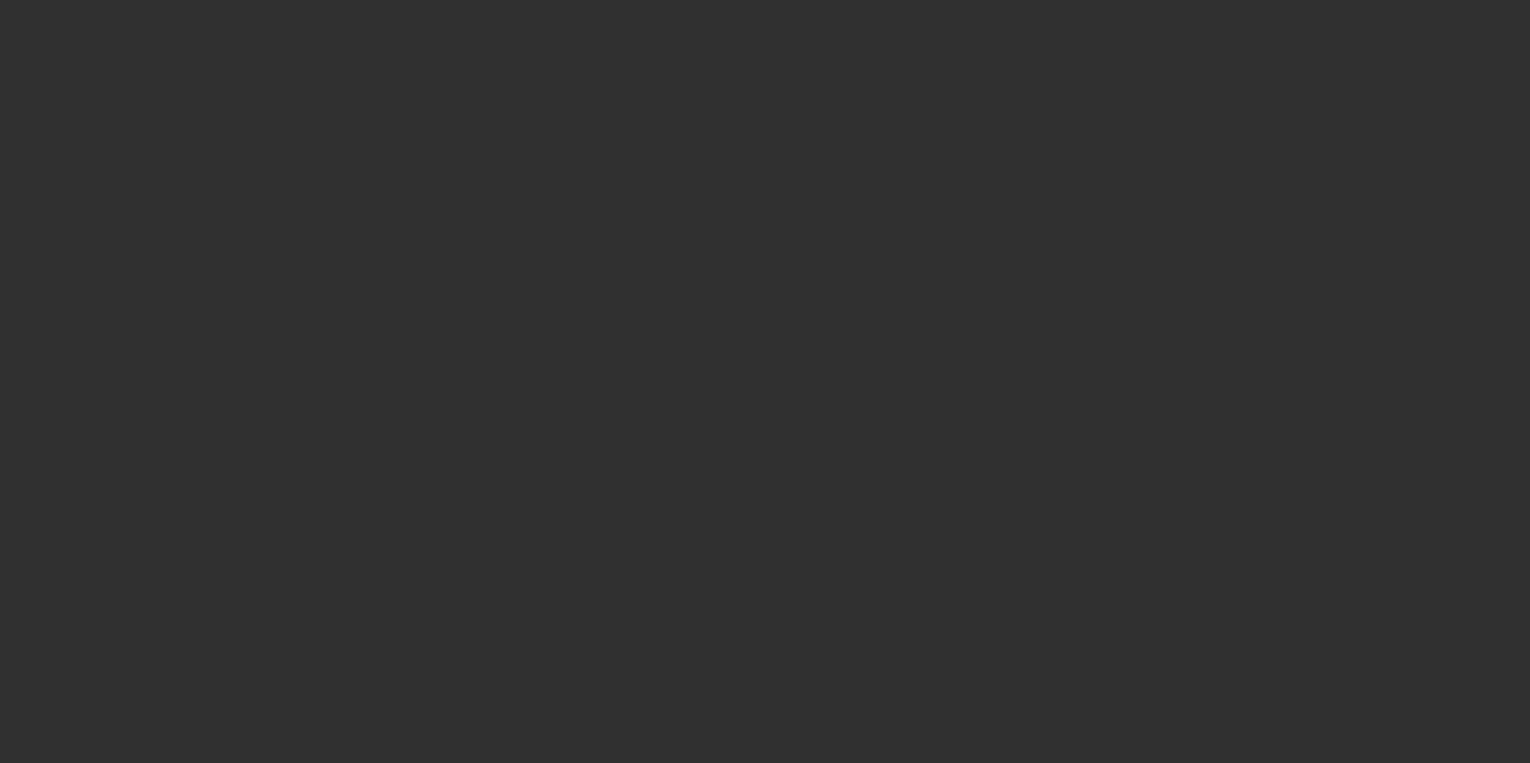 scroll, scrollTop: 0, scrollLeft: 0, axis: both 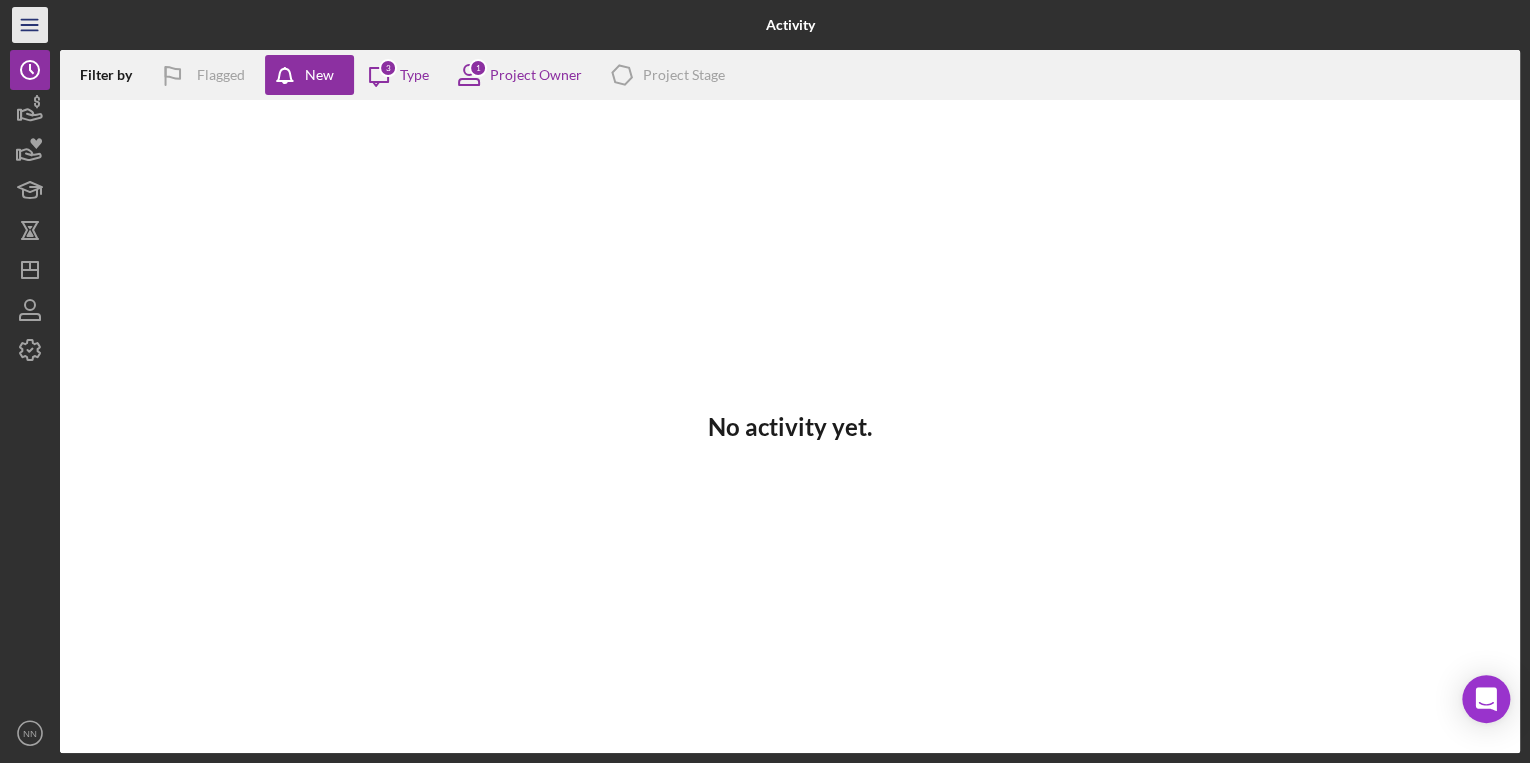 click on "Icon/Menu" 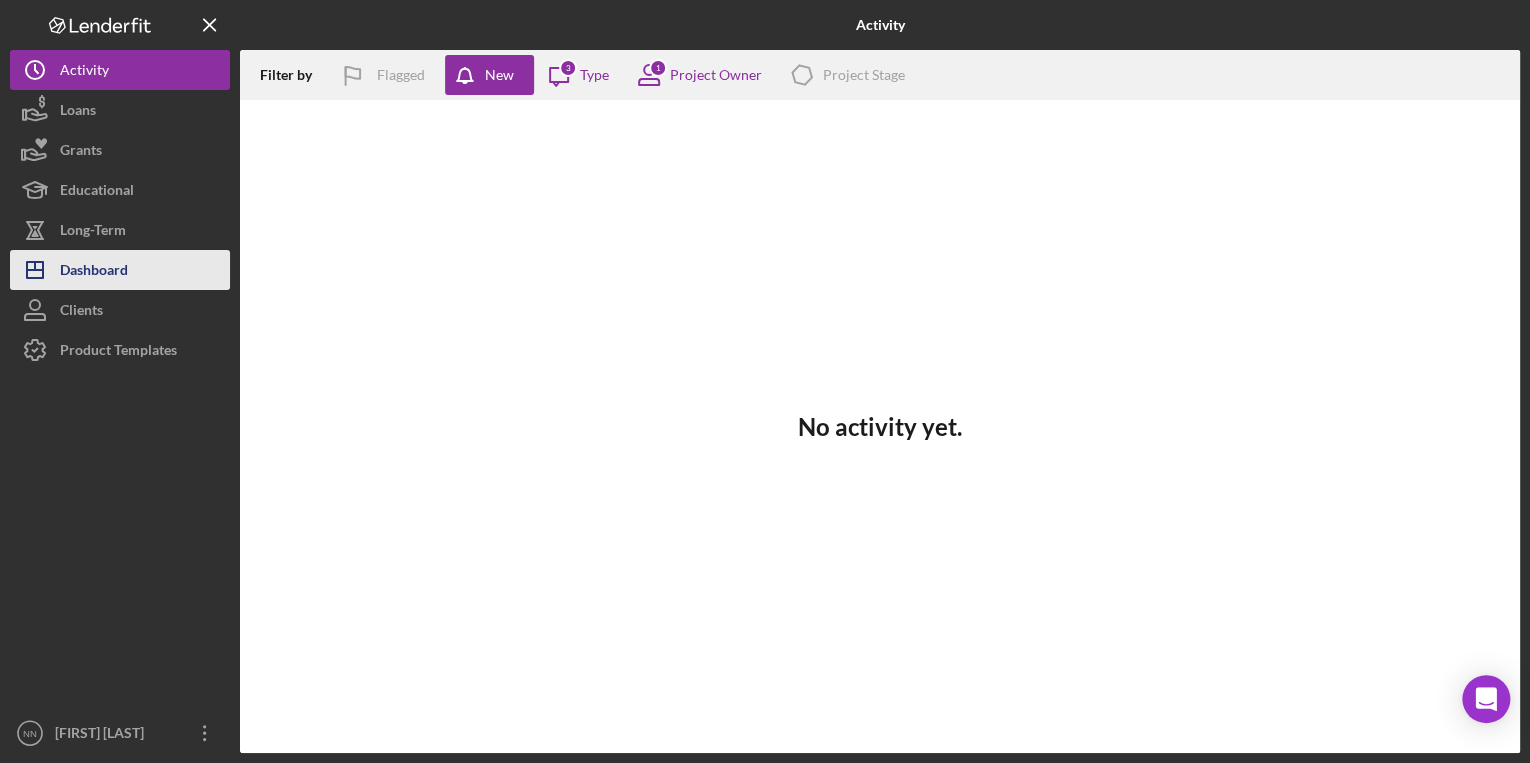 click on "Dashboard" at bounding box center (94, 272) 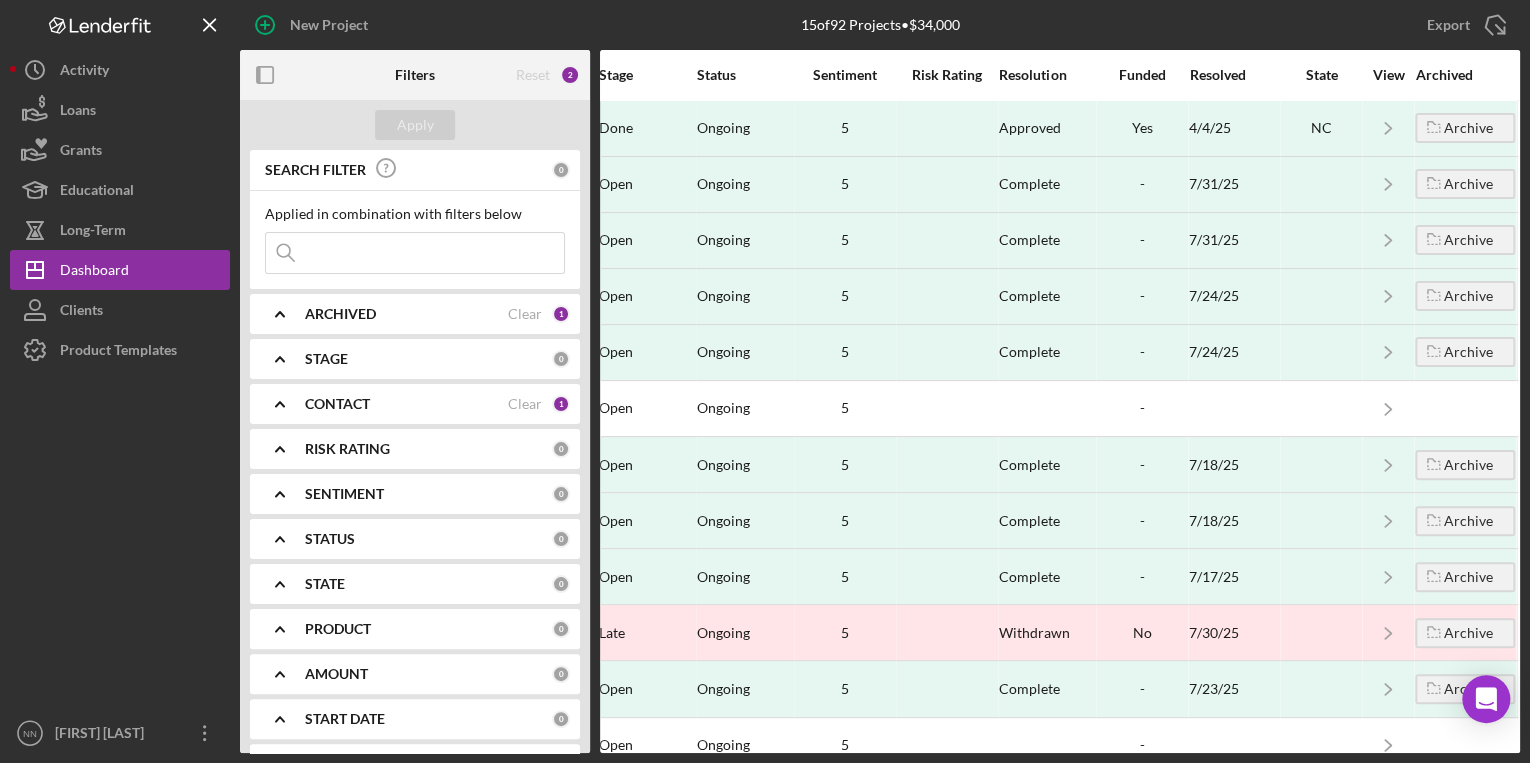 scroll, scrollTop: 0, scrollLeft: 1483, axis: horizontal 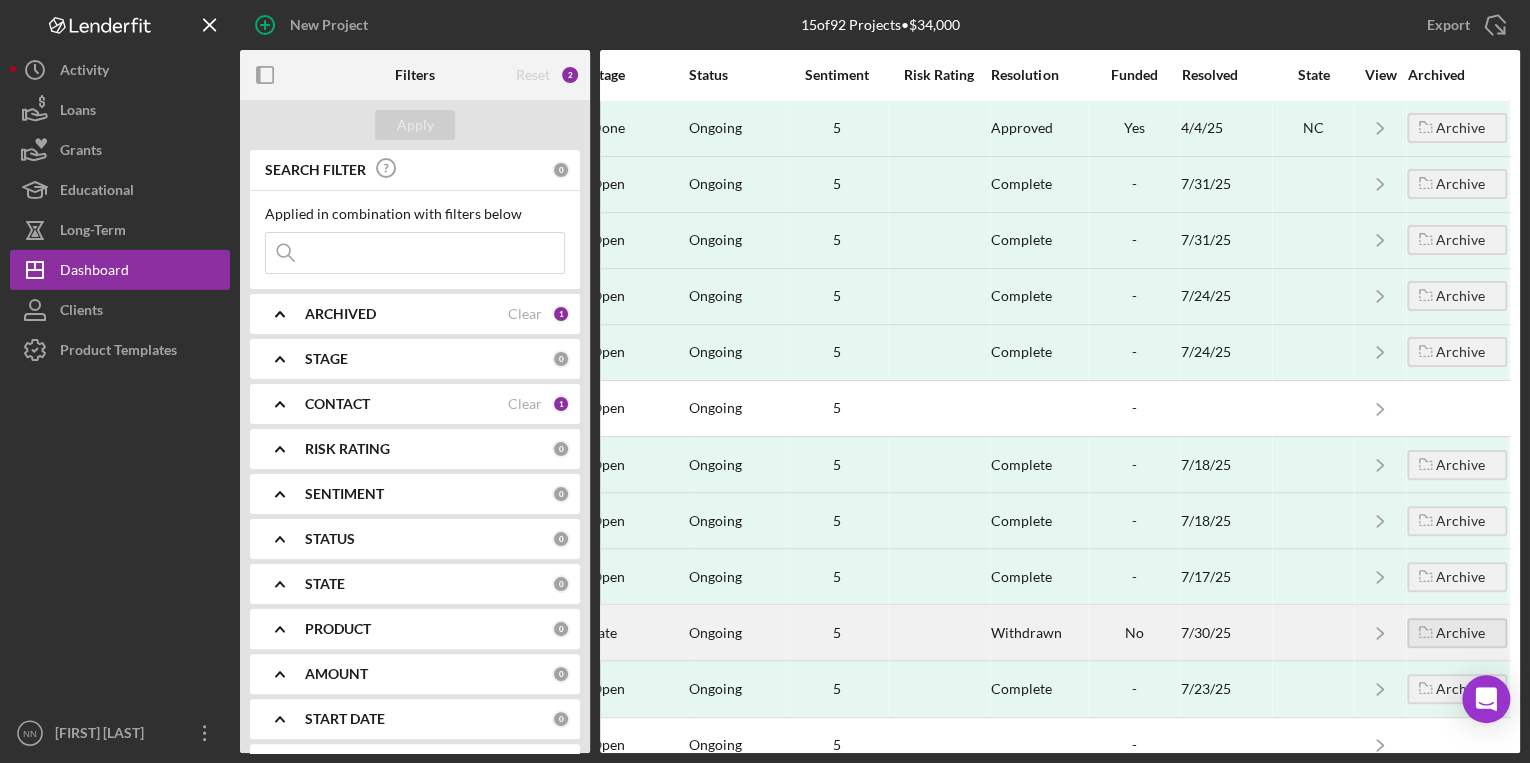 click 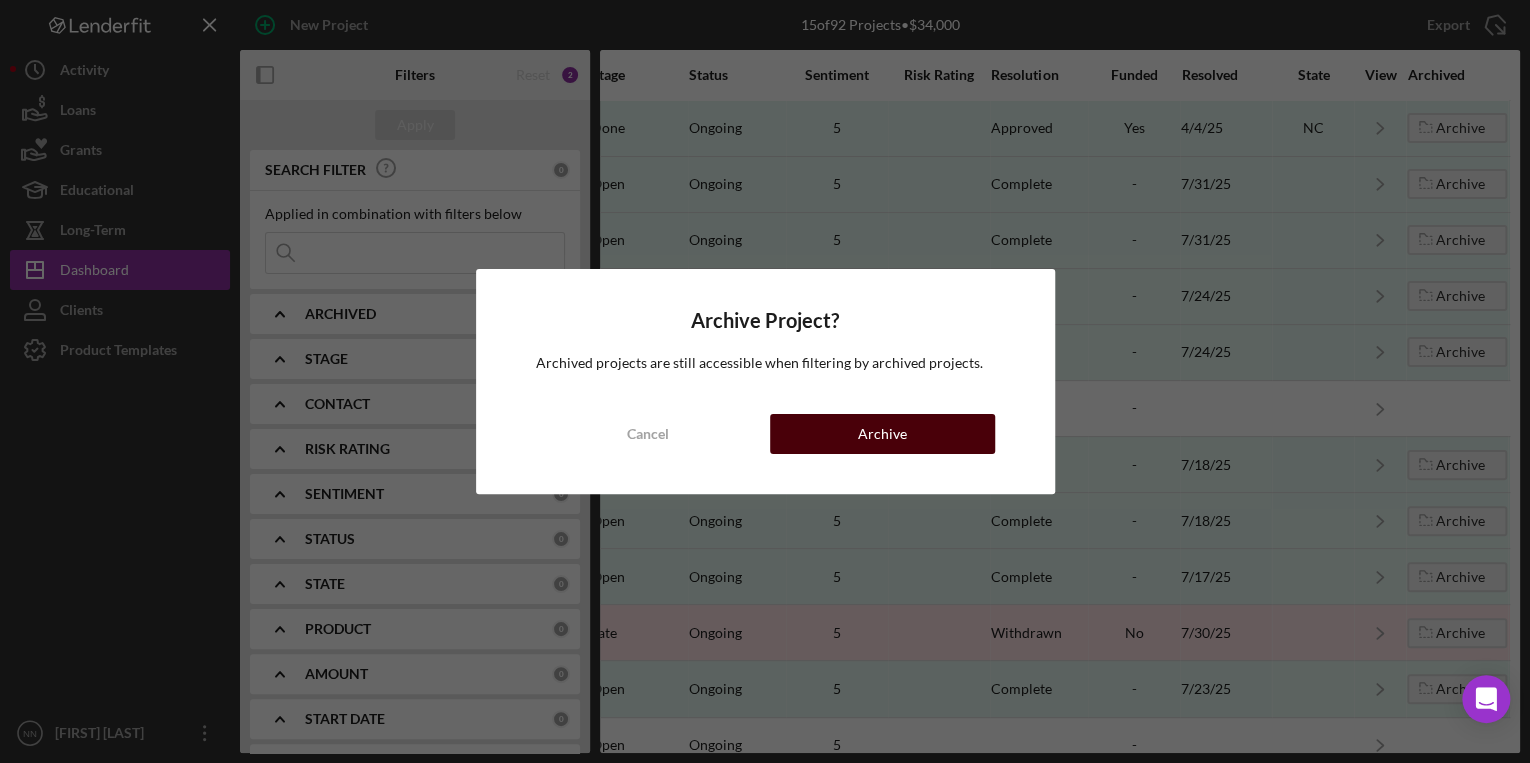 click on "Archive" at bounding box center [882, 434] 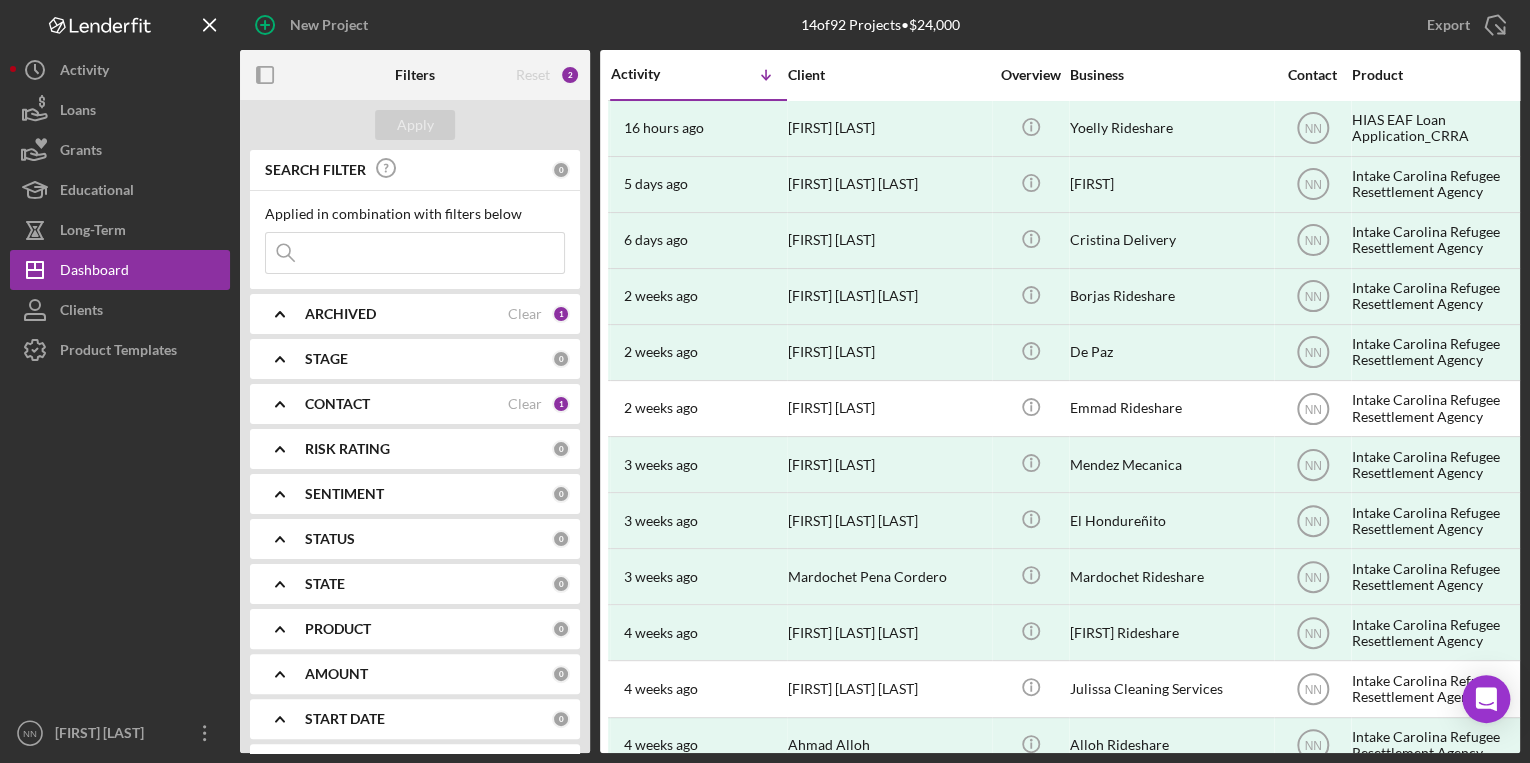 scroll, scrollTop: 0, scrollLeft: 0, axis: both 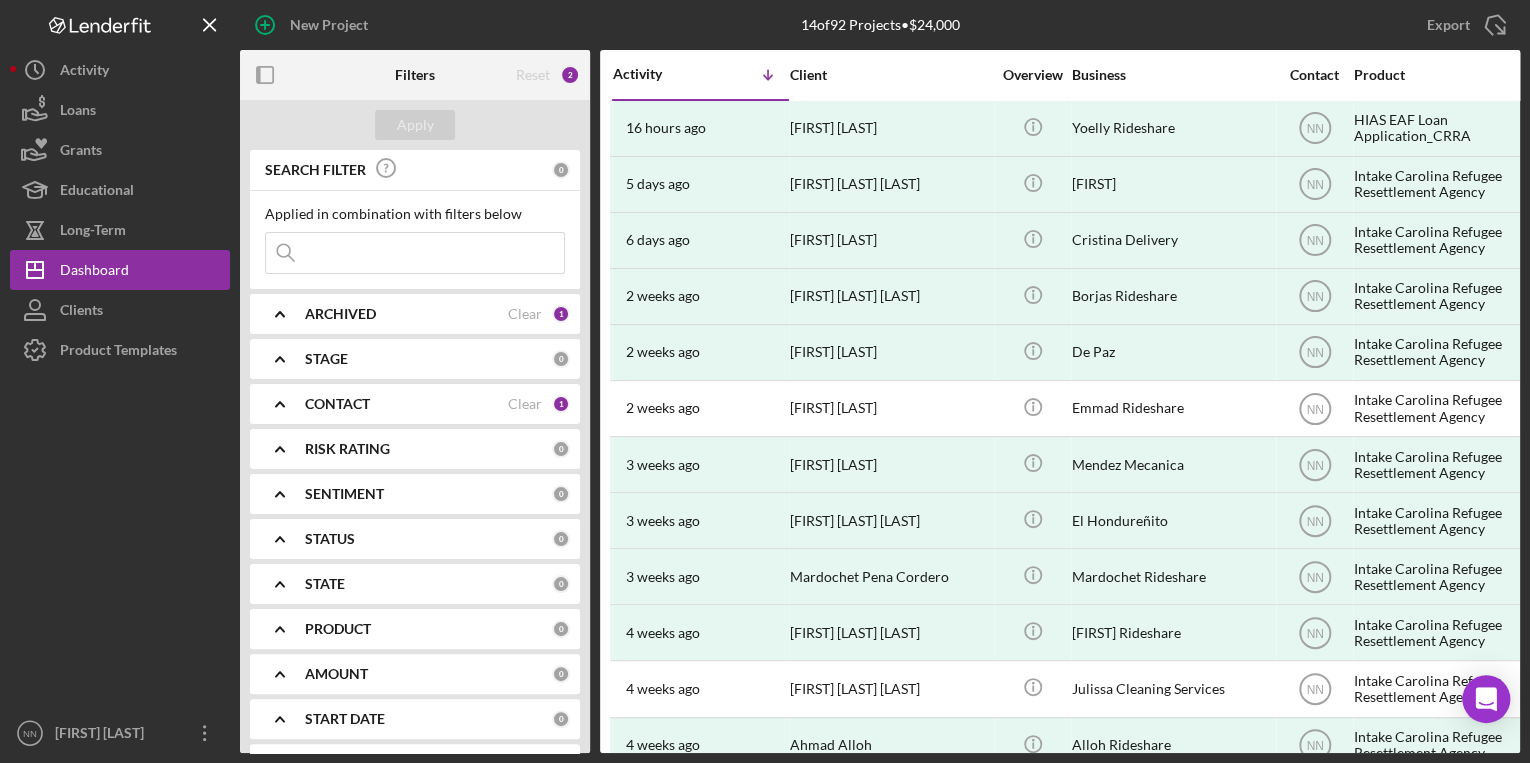 click at bounding box center (415, 253) 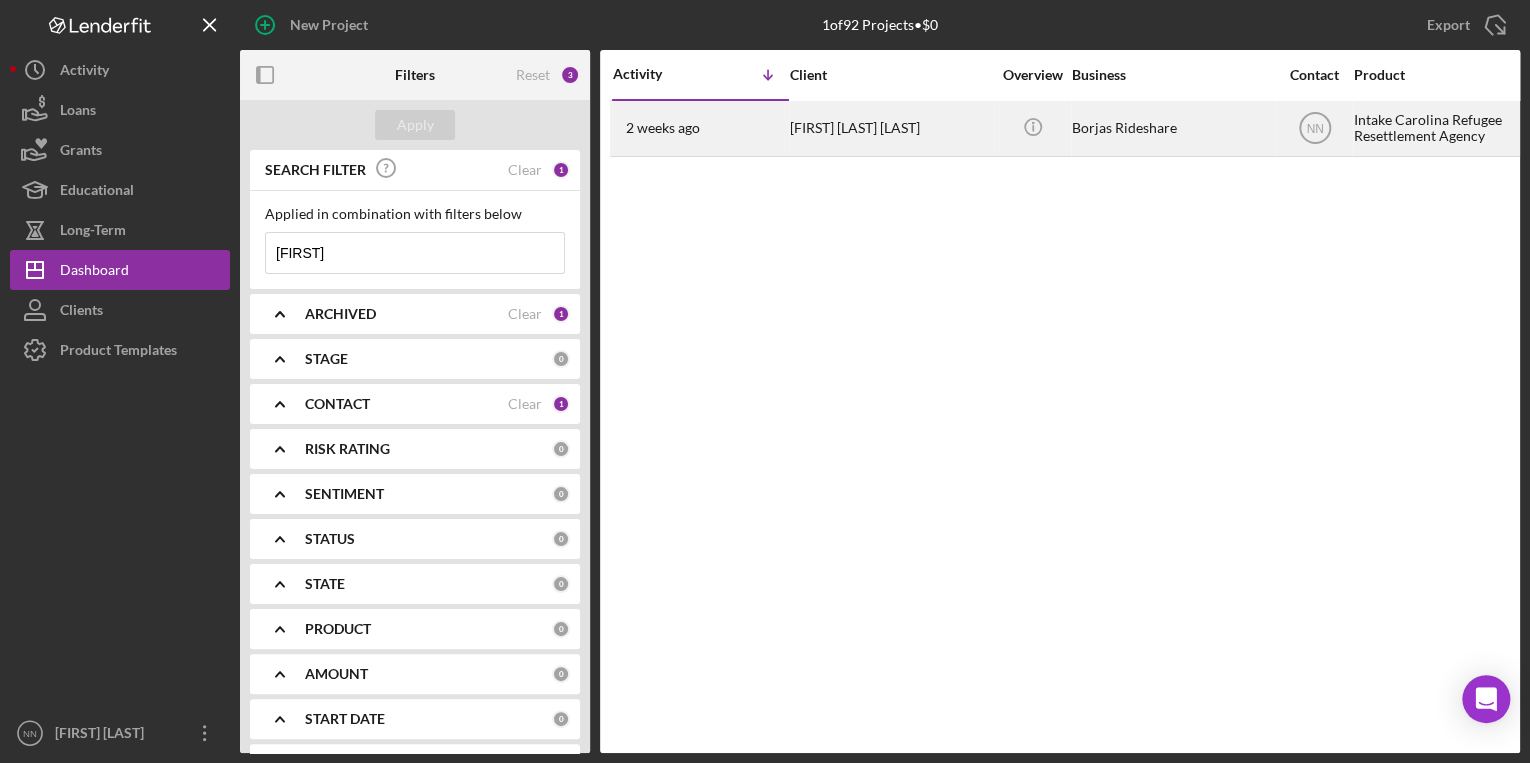 type on "daniel" 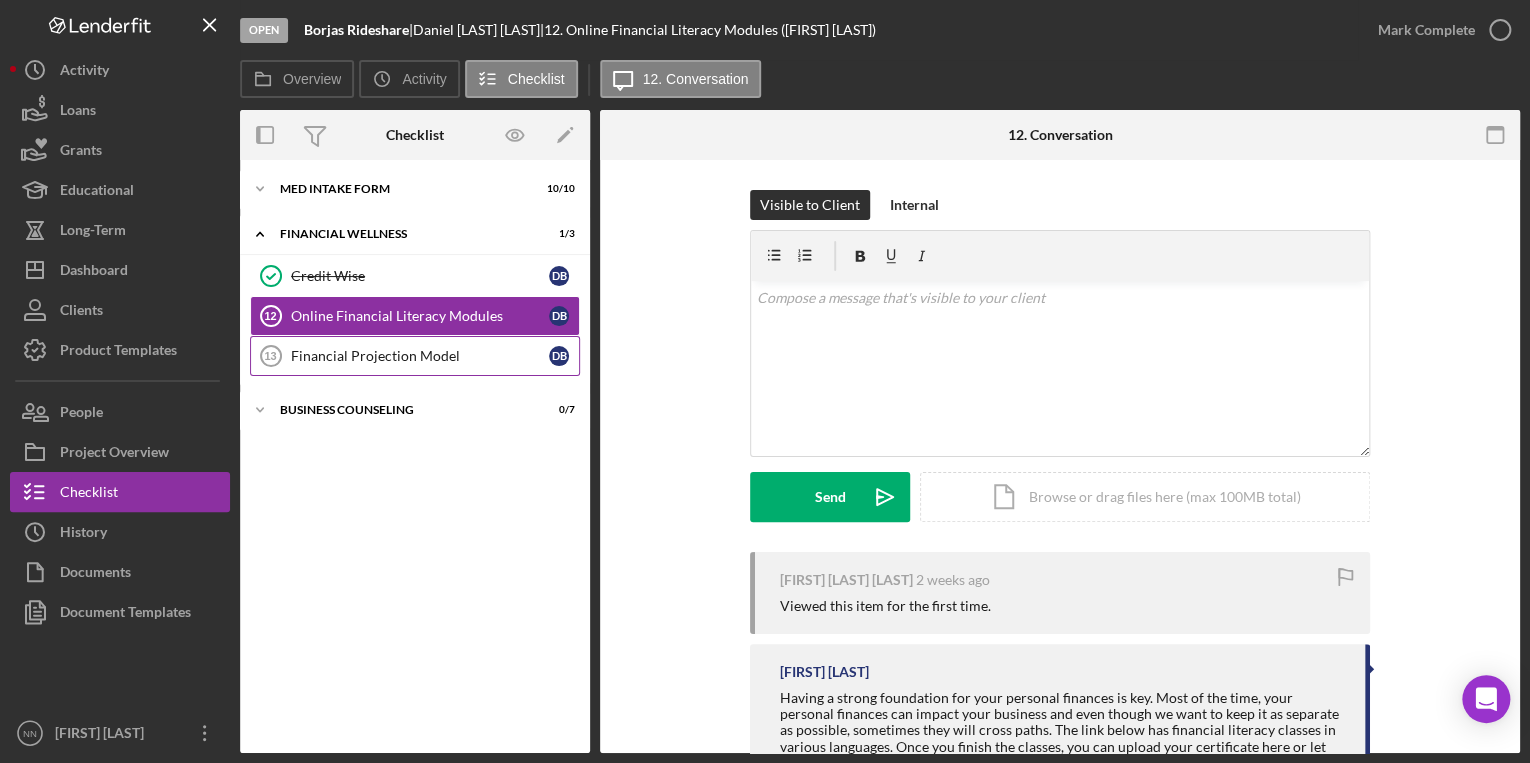 click on "Financial Projection Model" at bounding box center (420, 356) 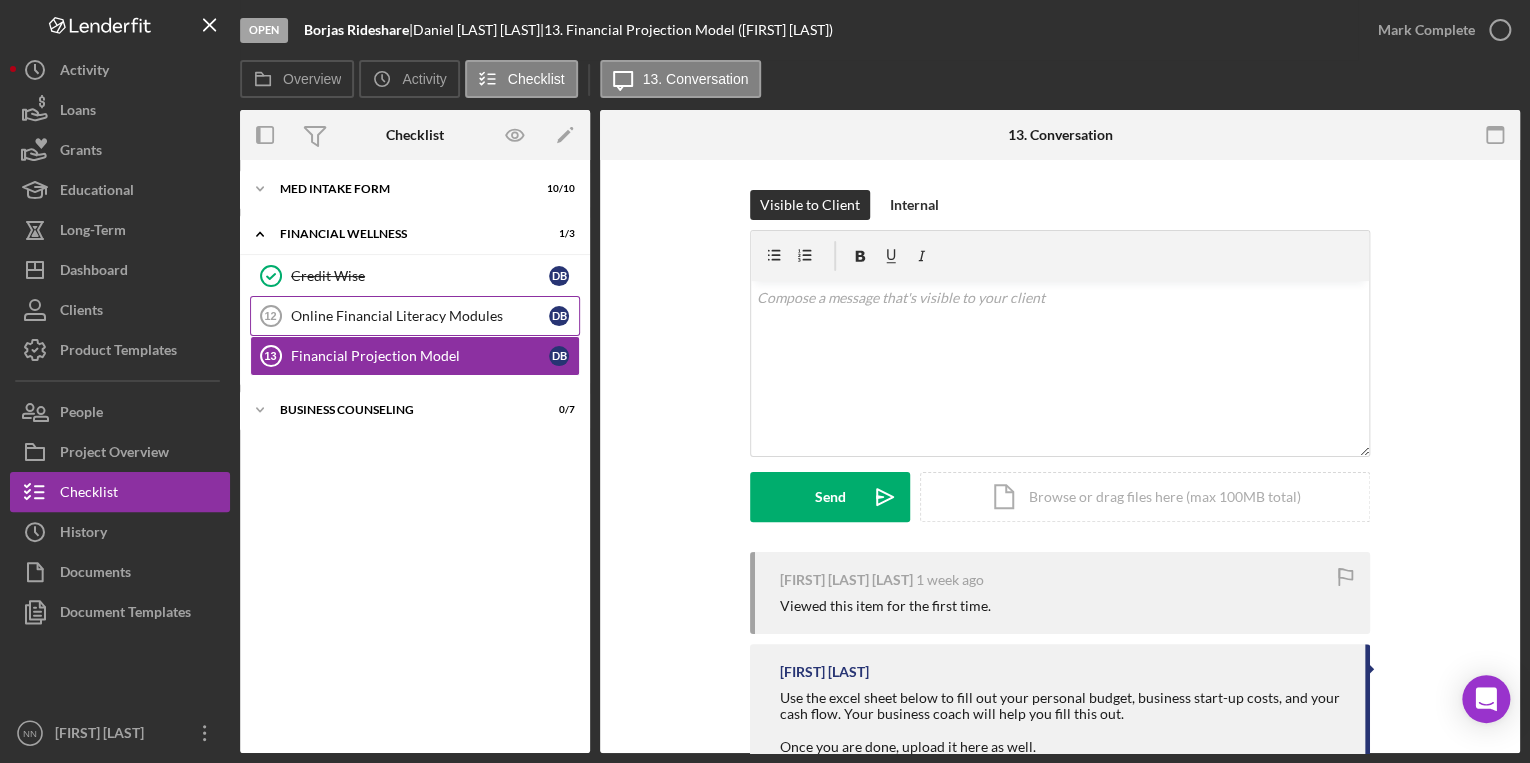 click on "Online Financial Literacy Modules" at bounding box center (420, 316) 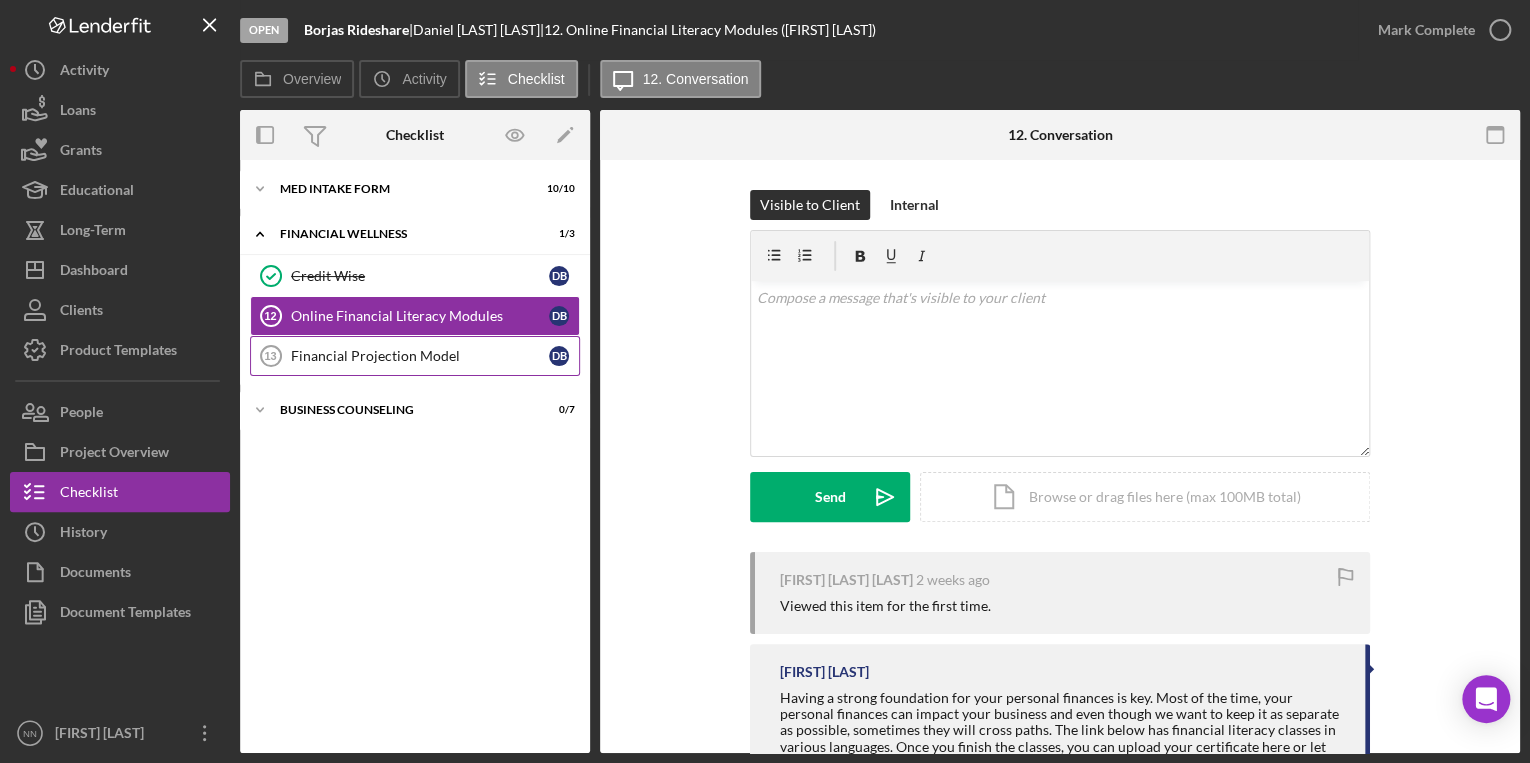 click on "Financial Projection Model" at bounding box center (420, 356) 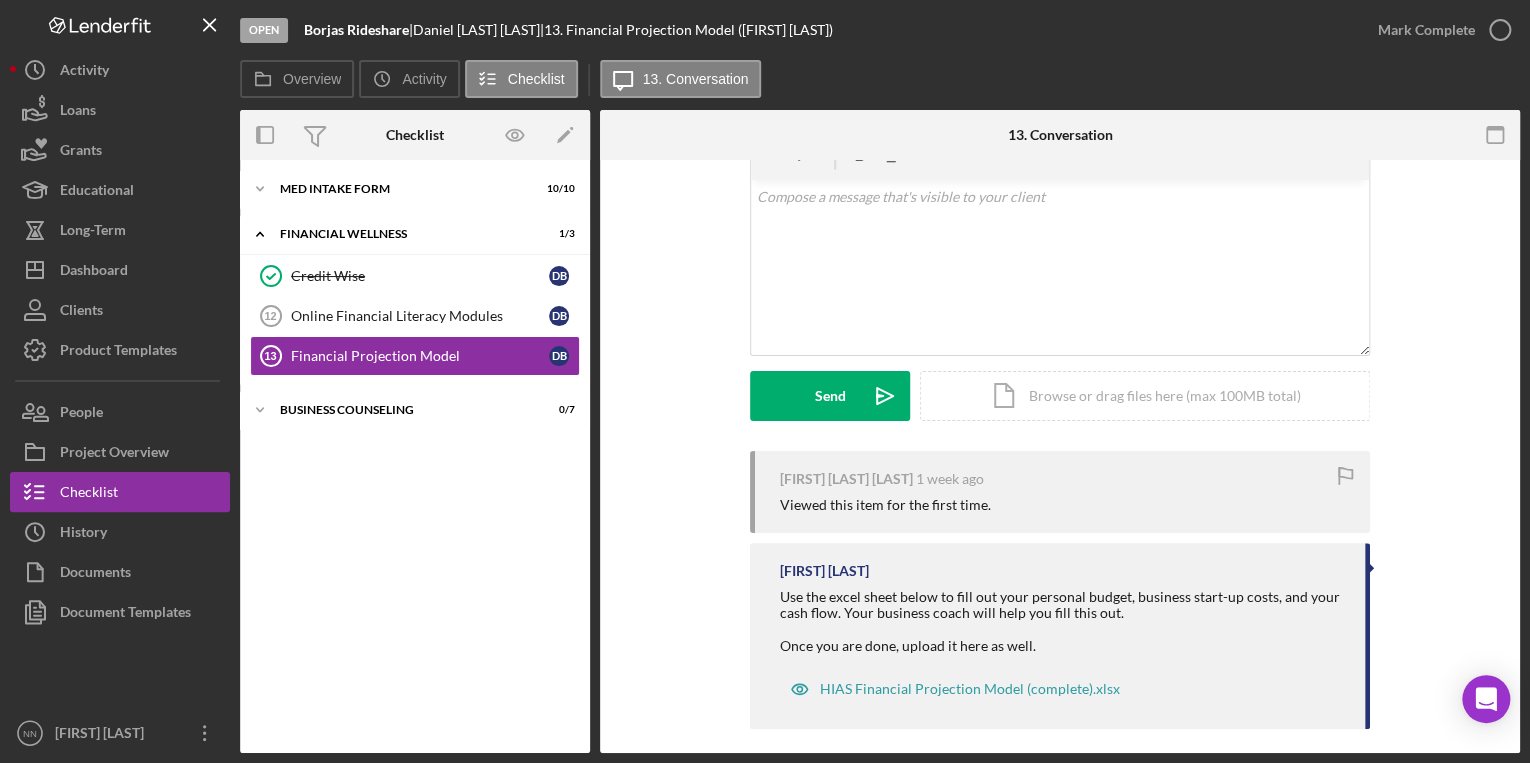 scroll, scrollTop: 116, scrollLeft: 0, axis: vertical 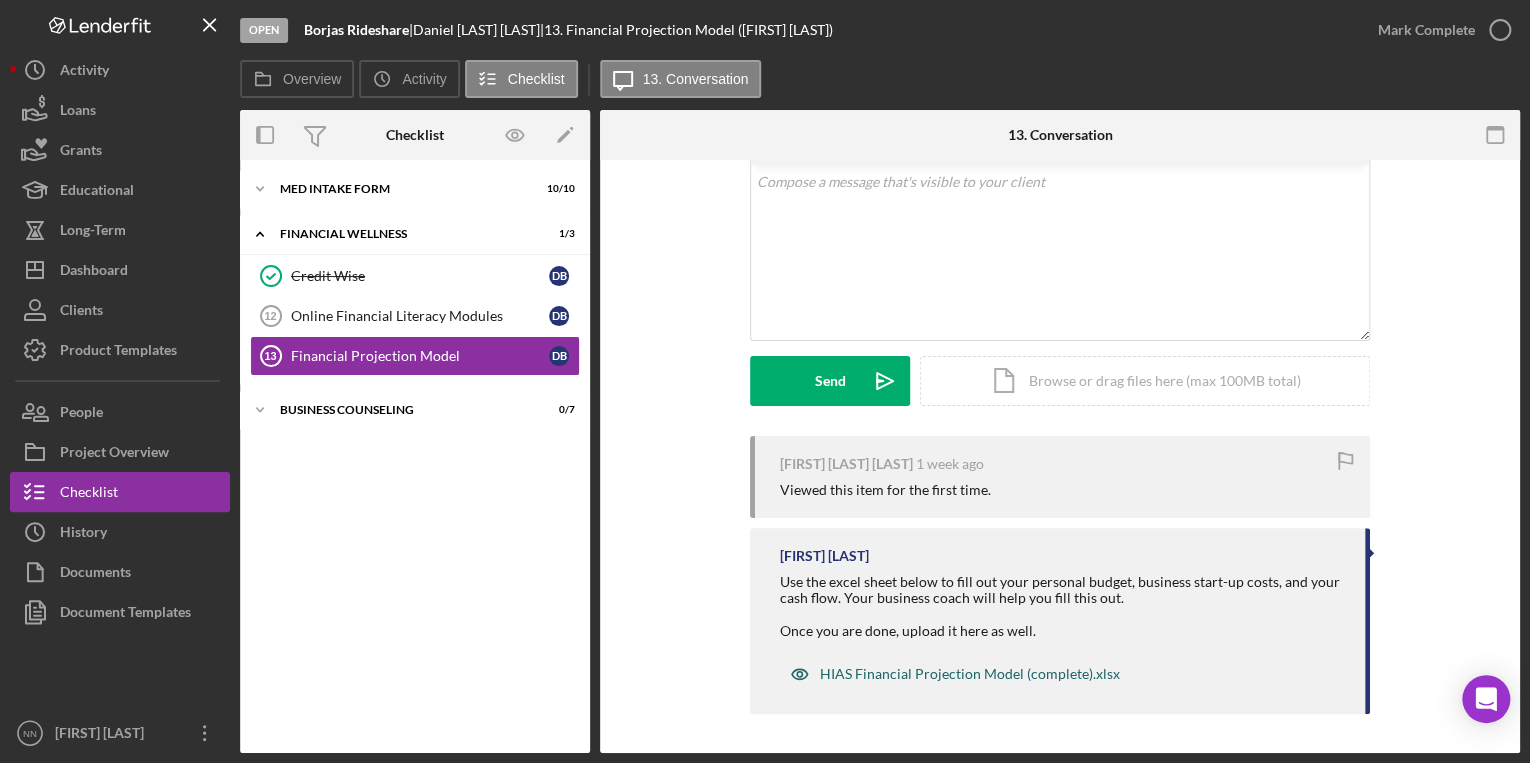click on "HIAS Financial Projection Model (complete).xlsx" at bounding box center (970, 674) 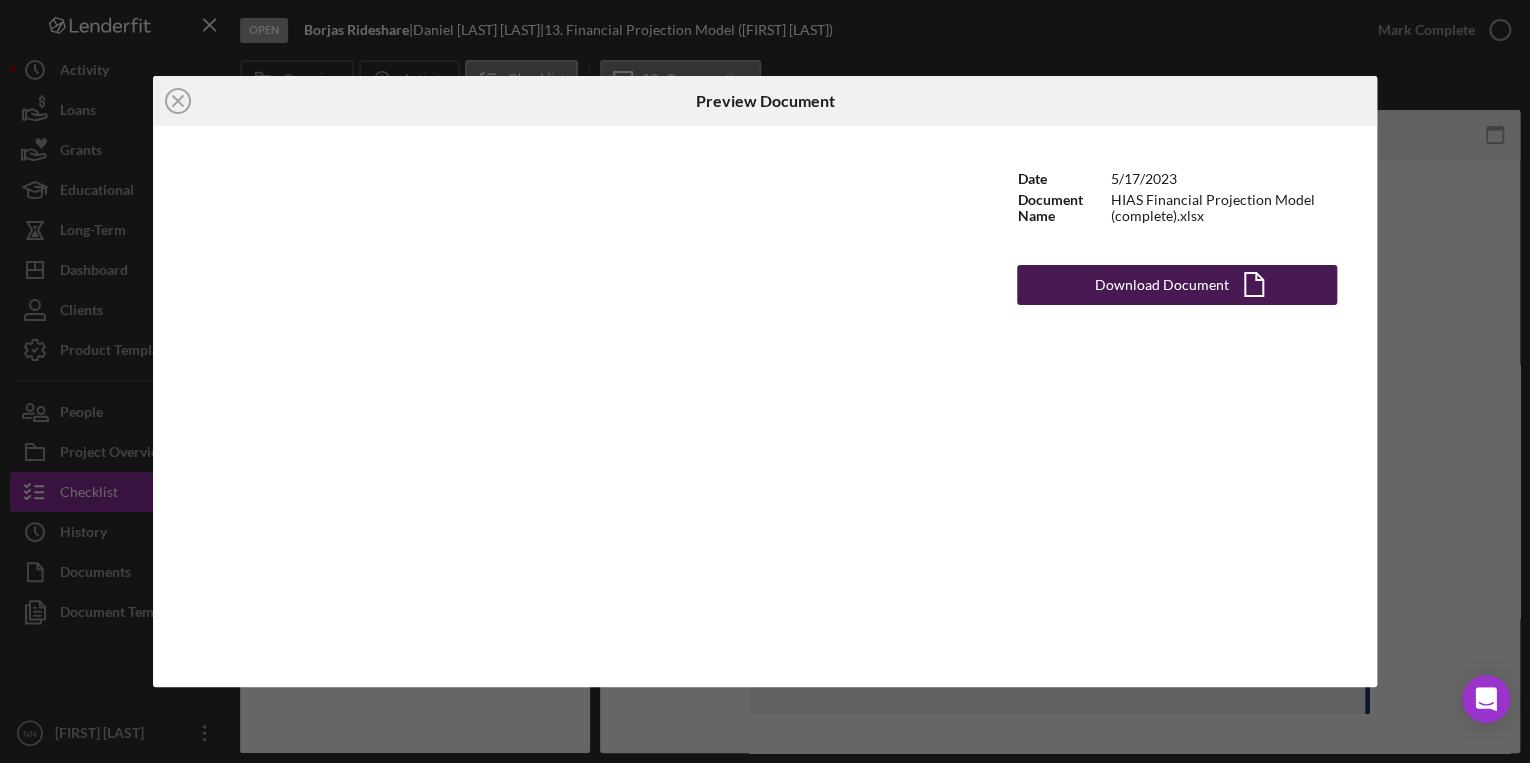 click on "Download Document" at bounding box center [1162, 285] 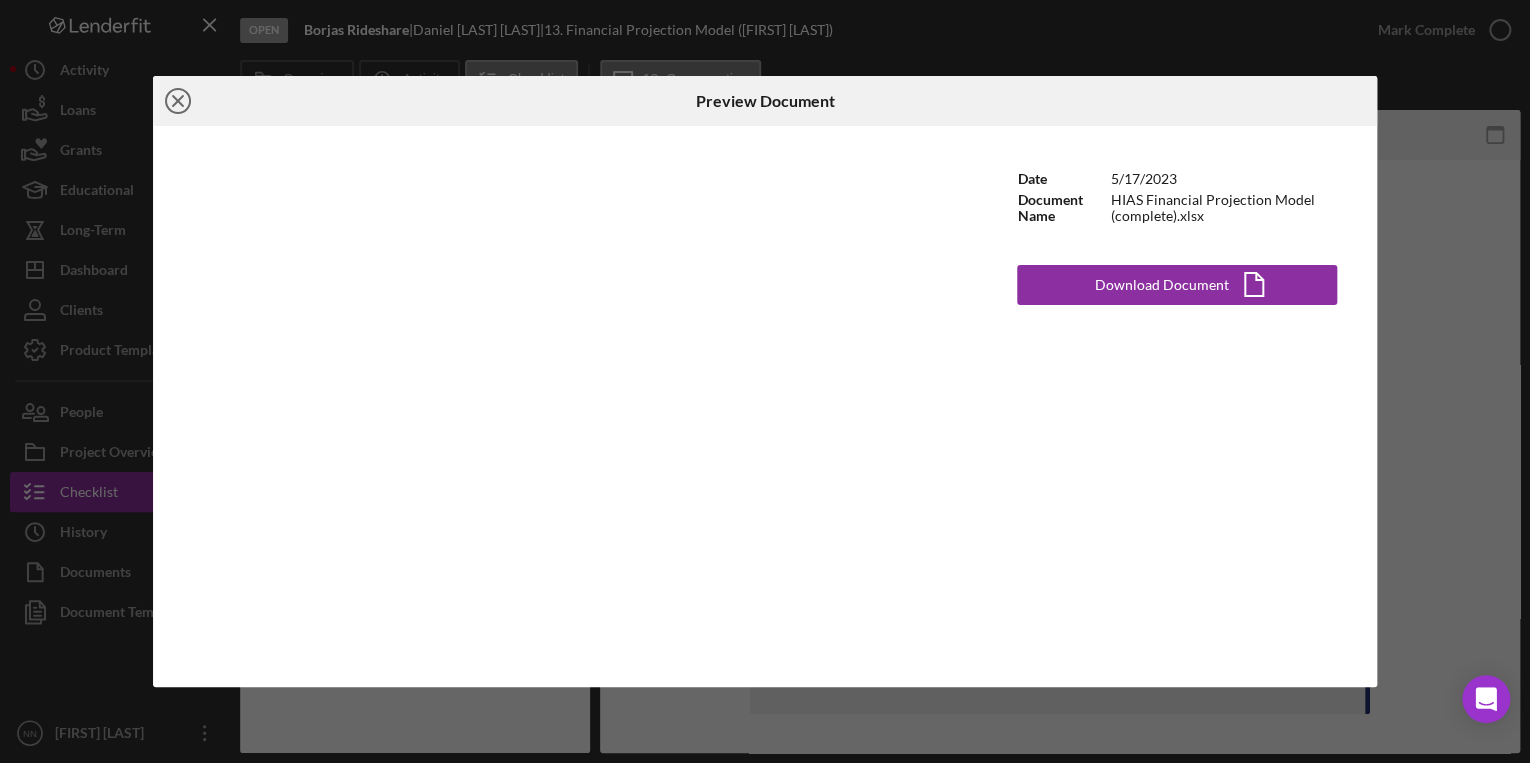 click 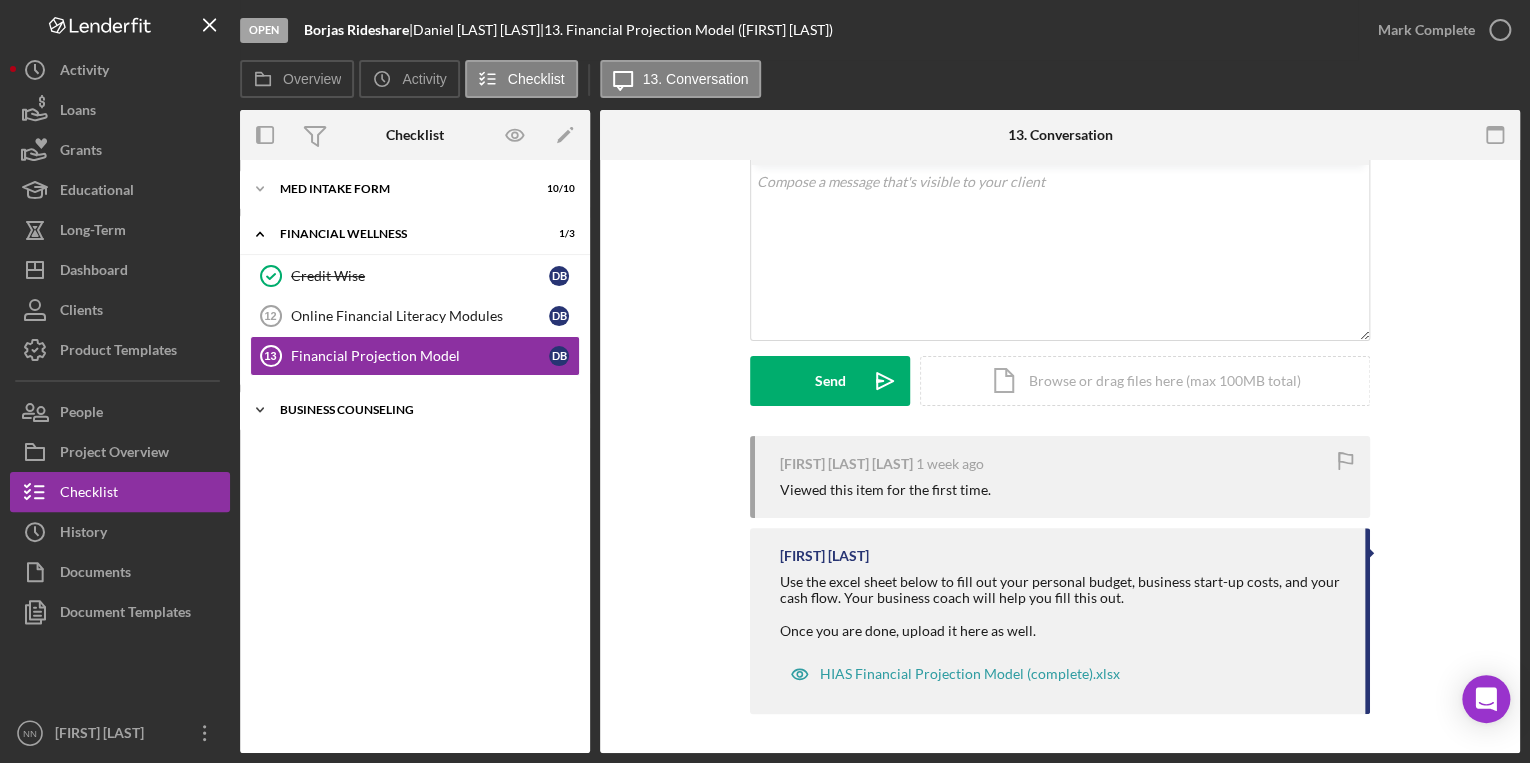 click on "Business Counseling" at bounding box center (422, 410) 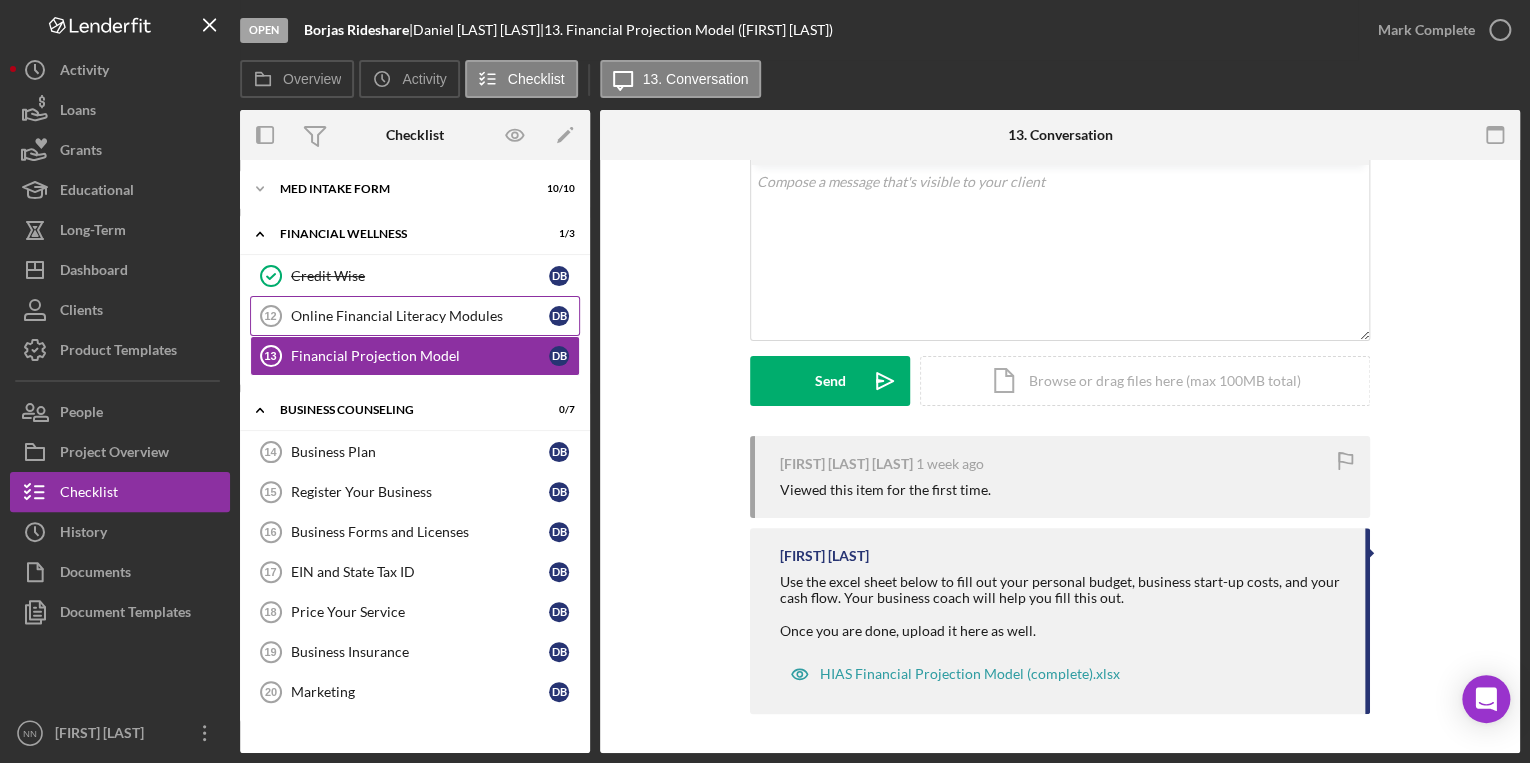 click on "Online Financial Literacy Modules" at bounding box center (420, 316) 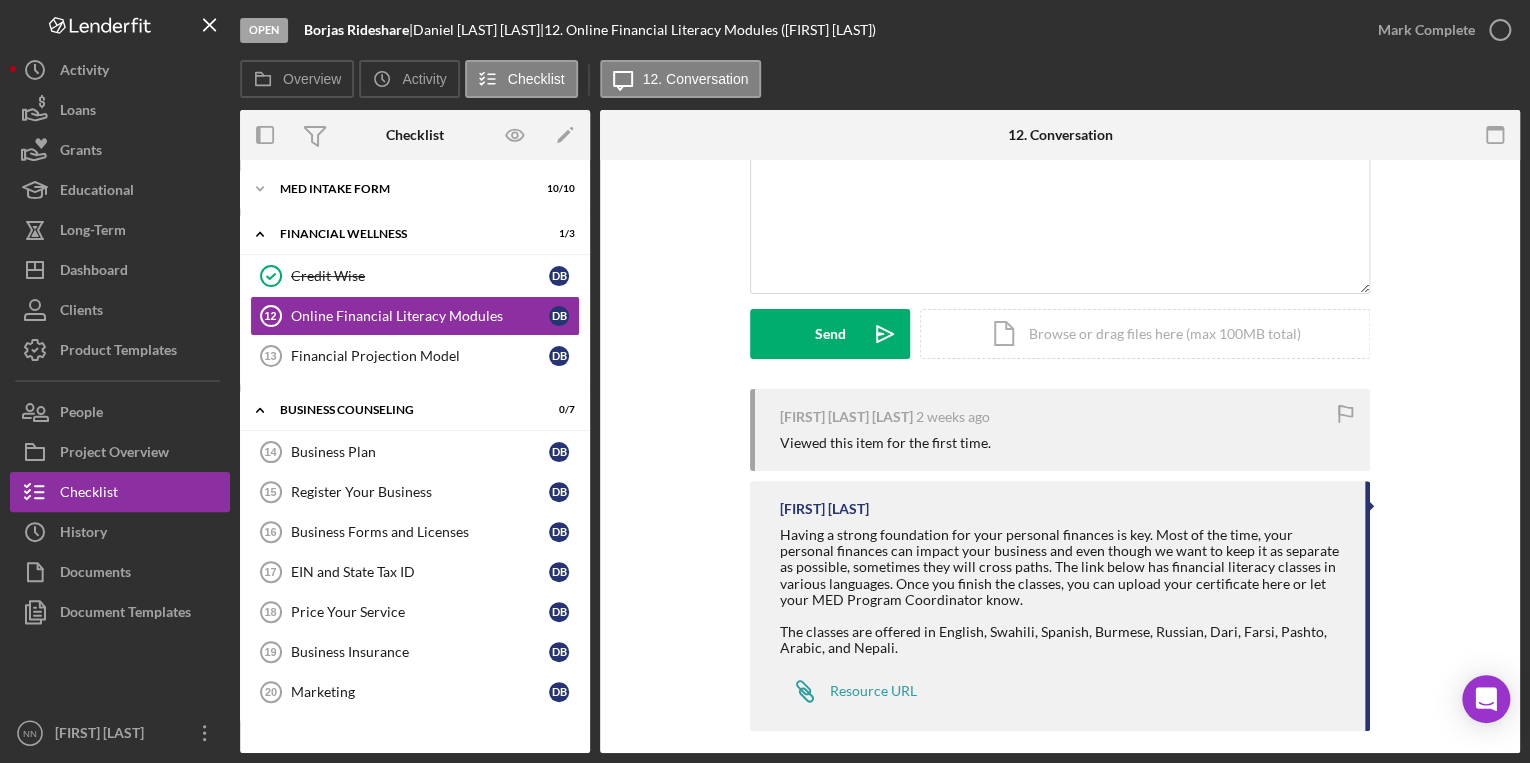 scroll, scrollTop: 180, scrollLeft: 0, axis: vertical 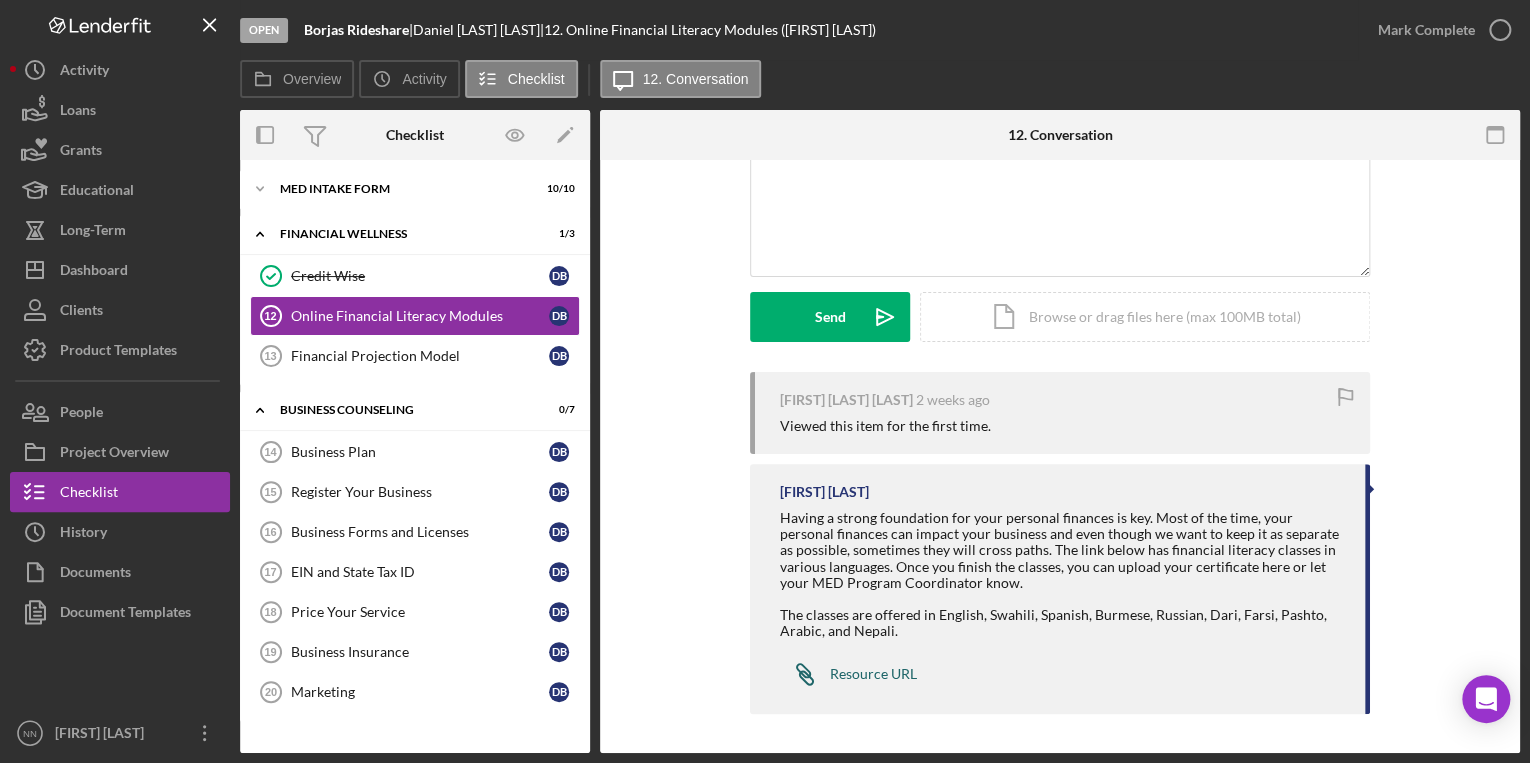 click on "Resource URL" at bounding box center (873, 674) 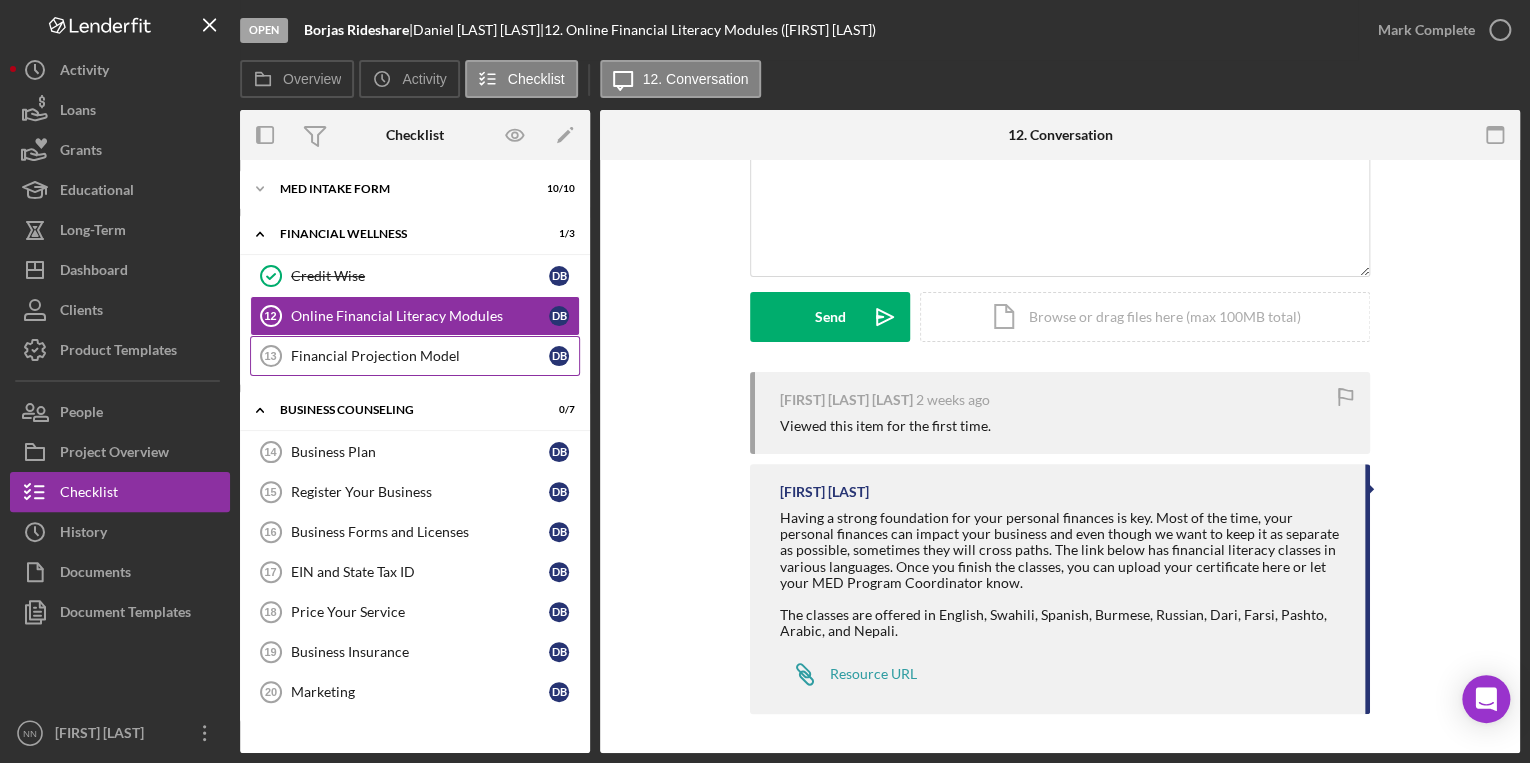click on "Financial Projection Model" at bounding box center (420, 356) 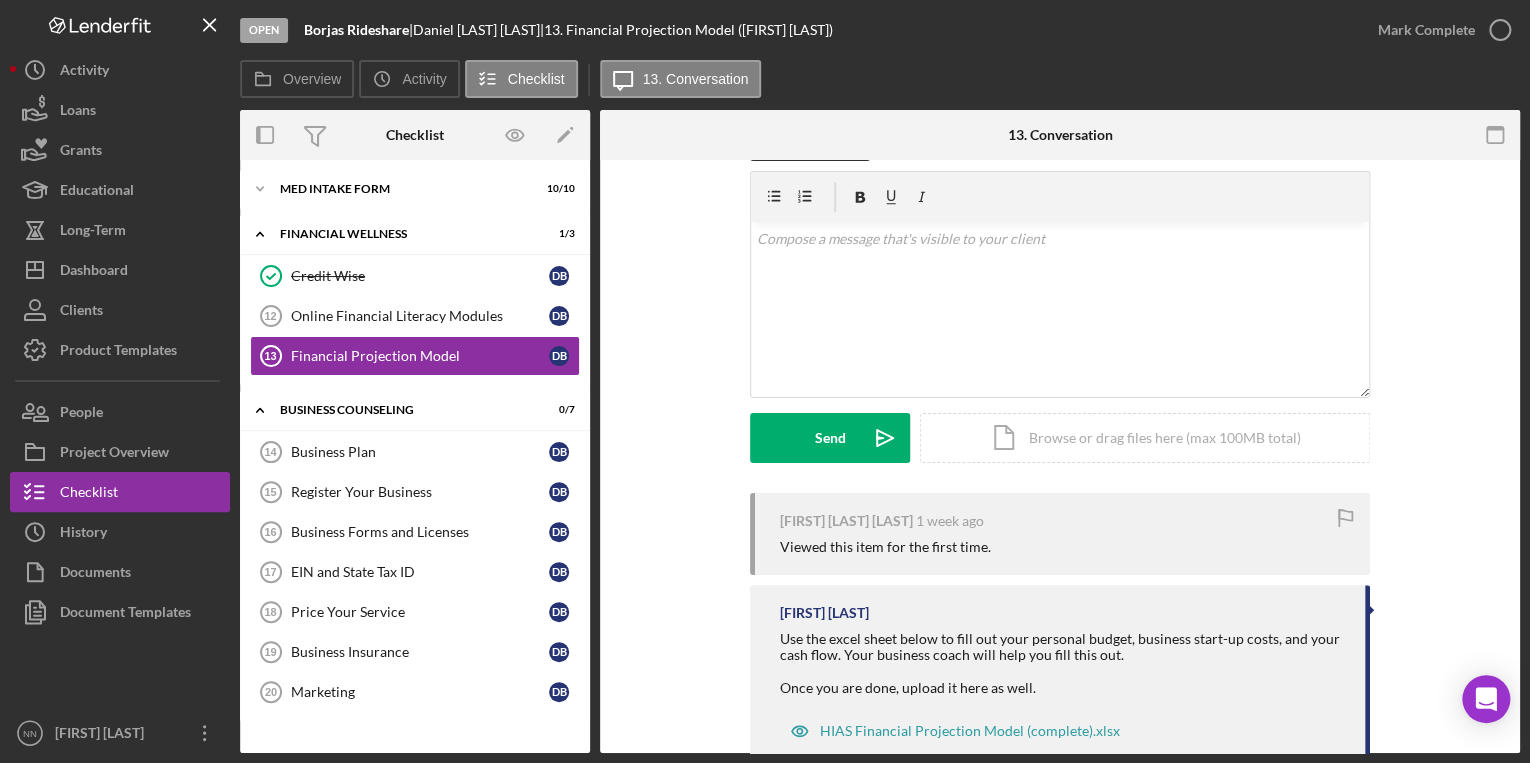 scroll, scrollTop: 116, scrollLeft: 0, axis: vertical 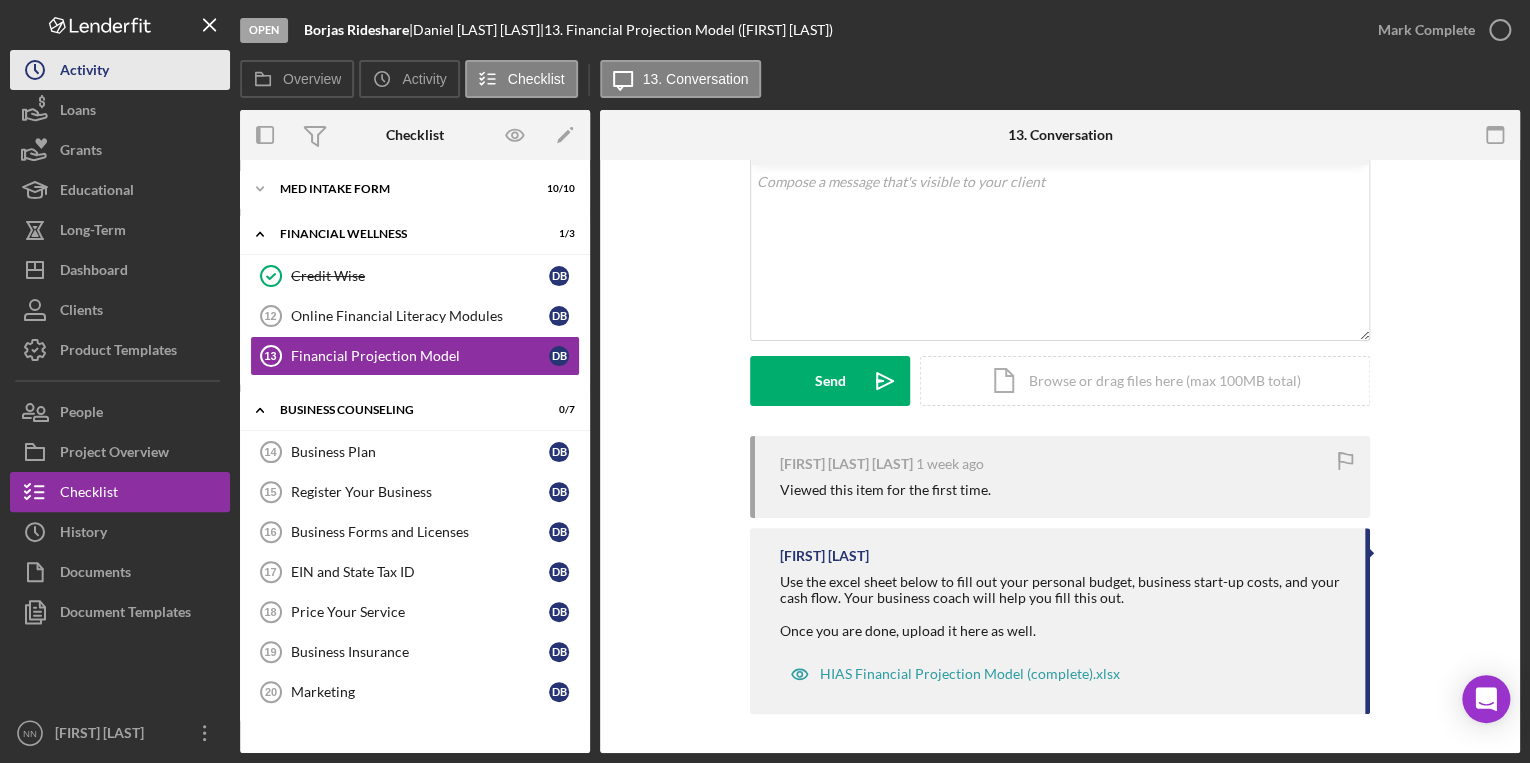 click on "Icon/History Activity" at bounding box center [120, 70] 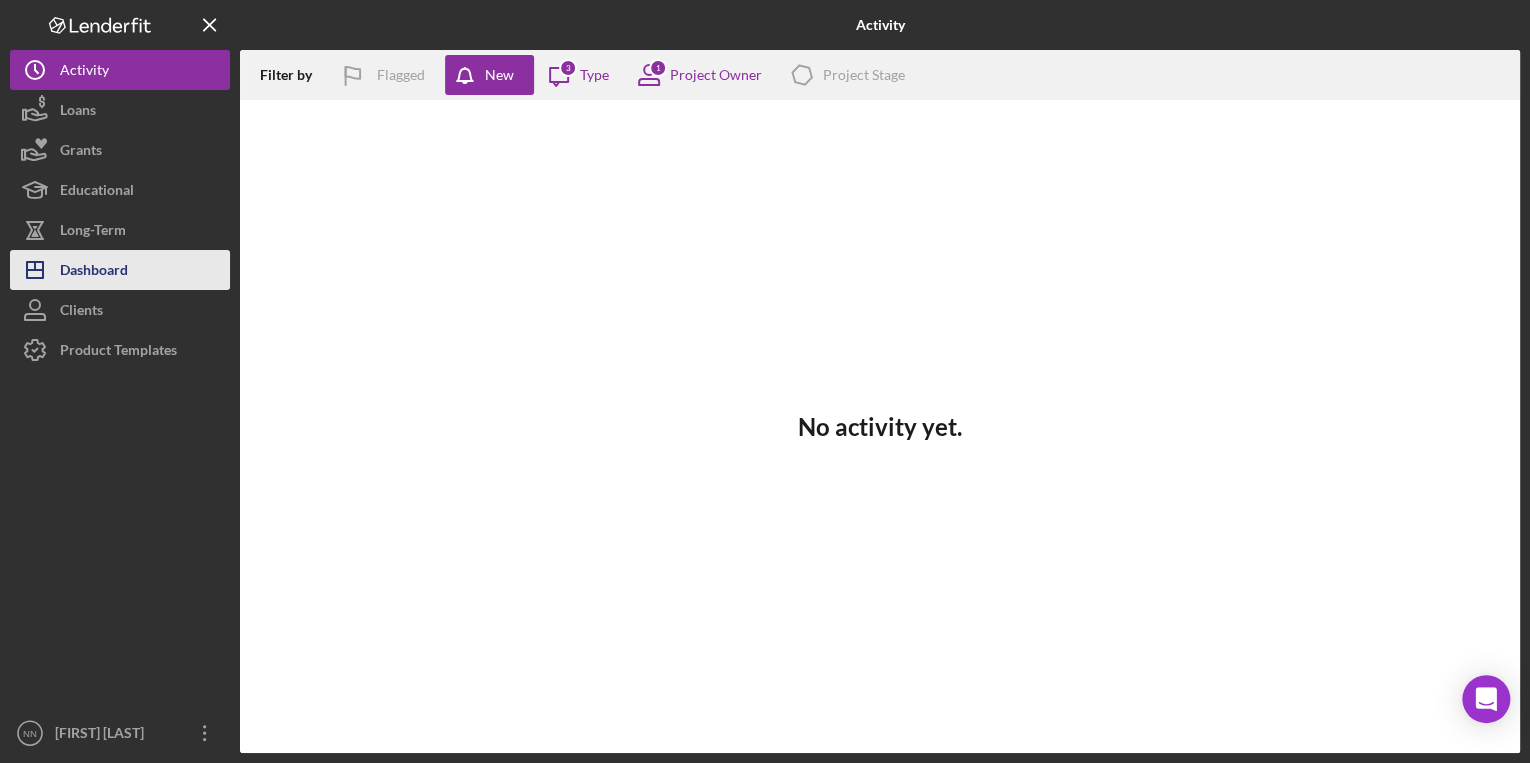 click on "Dashboard" at bounding box center (94, 272) 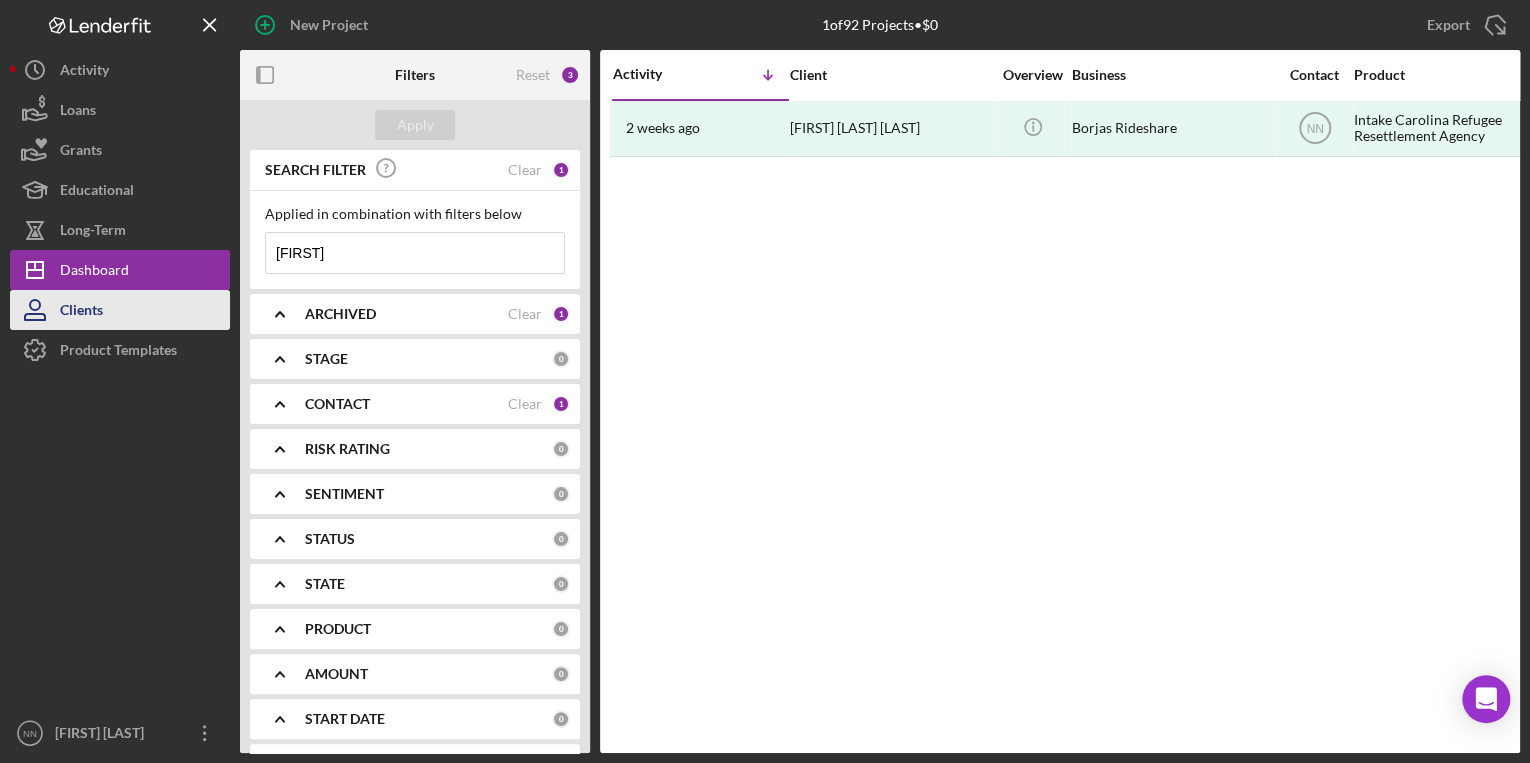 click on "Clients" at bounding box center (120, 310) 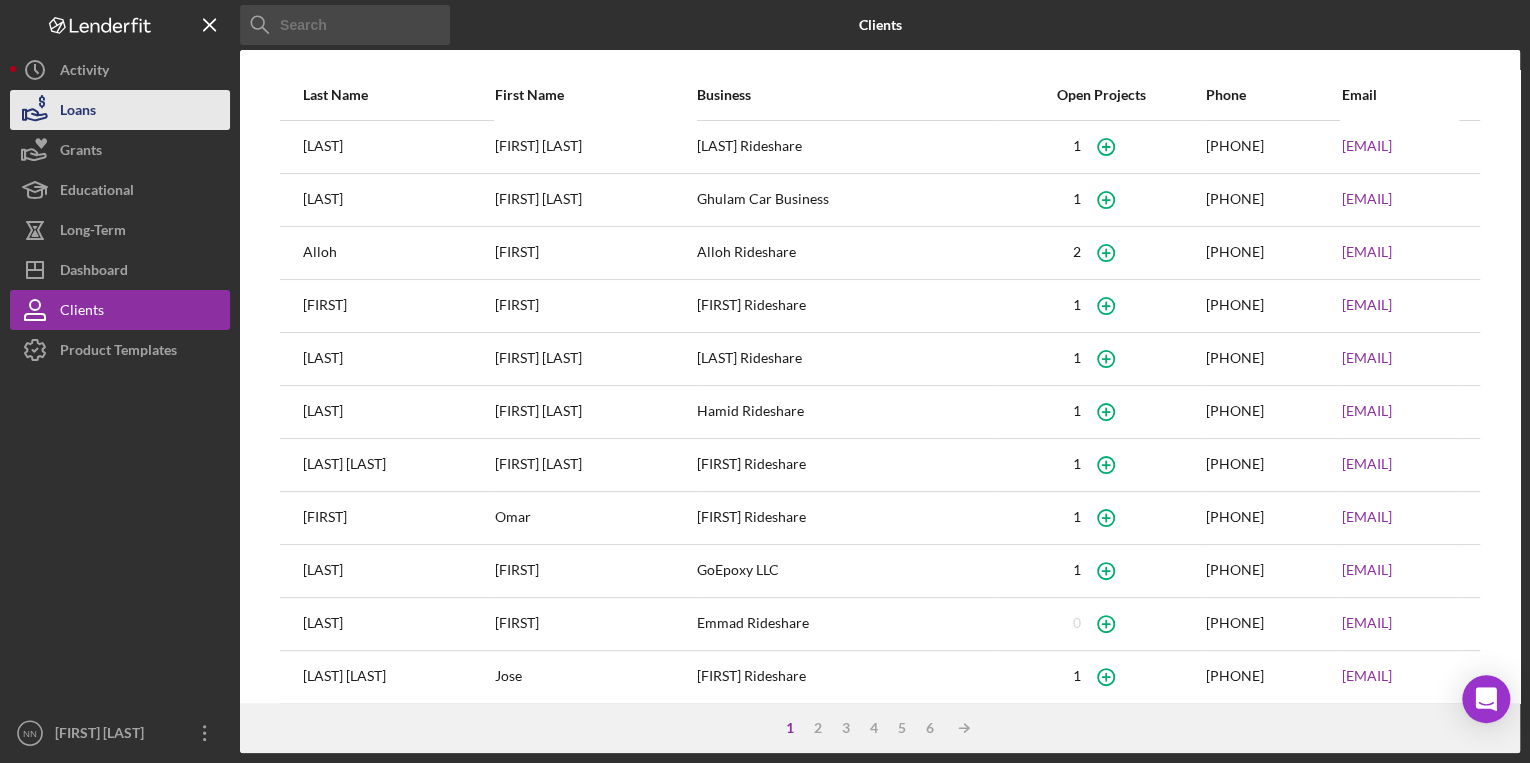 click on "Loans" at bounding box center [120, 110] 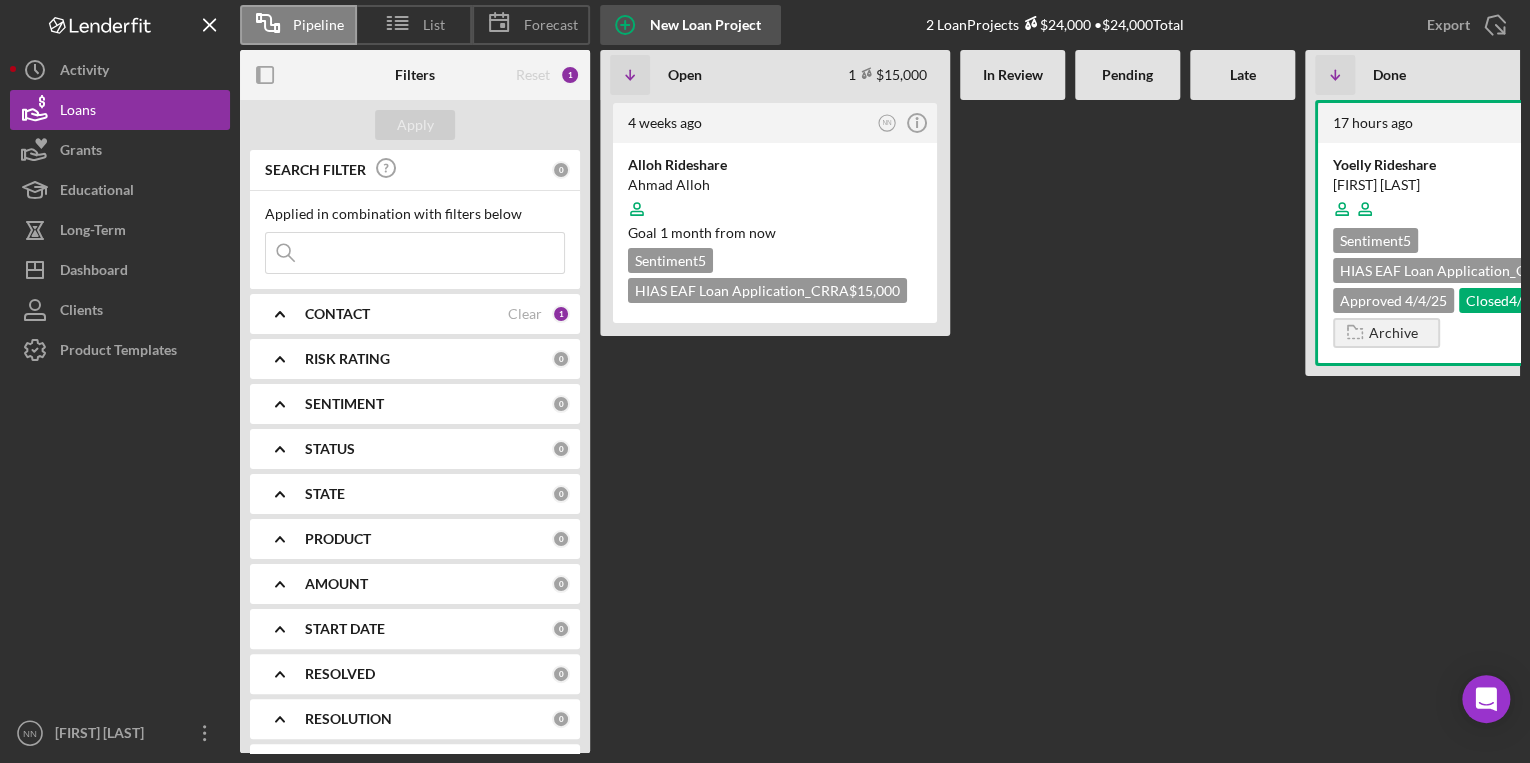 click 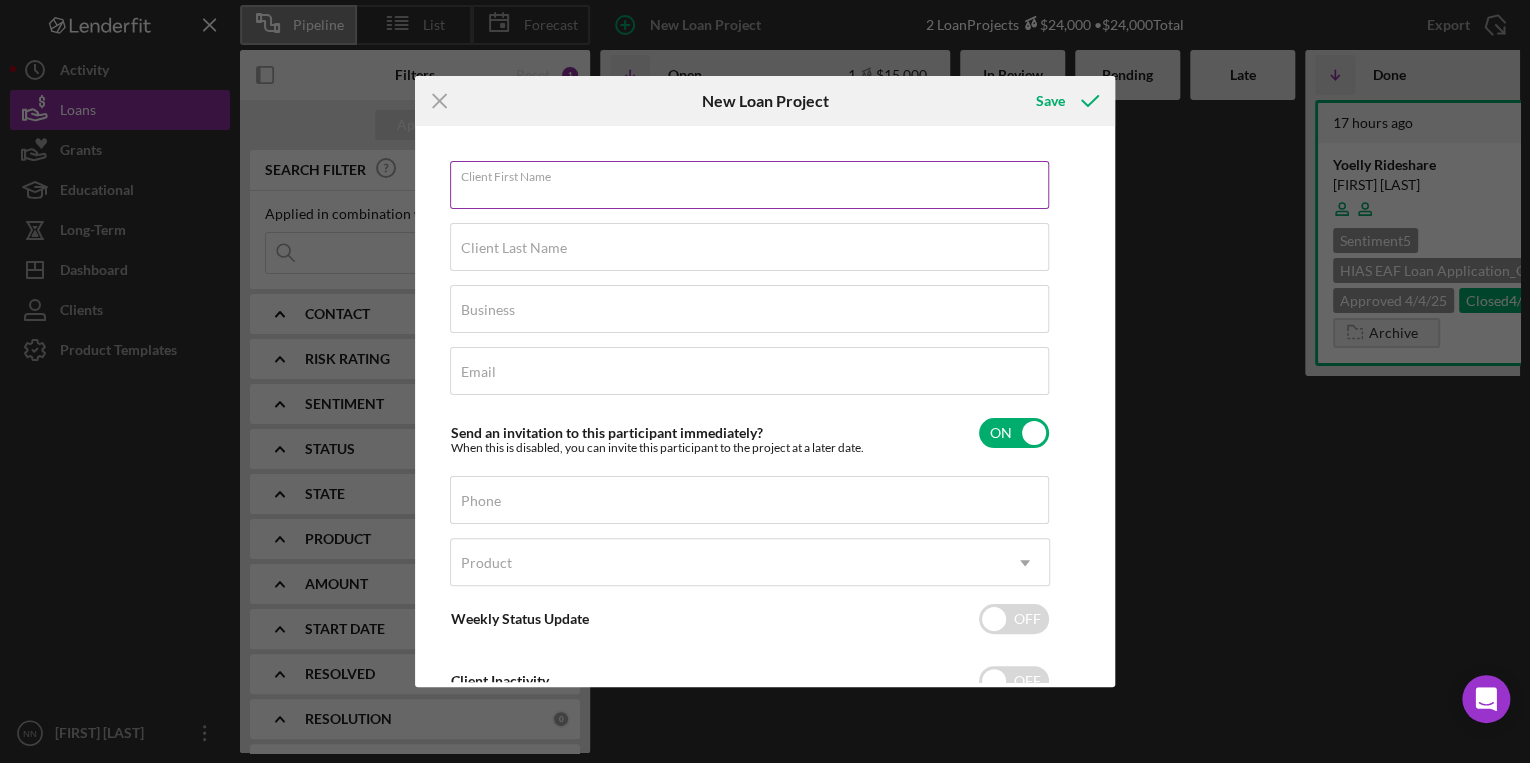 click on "Client First Name" at bounding box center (749, 185) 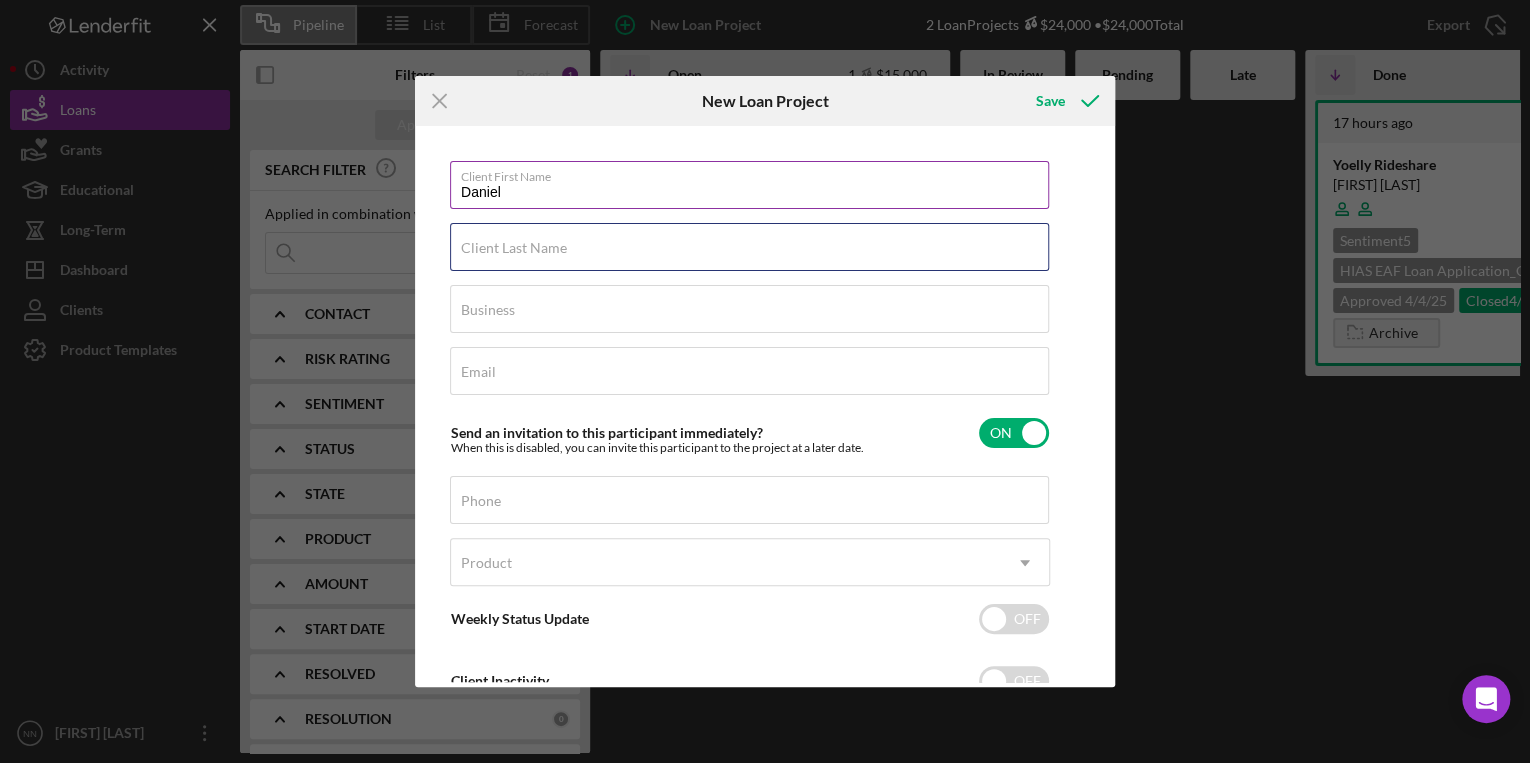 type on "[LAST]" 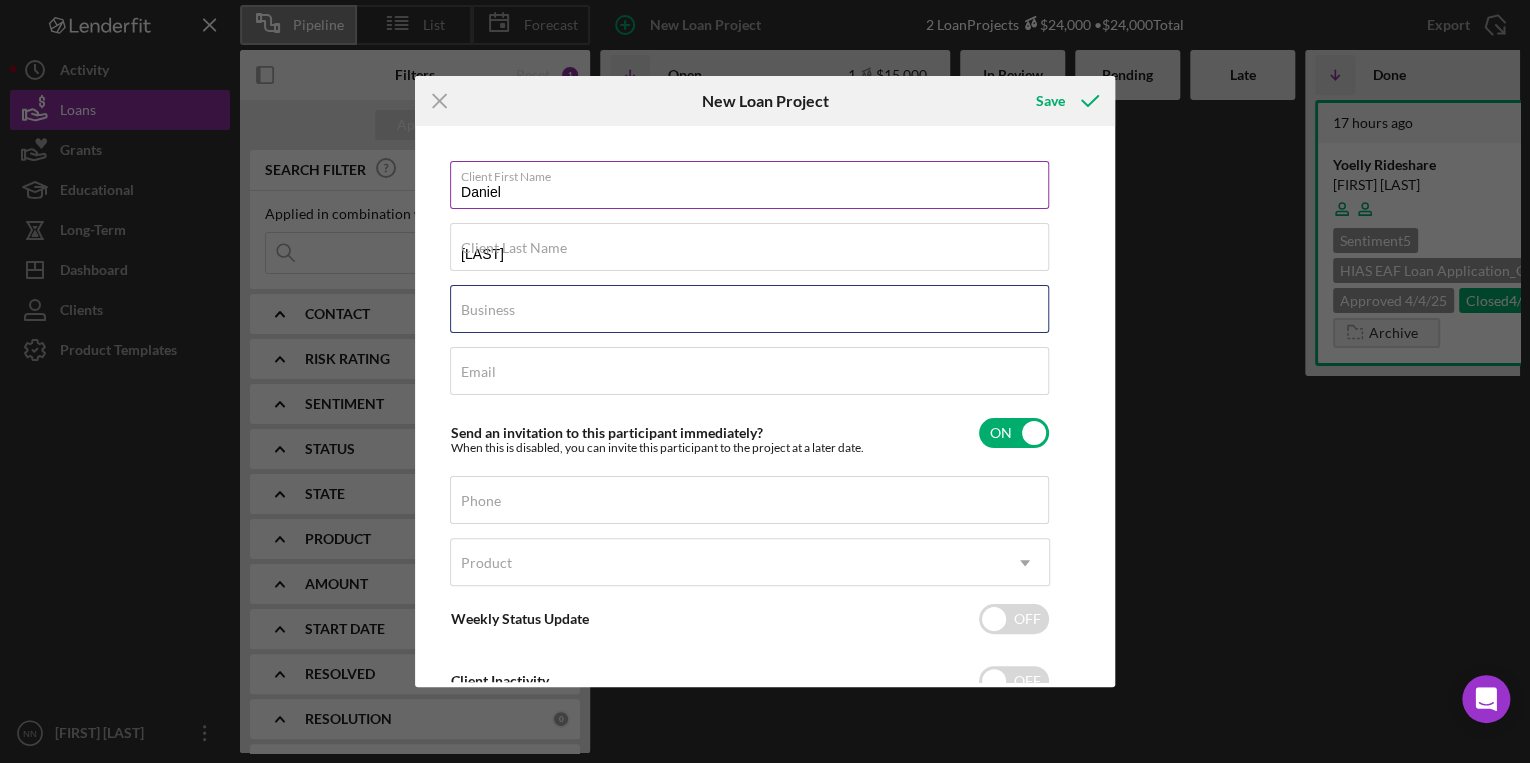 type on "Borjas Rideshare" 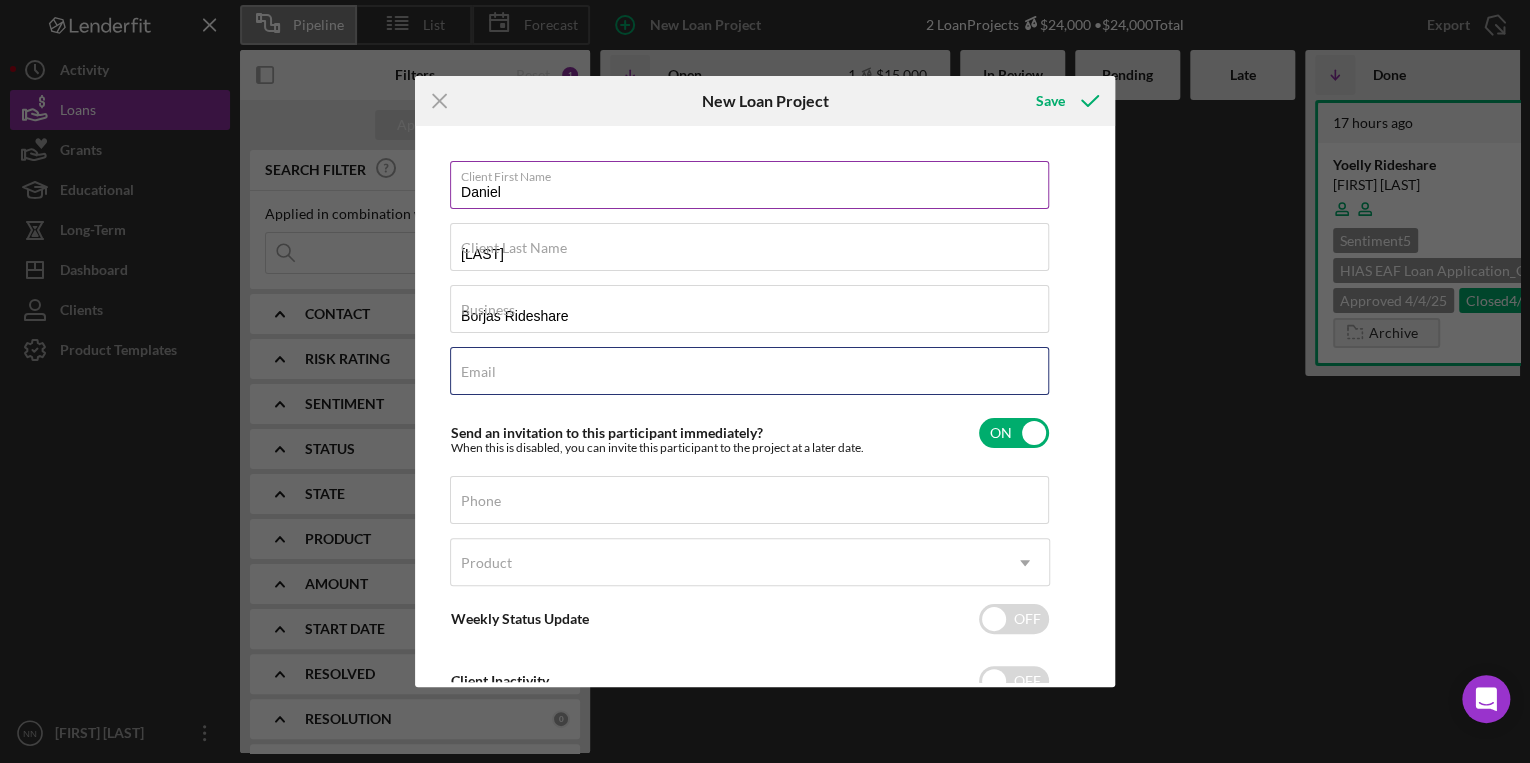 type on "[EMAIL]" 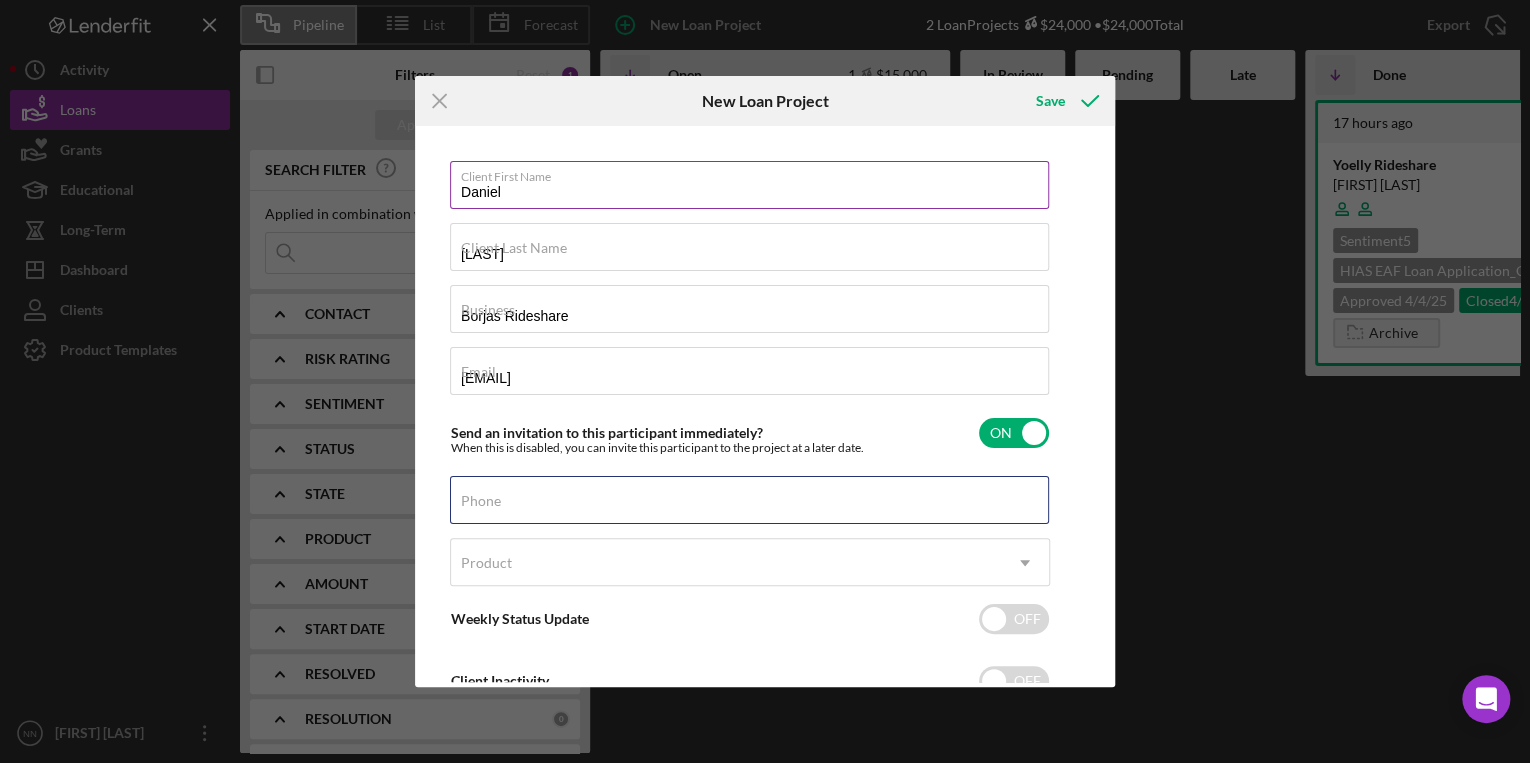 type on "[PHONE]" 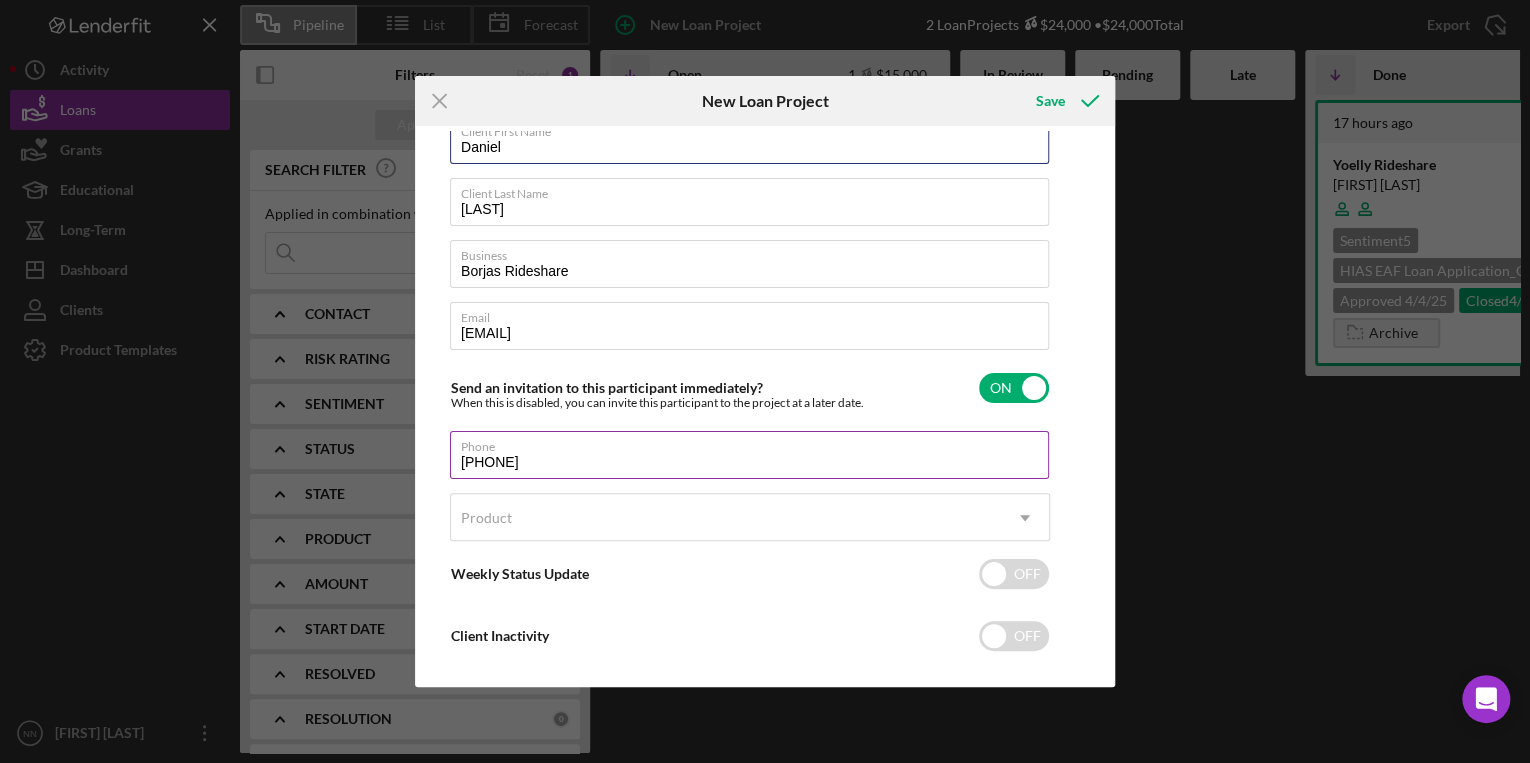 scroll, scrollTop: 69, scrollLeft: 0, axis: vertical 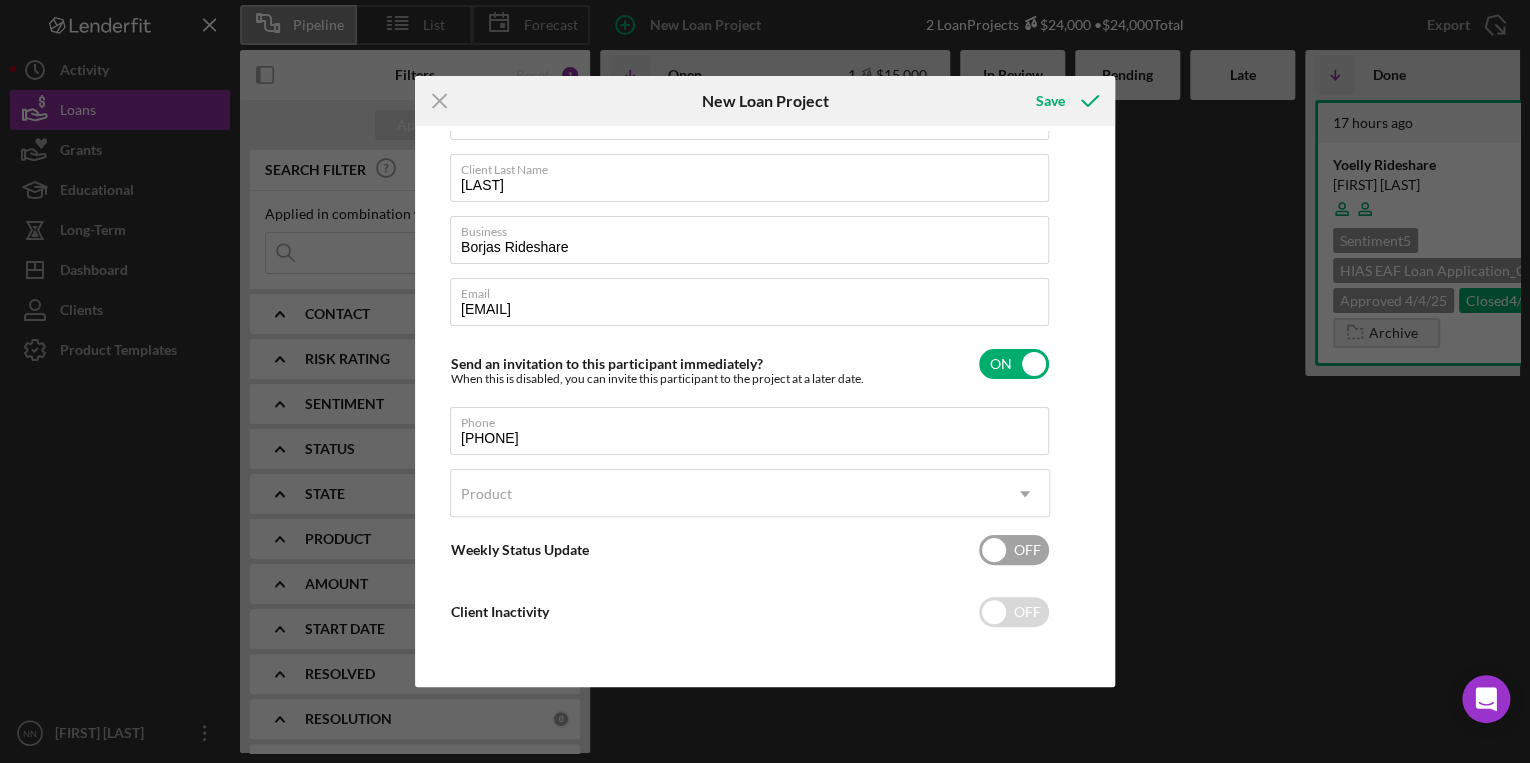 click at bounding box center (1014, 550) 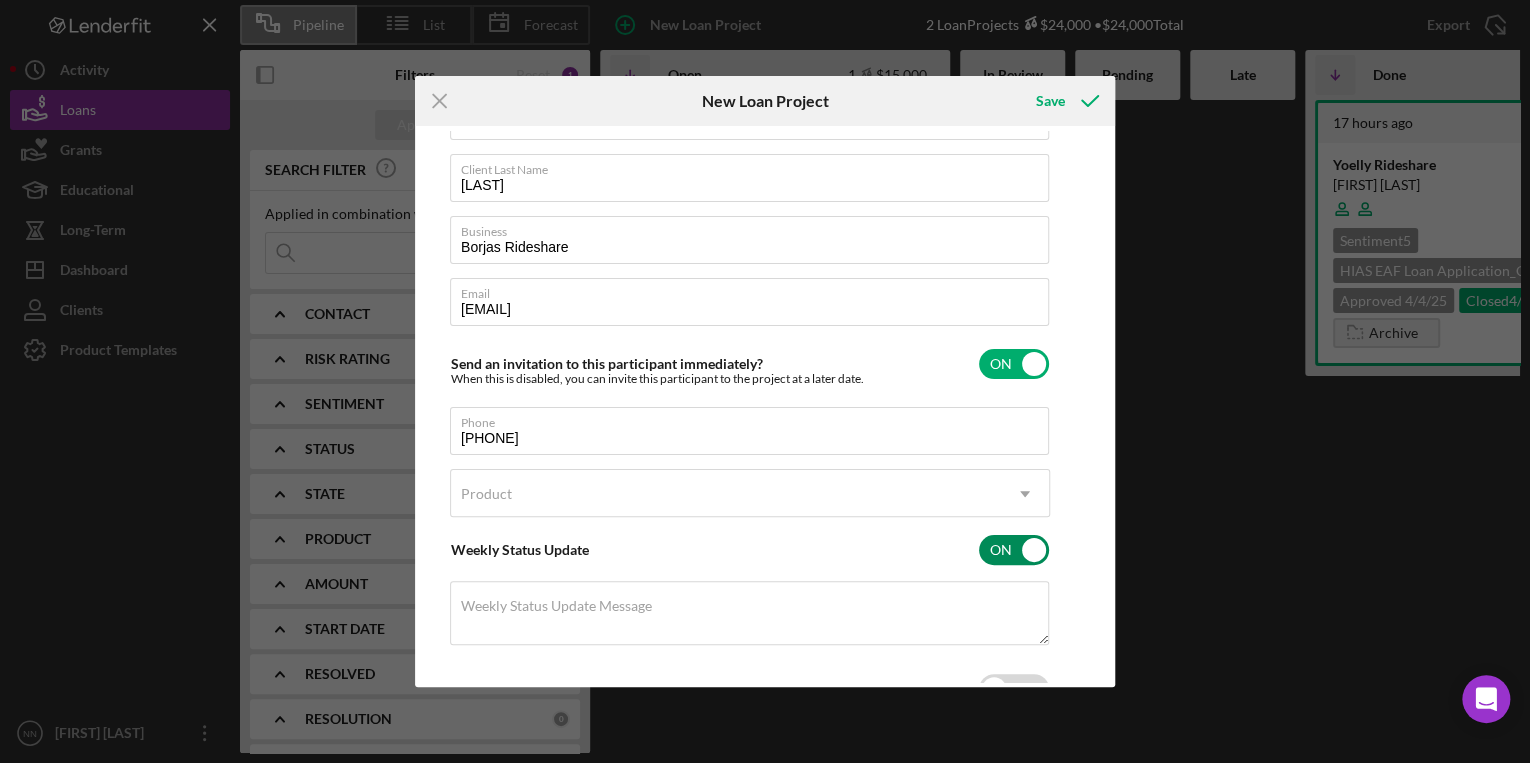 click on "Client First Name Daniel Client Last Name Borjas Business Borjas Rideshare Email dborjasguzman@gmail.com Send an invitation to this participant immediately? When this is disabled, you can invite this participant to the project at a later date. ON Phone (704) 492-3491 Product Icon/Dropdown Arrow Weekly Status Update ON Weekly Status Update Message Client Inactivity OFF" at bounding box center (765, 406) 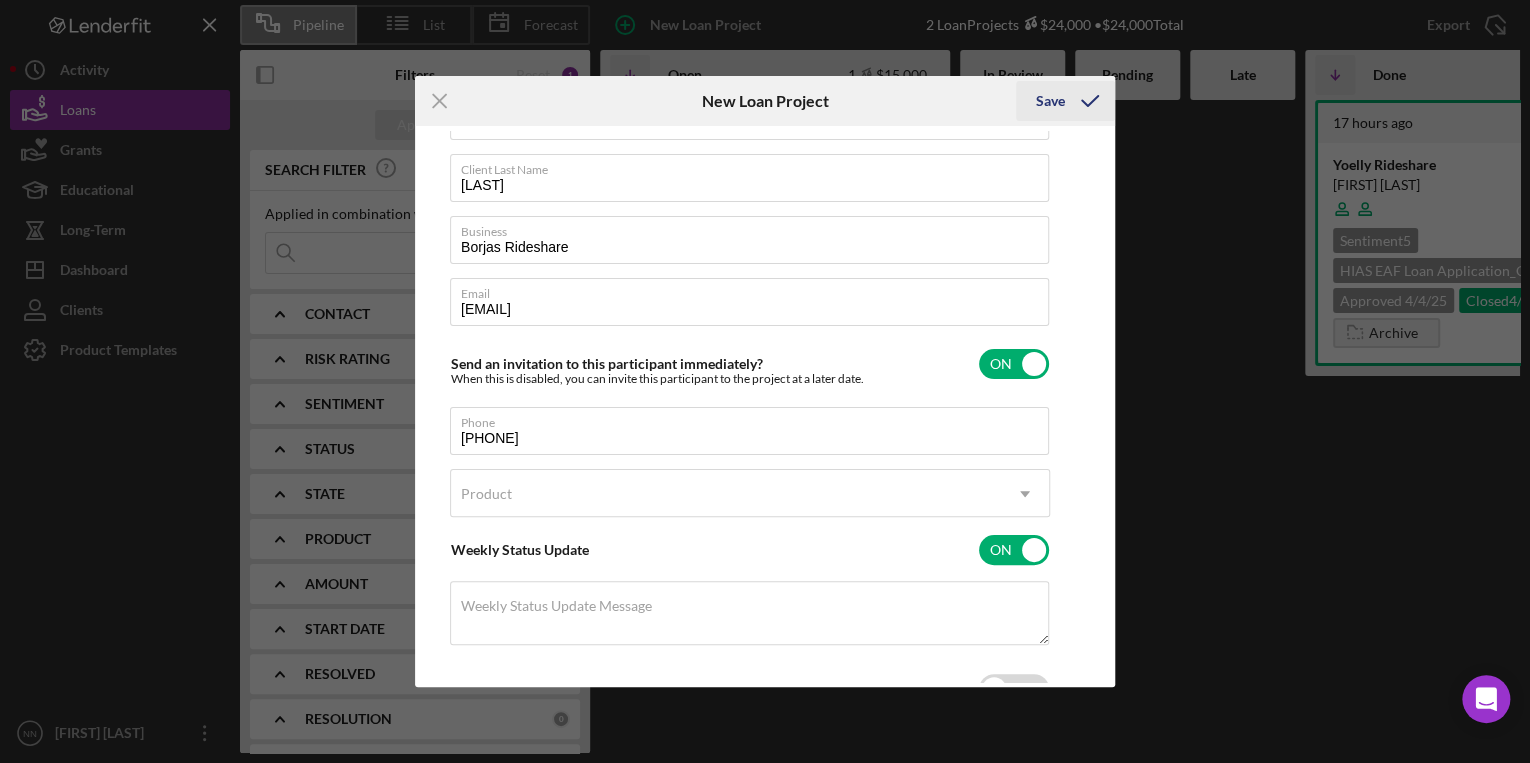 click on "Save" at bounding box center [1050, 101] 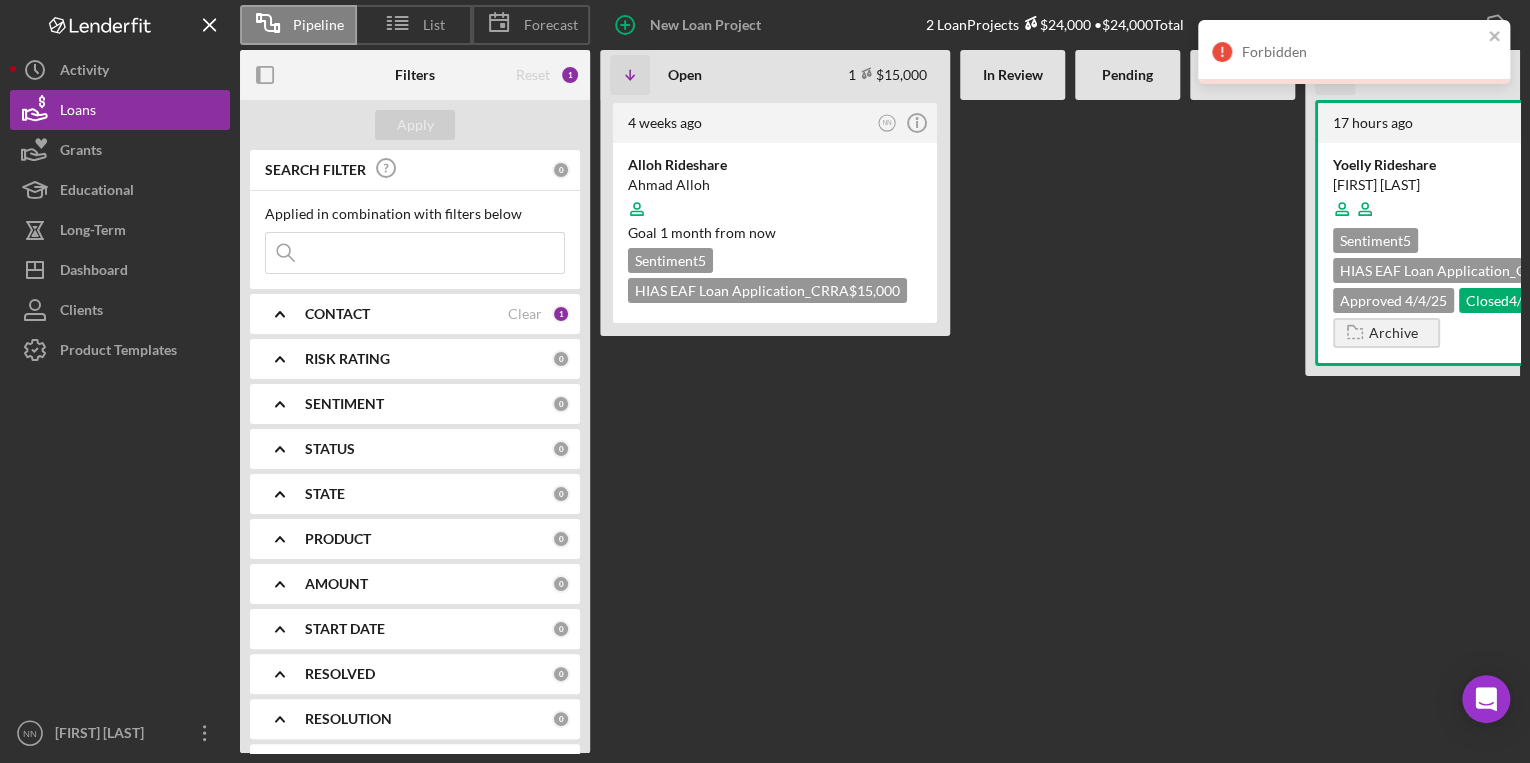click on "Forbidden" at bounding box center [1347, 52] 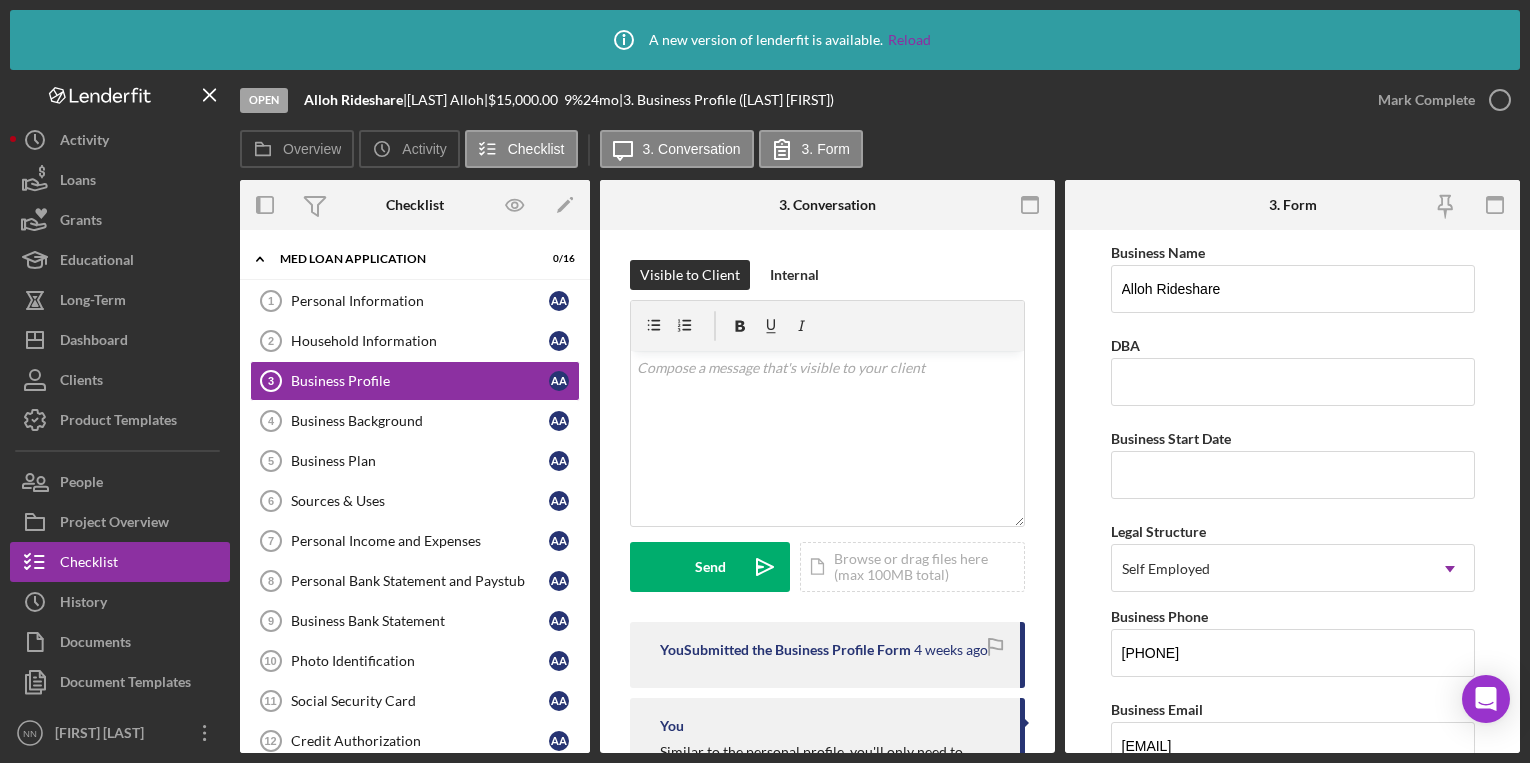 scroll, scrollTop: 0, scrollLeft: 0, axis: both 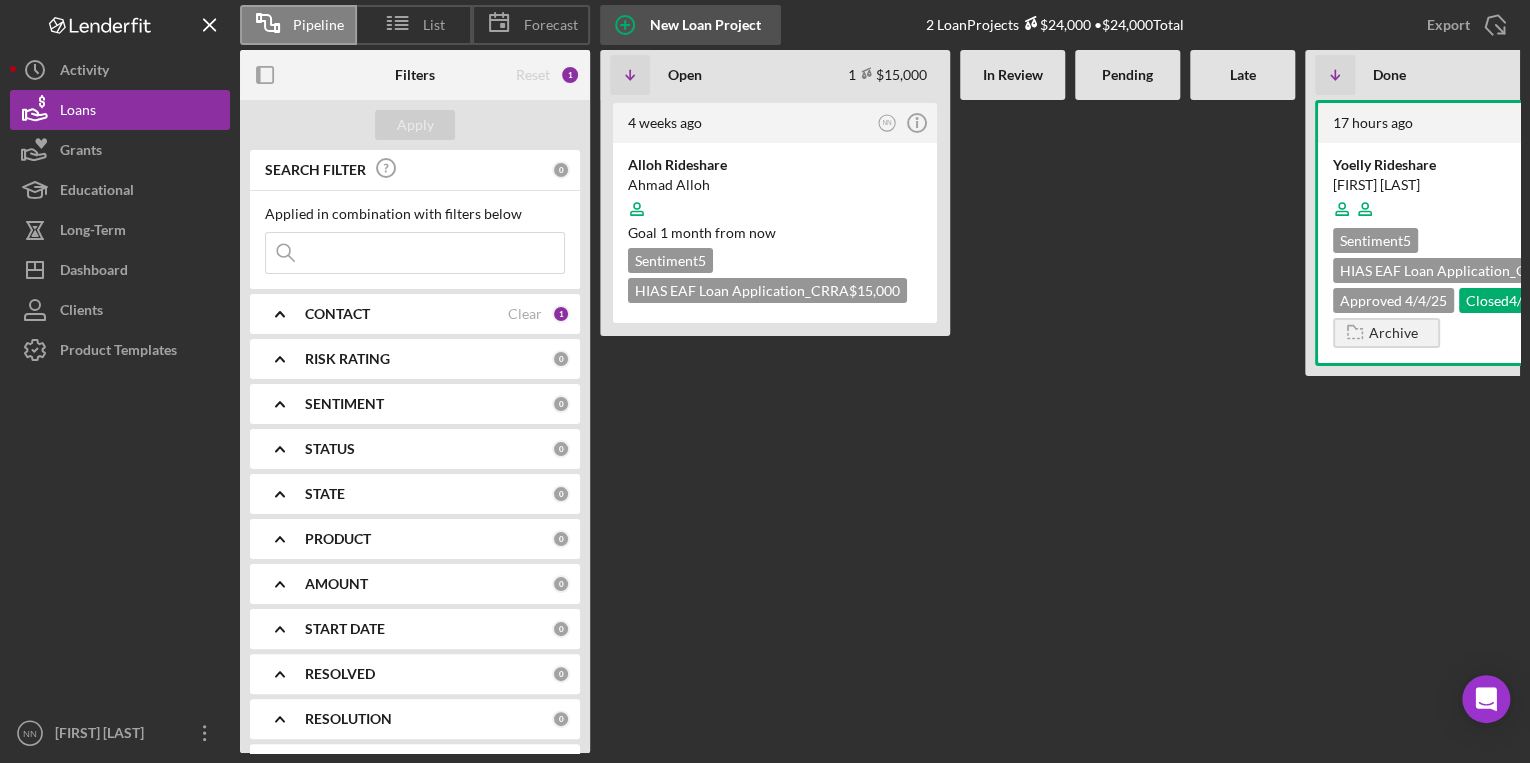 drag, startPoint x: 655, startPoint y: 17, endPoint x: 663, endPoint y: 32, distance: 17 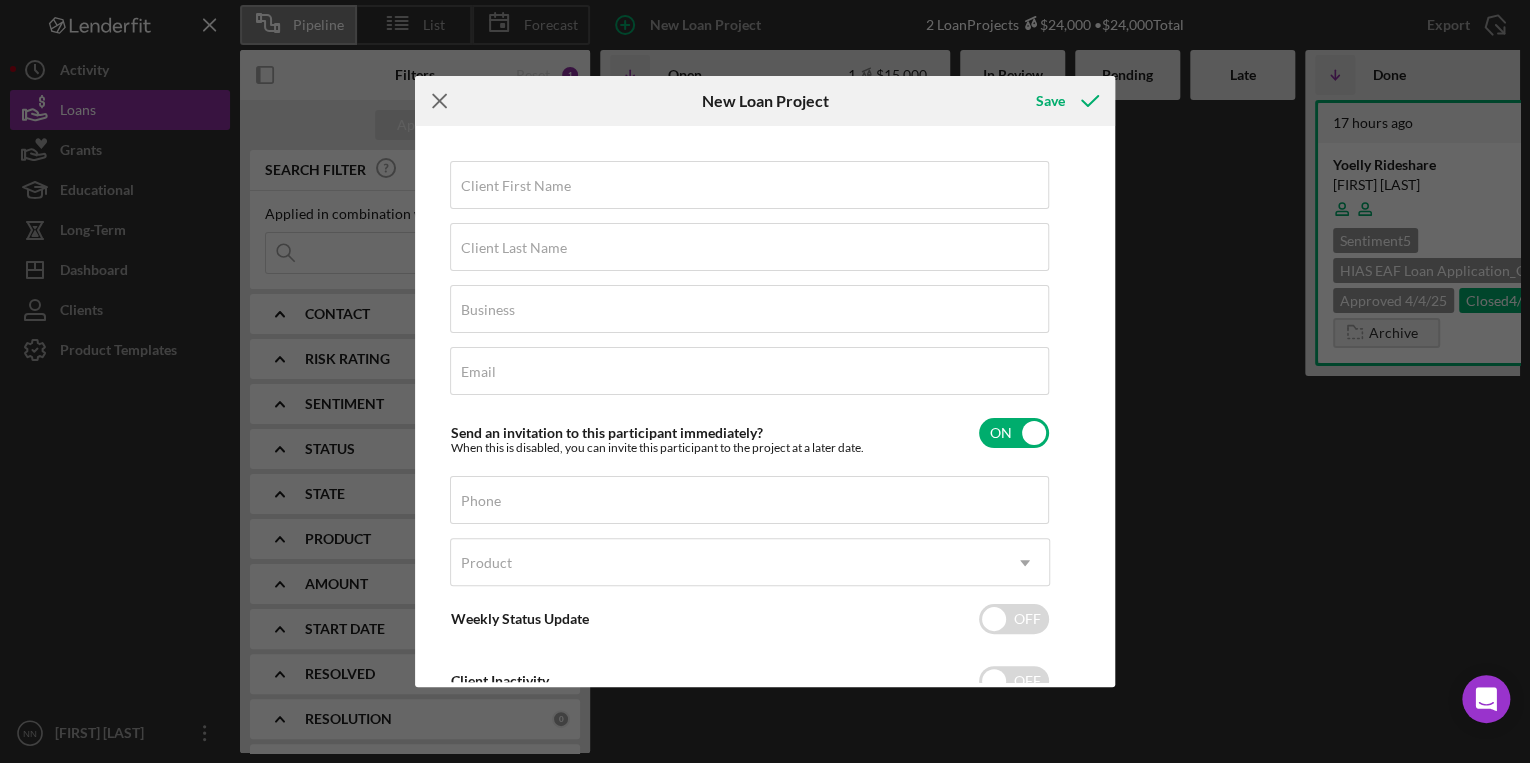 click on "Icon/Menu Close" 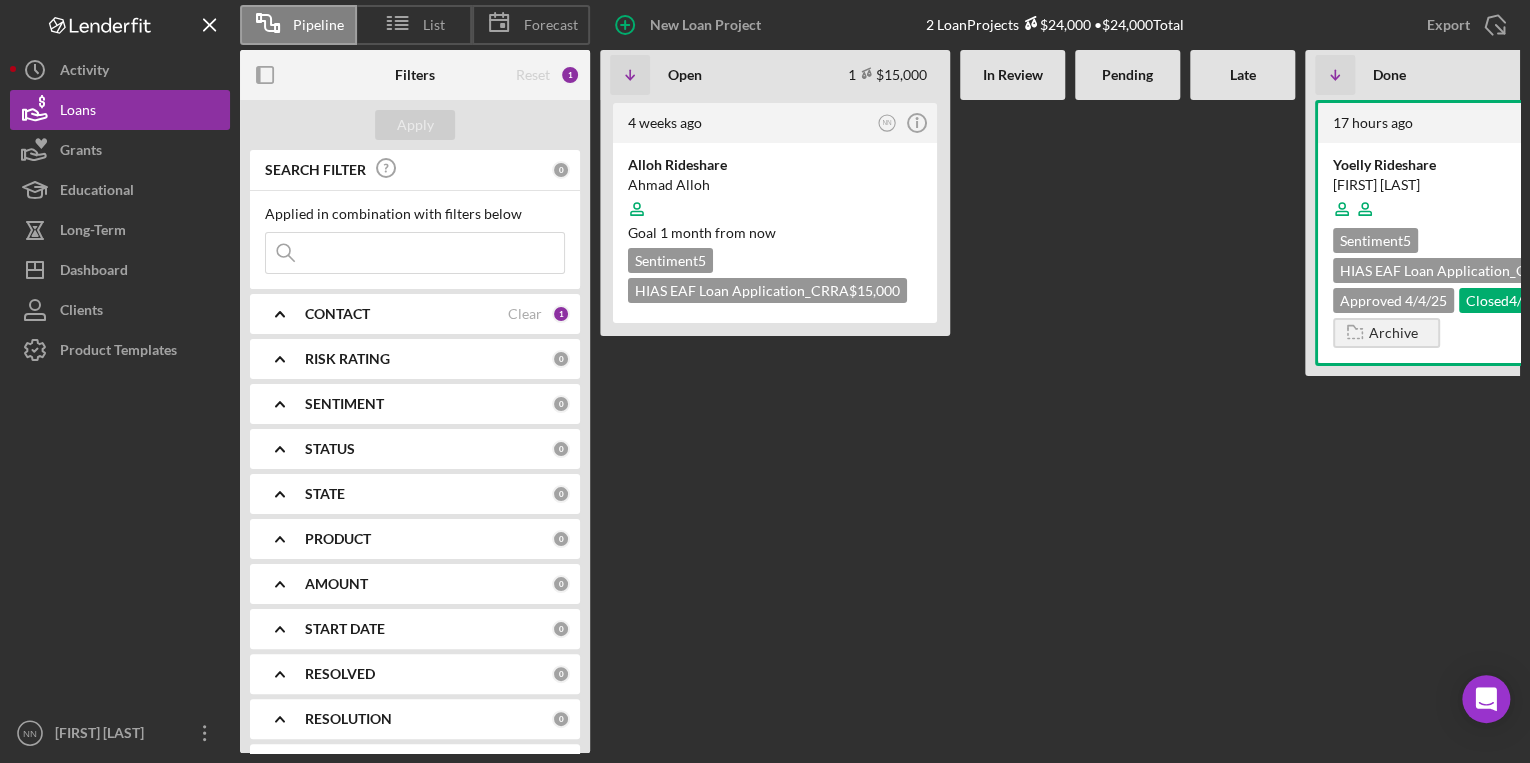 click on "CONTACT" at bounding box center (406, 314) 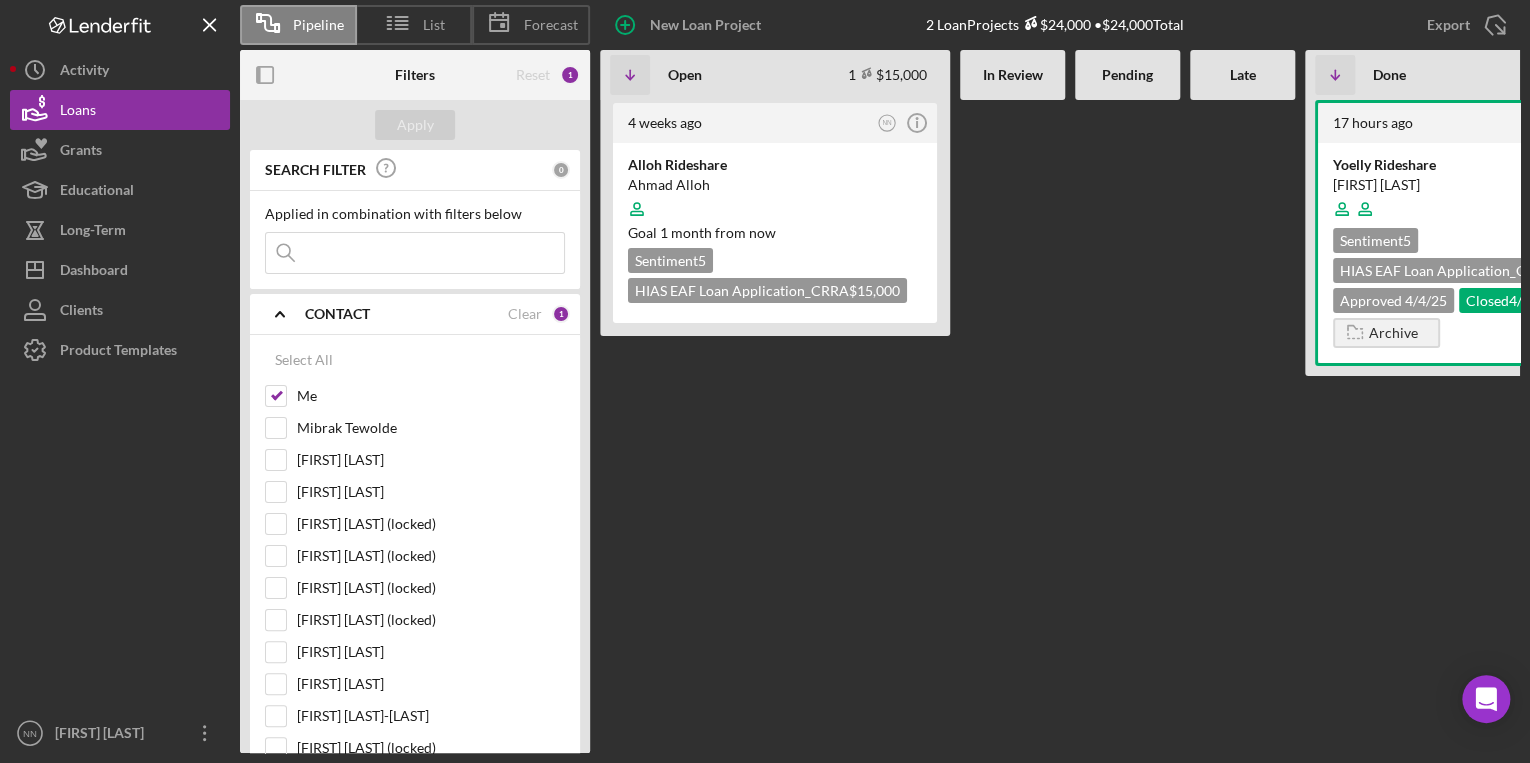 click on "CONTACT" at bounding box center [406, 314] 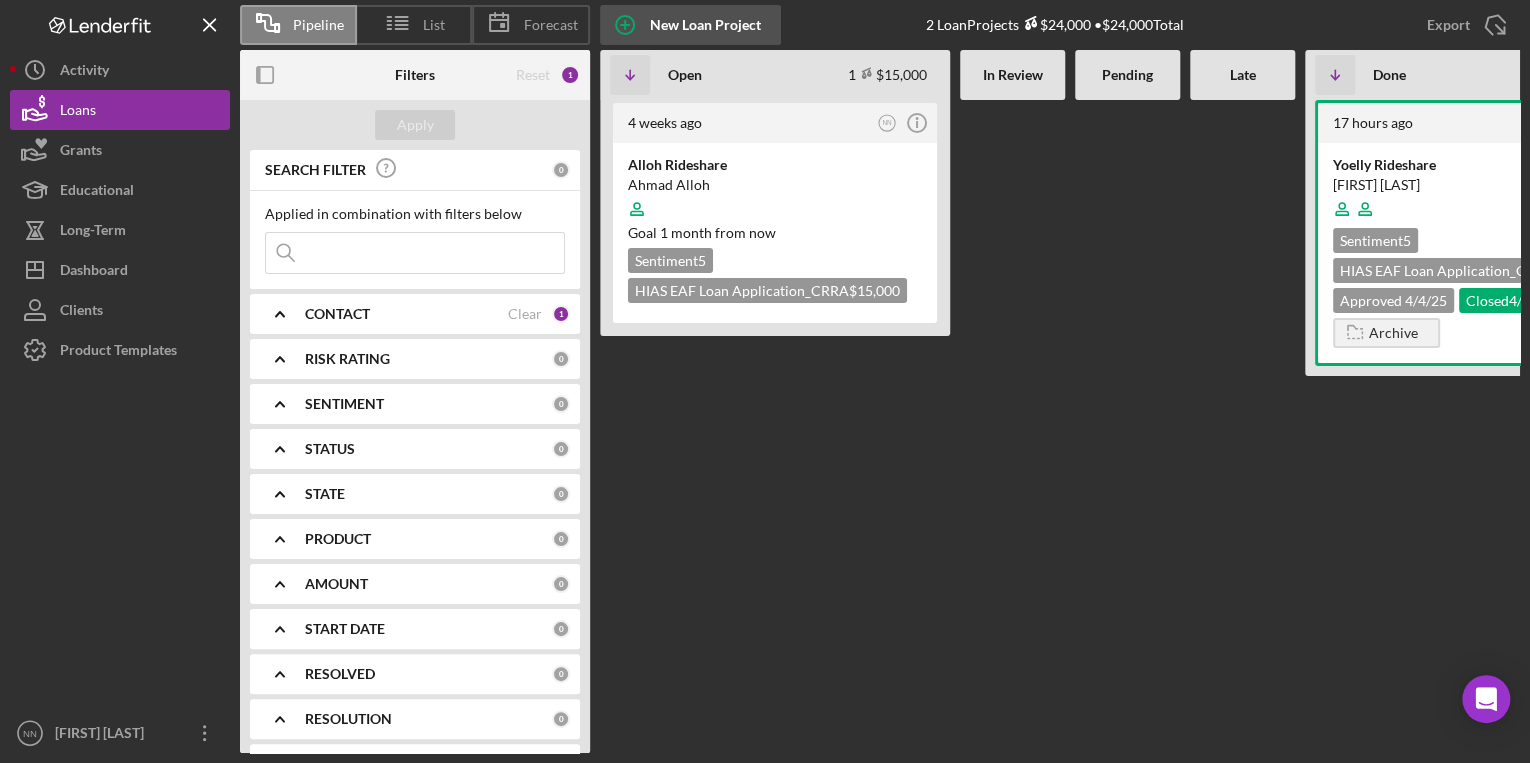 click on "New Loan Project" at bounding box center (705, 25) 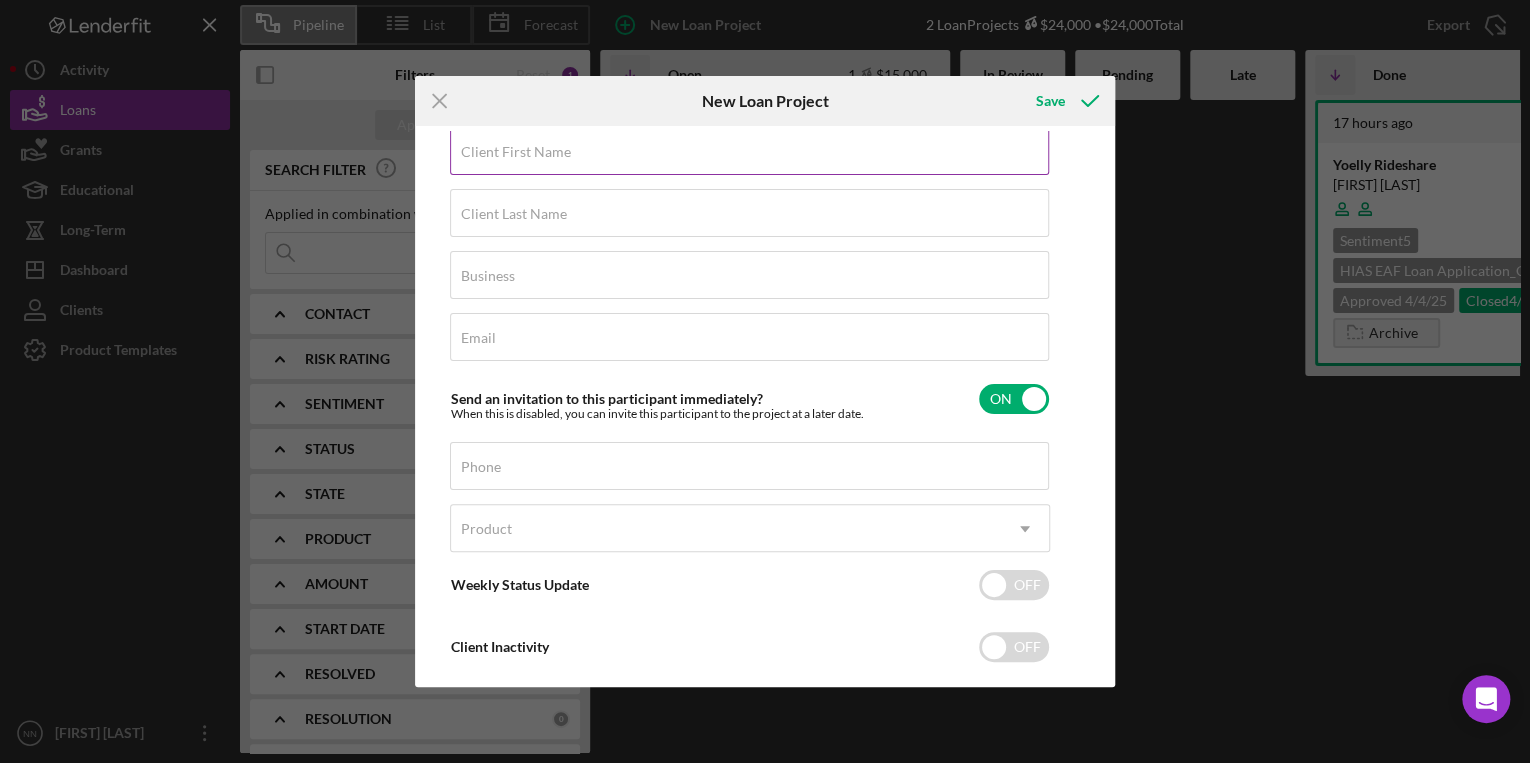scroll, scrollTop: 0, scrollLeft: 0, axis: both 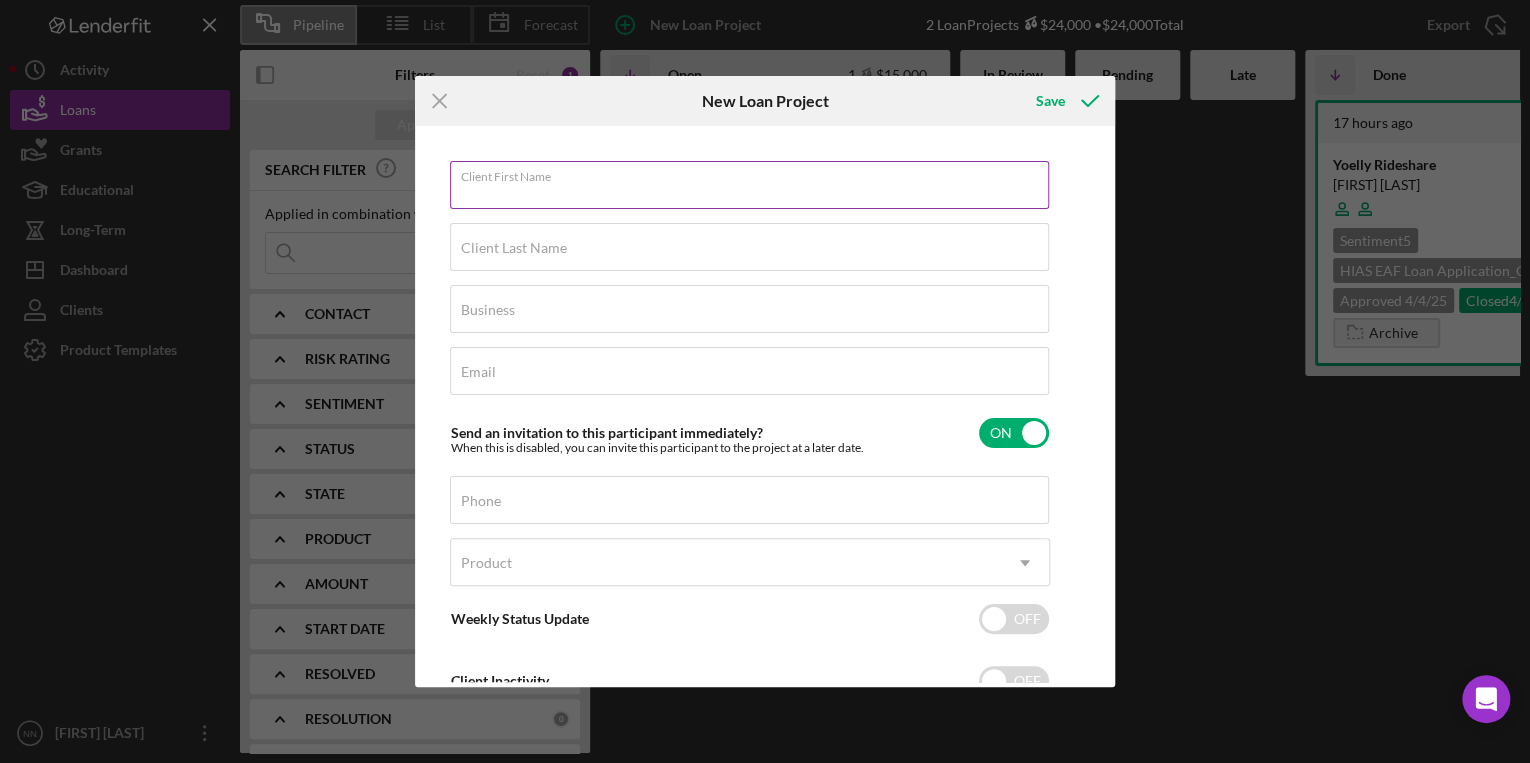 click on "Client First Name Required" at bounding box center (750, 186) 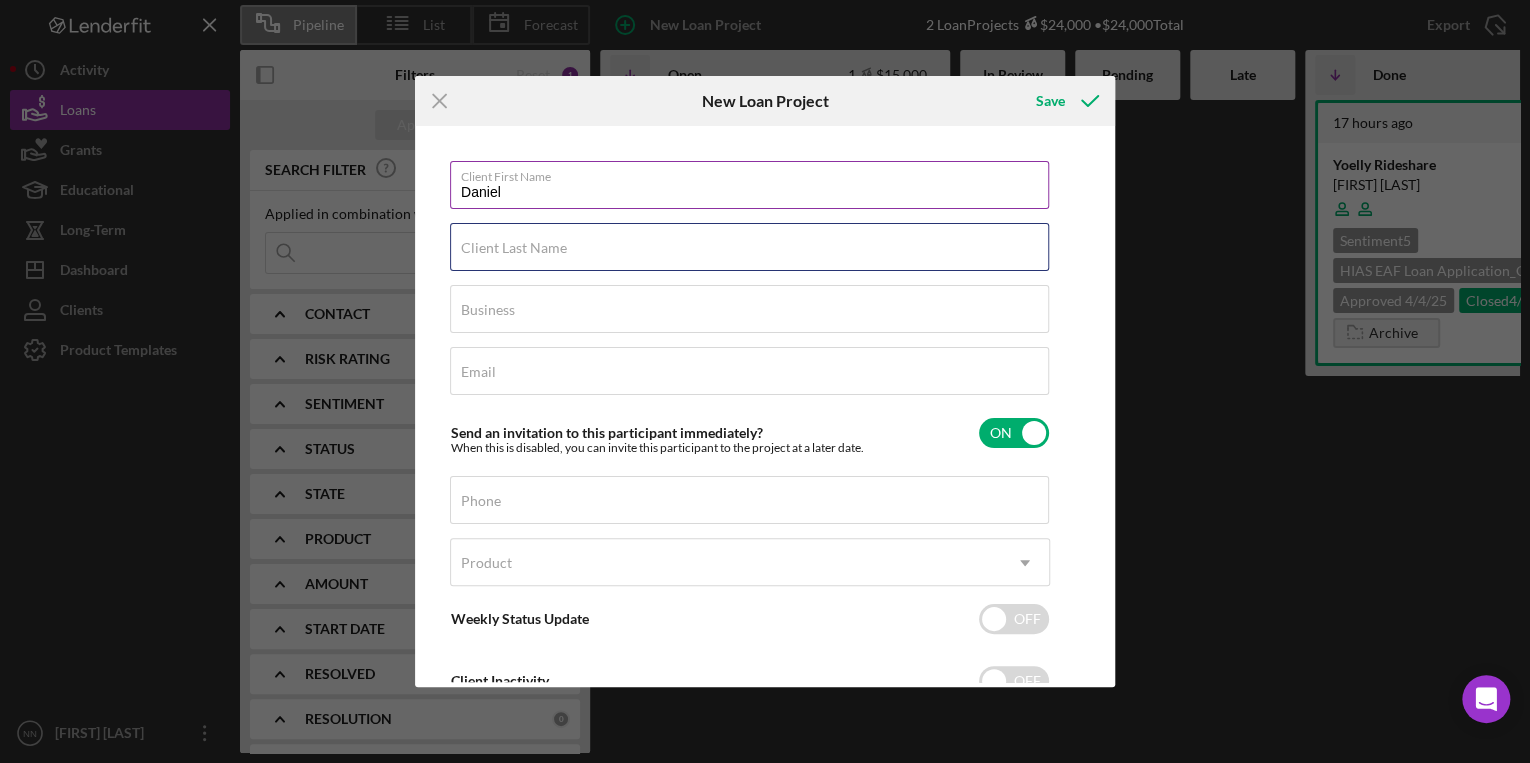 type on "[LAST]" 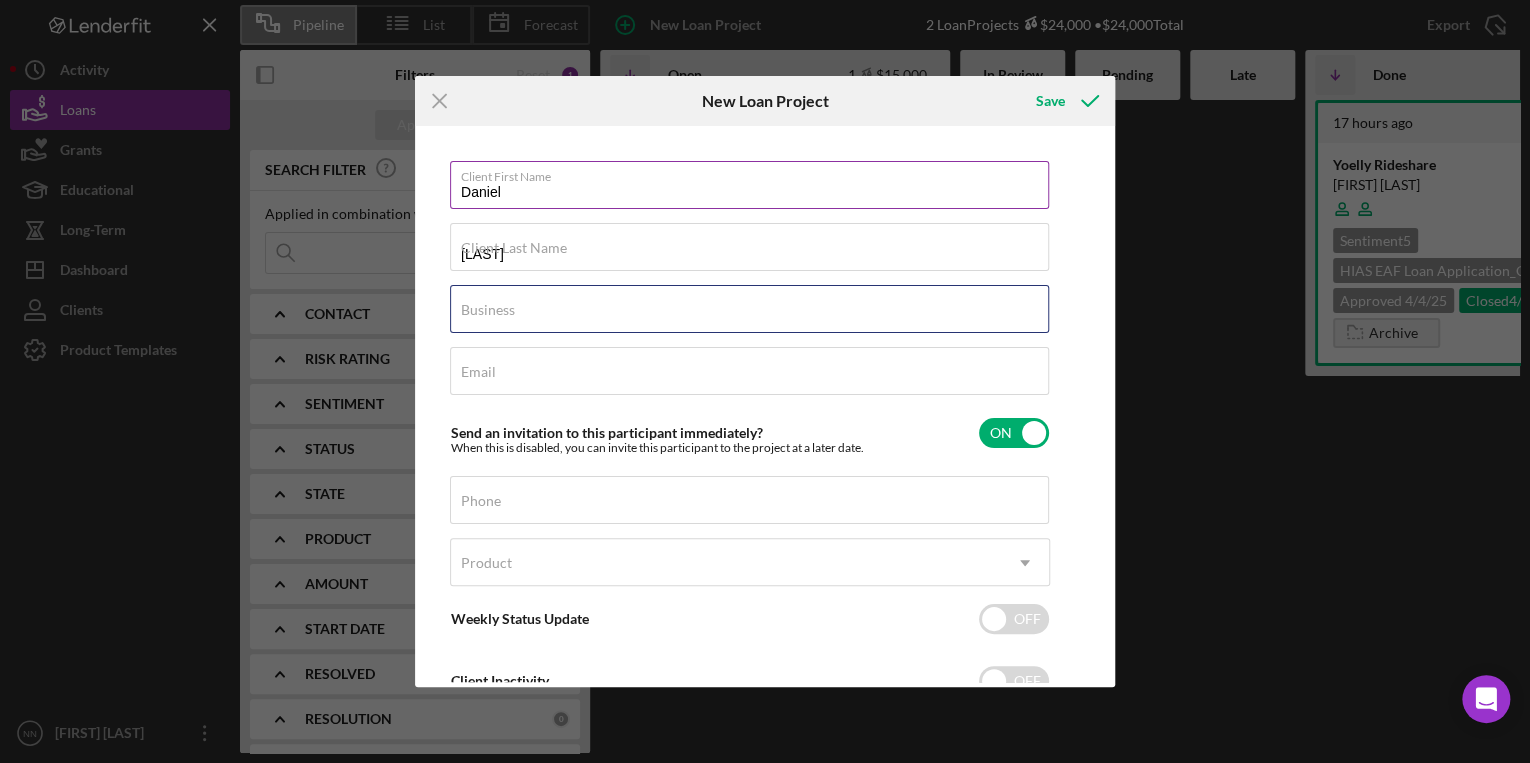 type on "Borjas Rideshare" 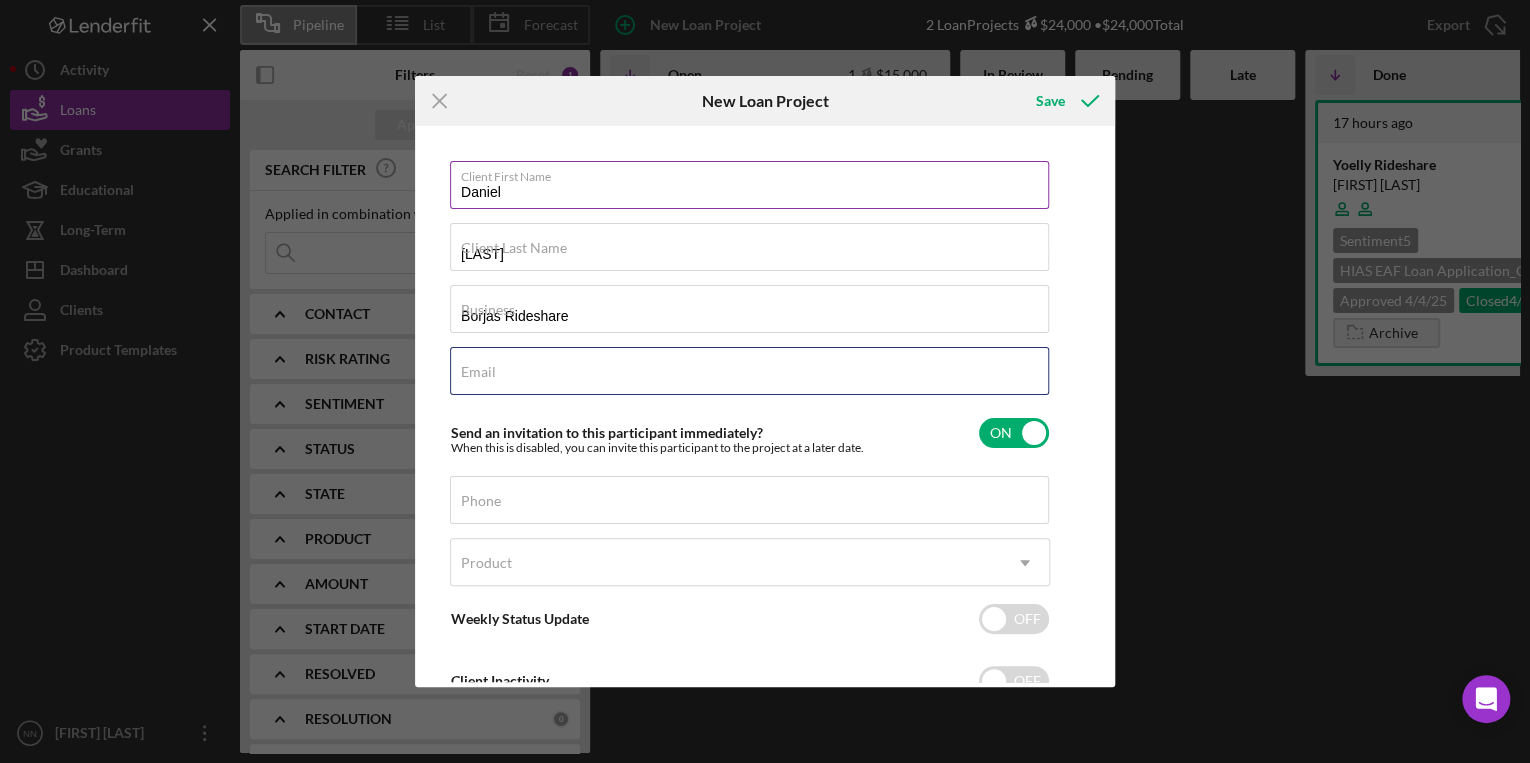 type on "[EMAIL]" 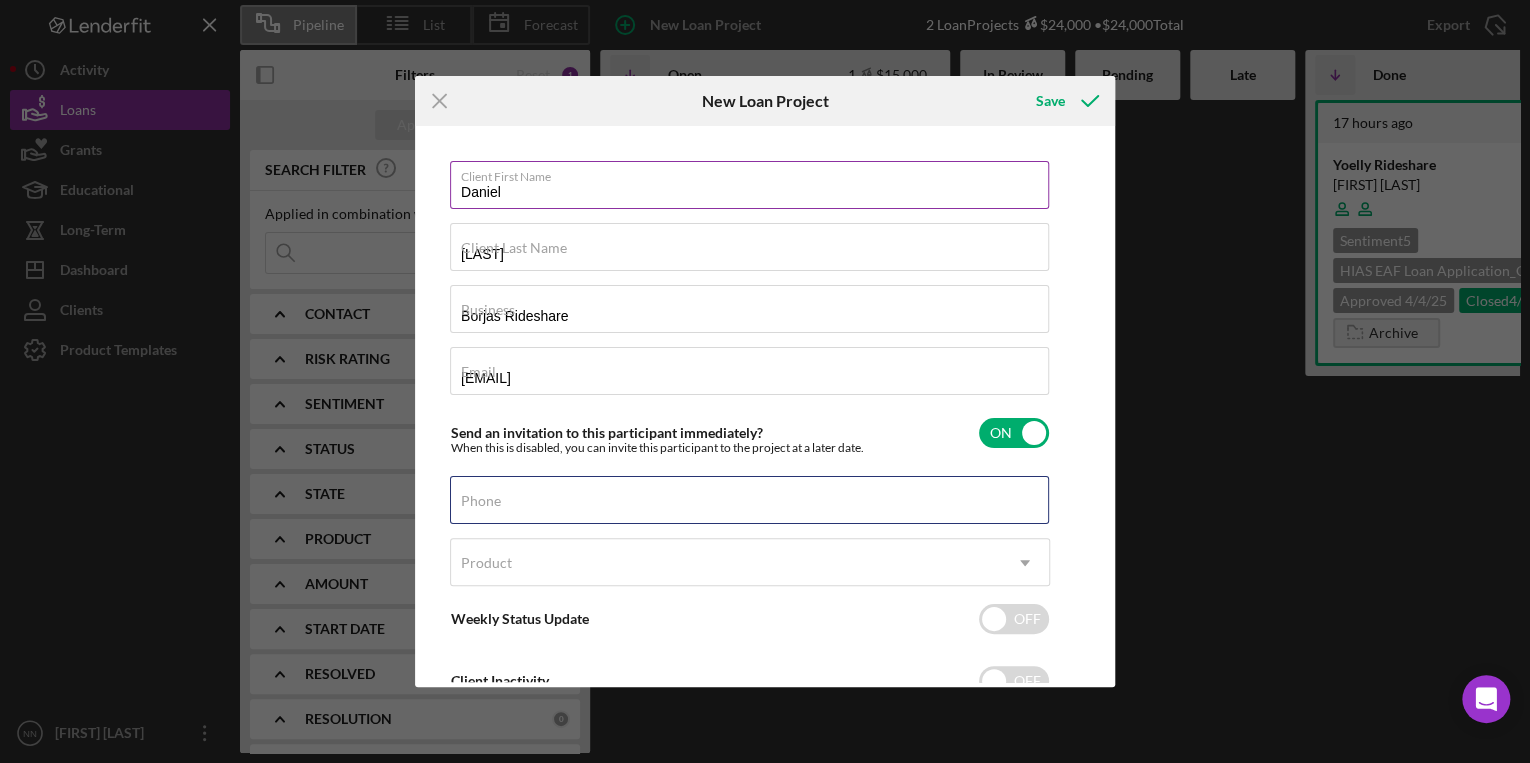 type on "[PHONE]" 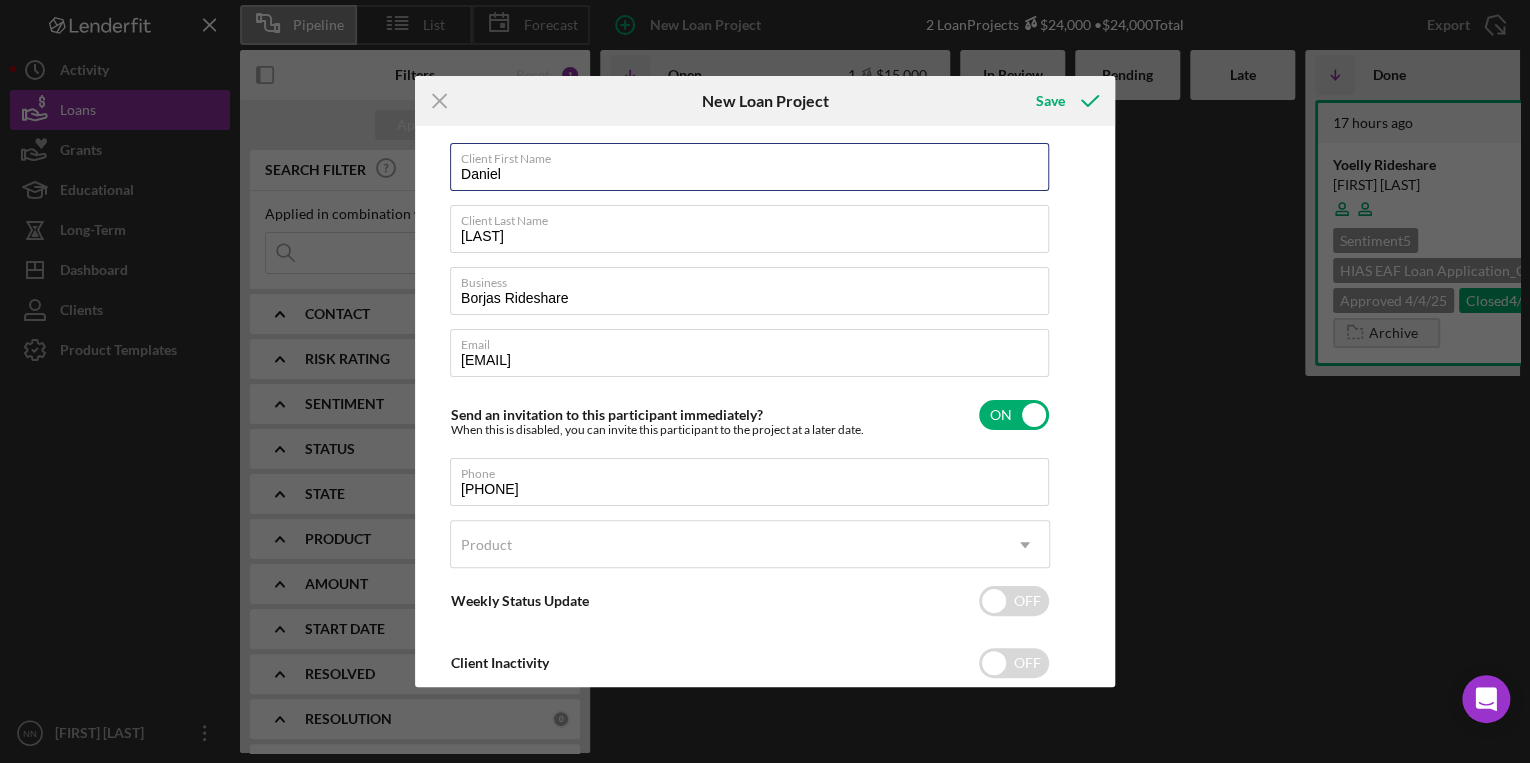 scroll, scrollTop: 69, scrollLeft: 0, axis: vertical 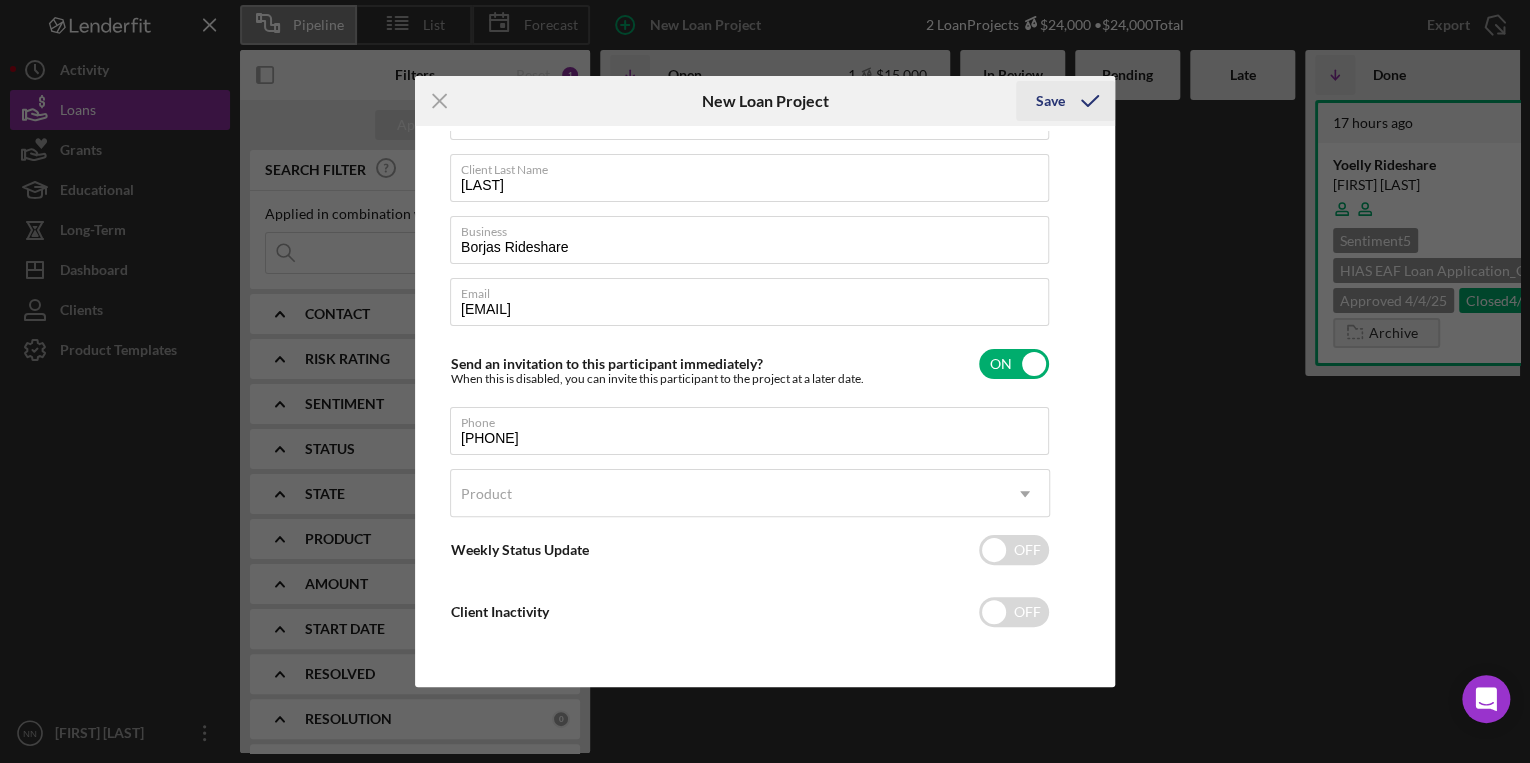 click on "Save" at bounding box center [1050, 101] 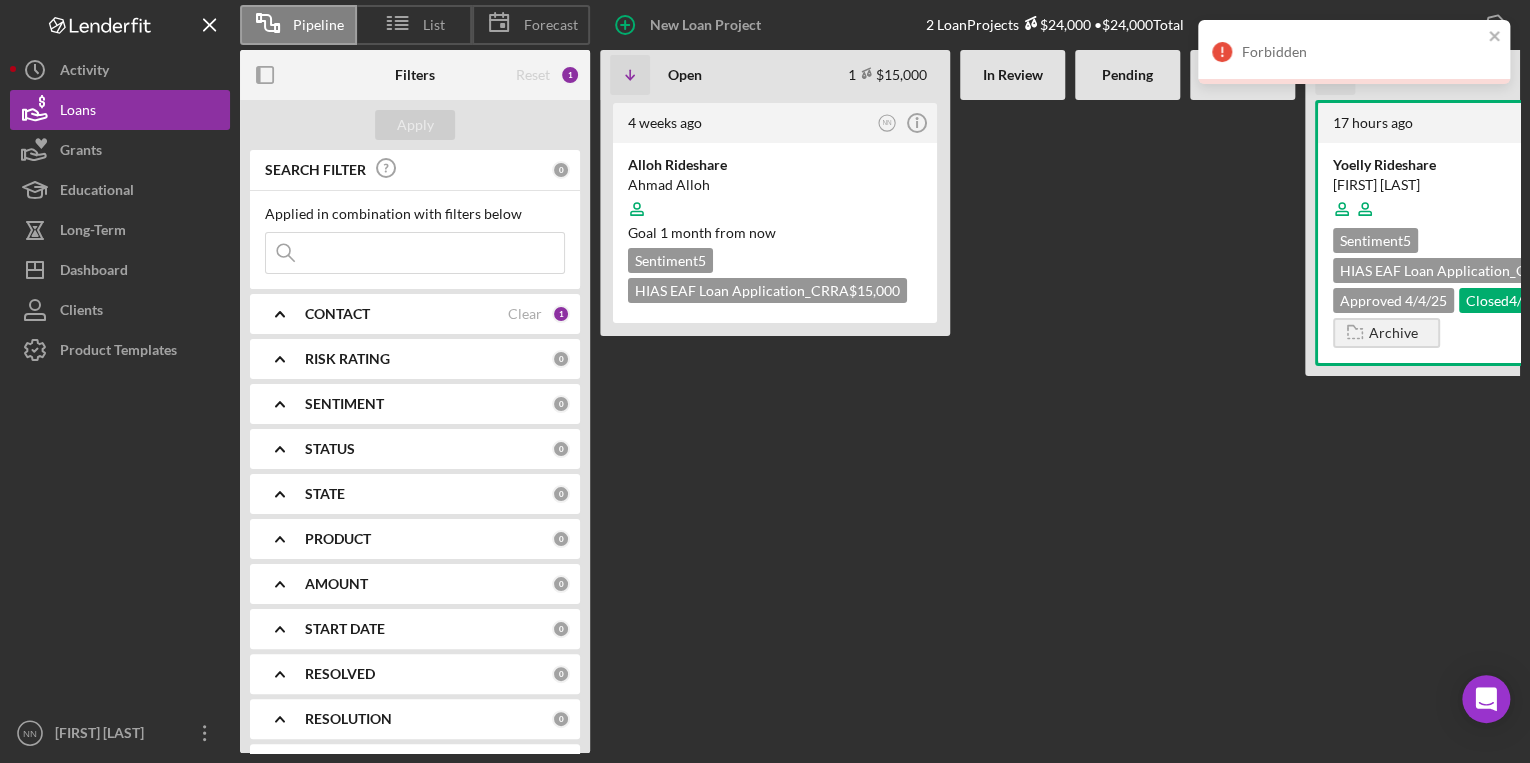 click on "Forbidden" at bounding box center [1347, 52] 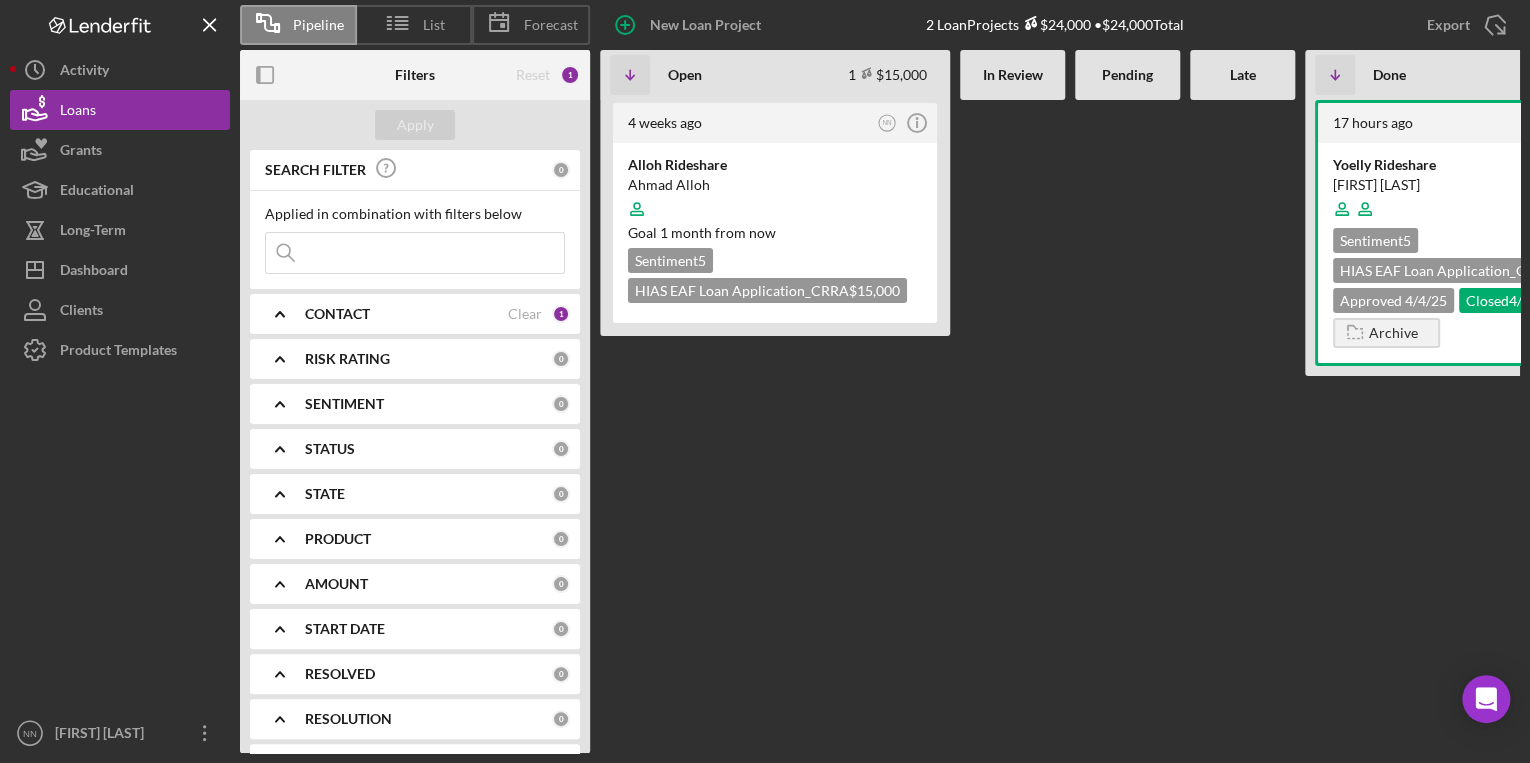 scroll, scrollTop: 0, scrollLeft: 144, axis: horizontal 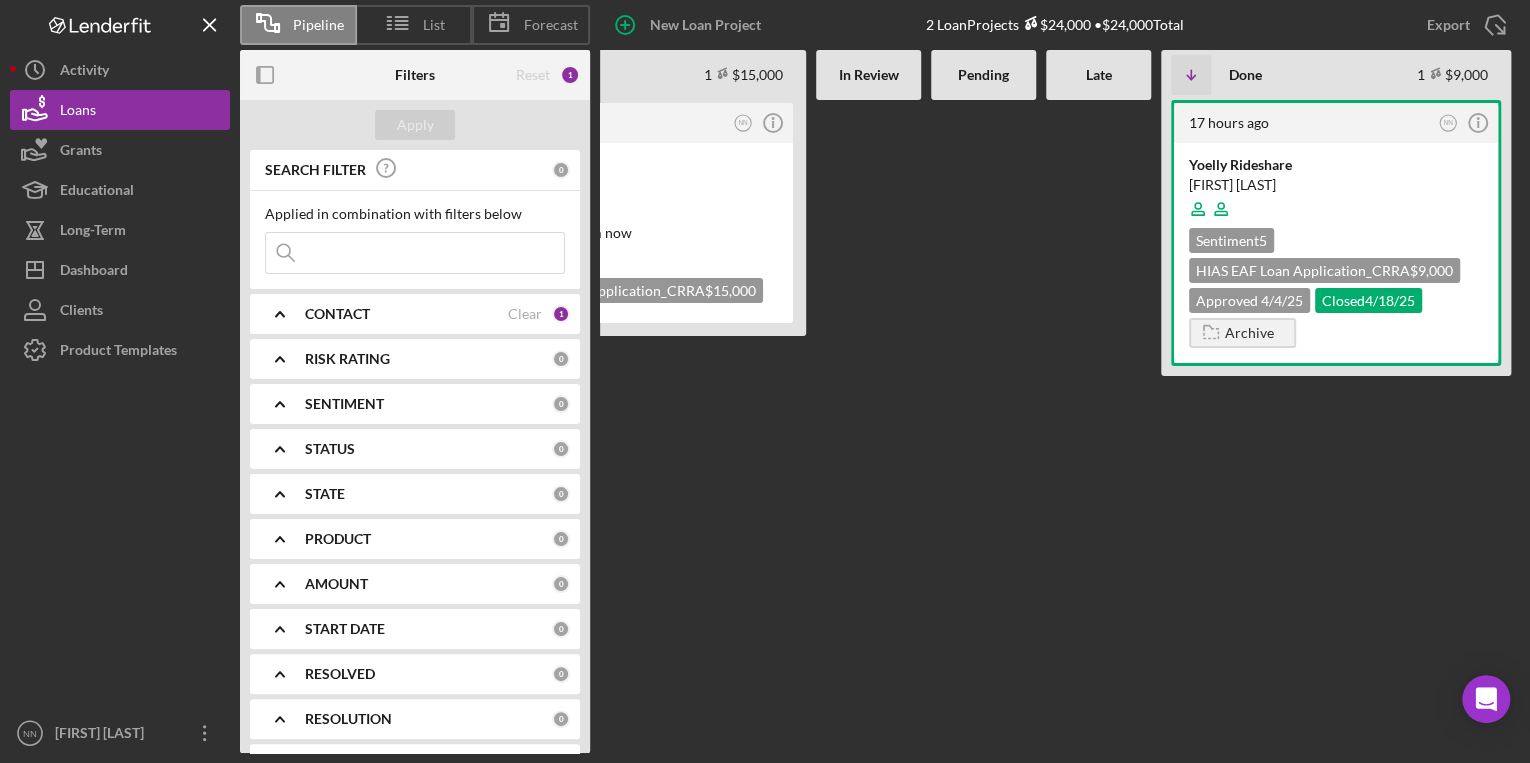 drag, startPoint x: 802, startPoint y: 553, endPoint x: 642, endPoint y: 484, distance: 174.24408 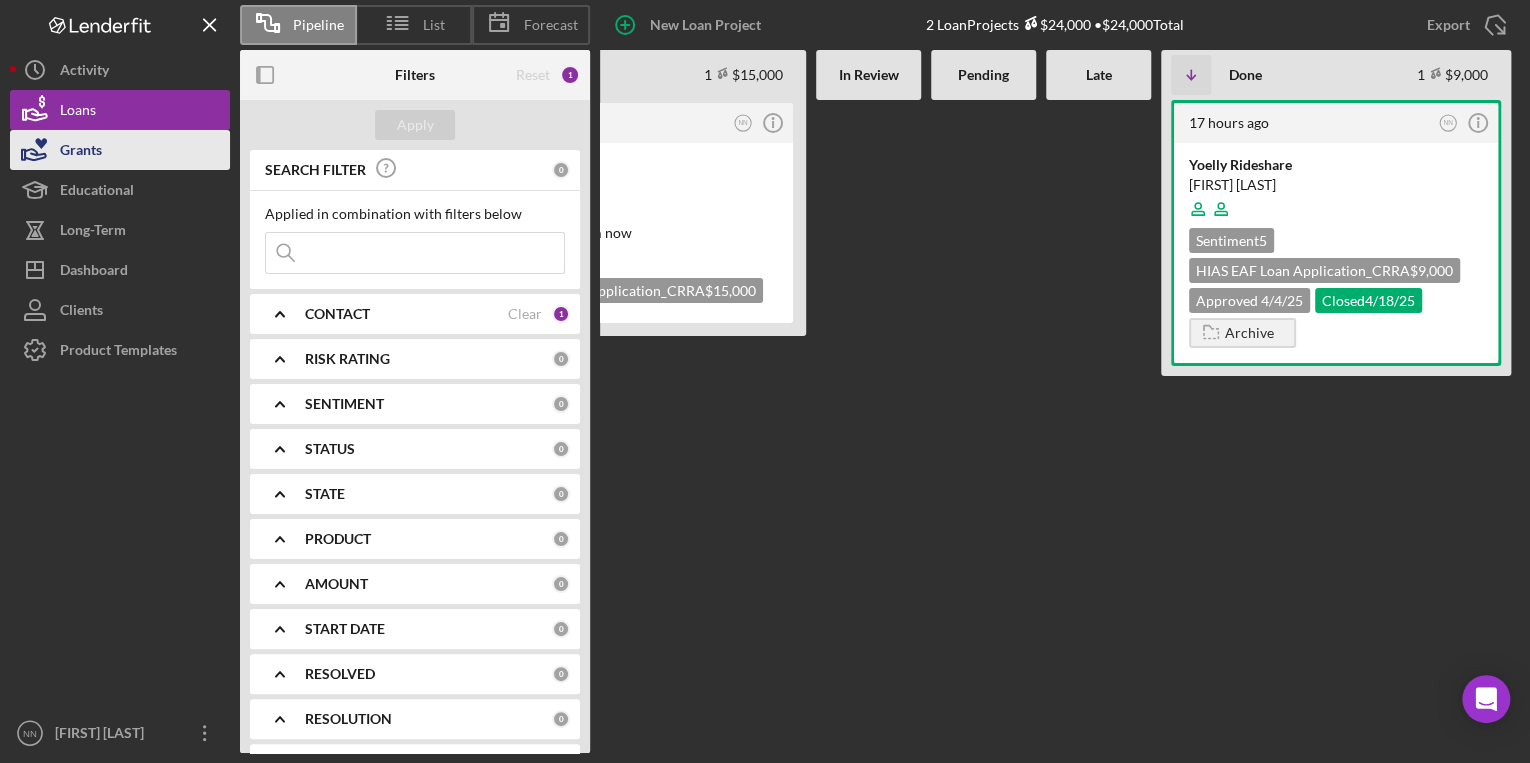 click on "Grants" at bounding box center [120, 150] 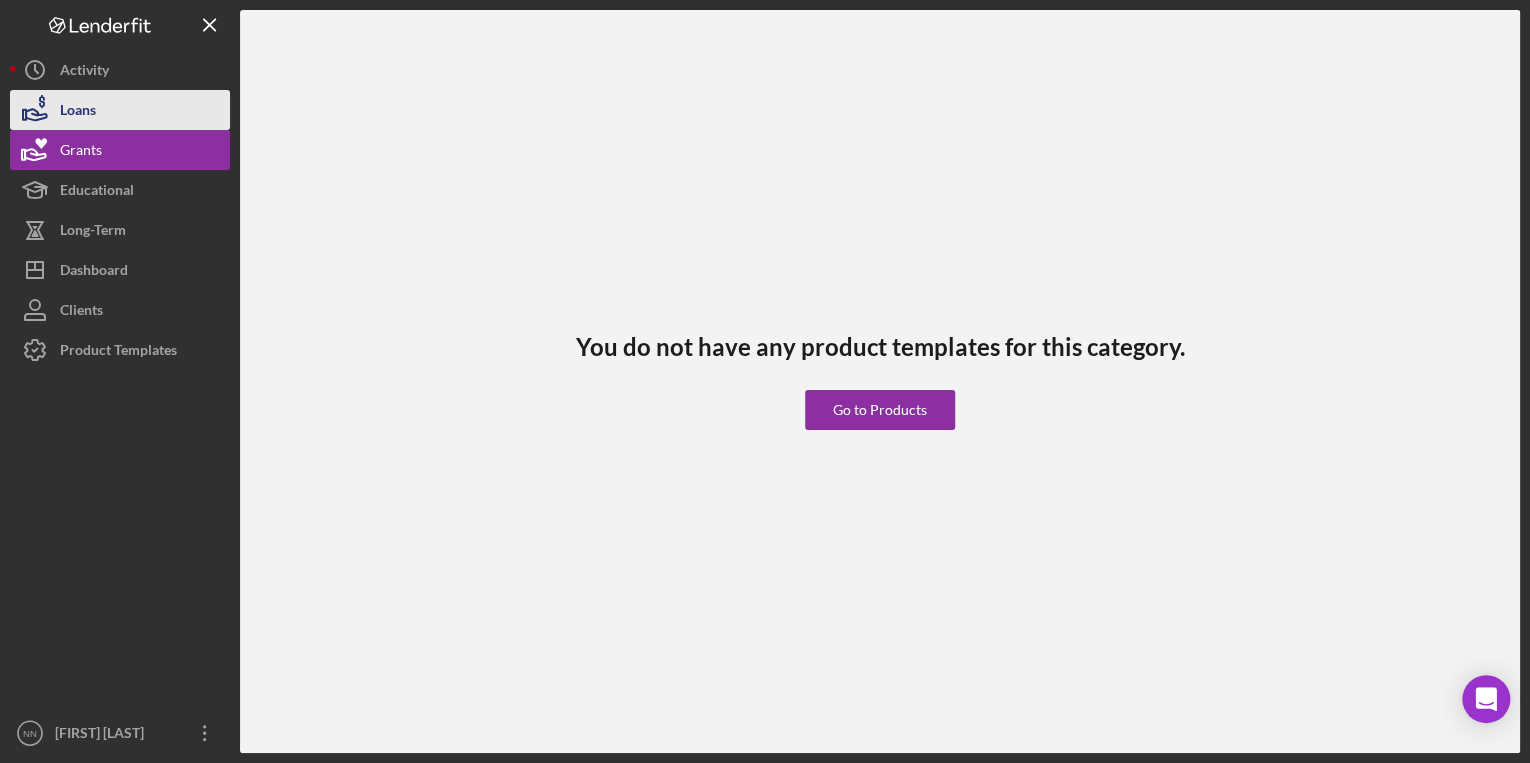 click on "Loans" at bounding box center (120, 110) 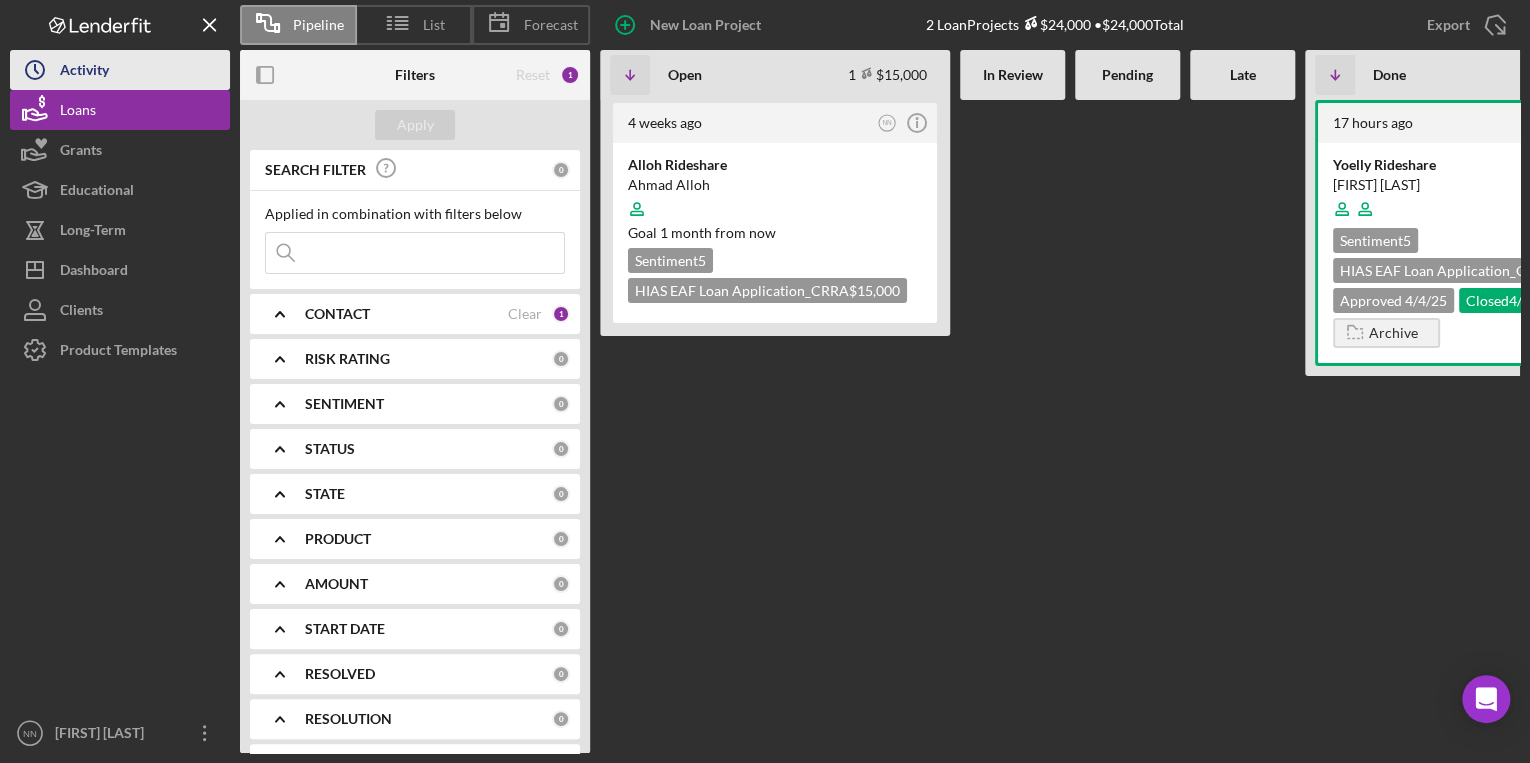 click on "Activity" at bounding box center [84, 72] 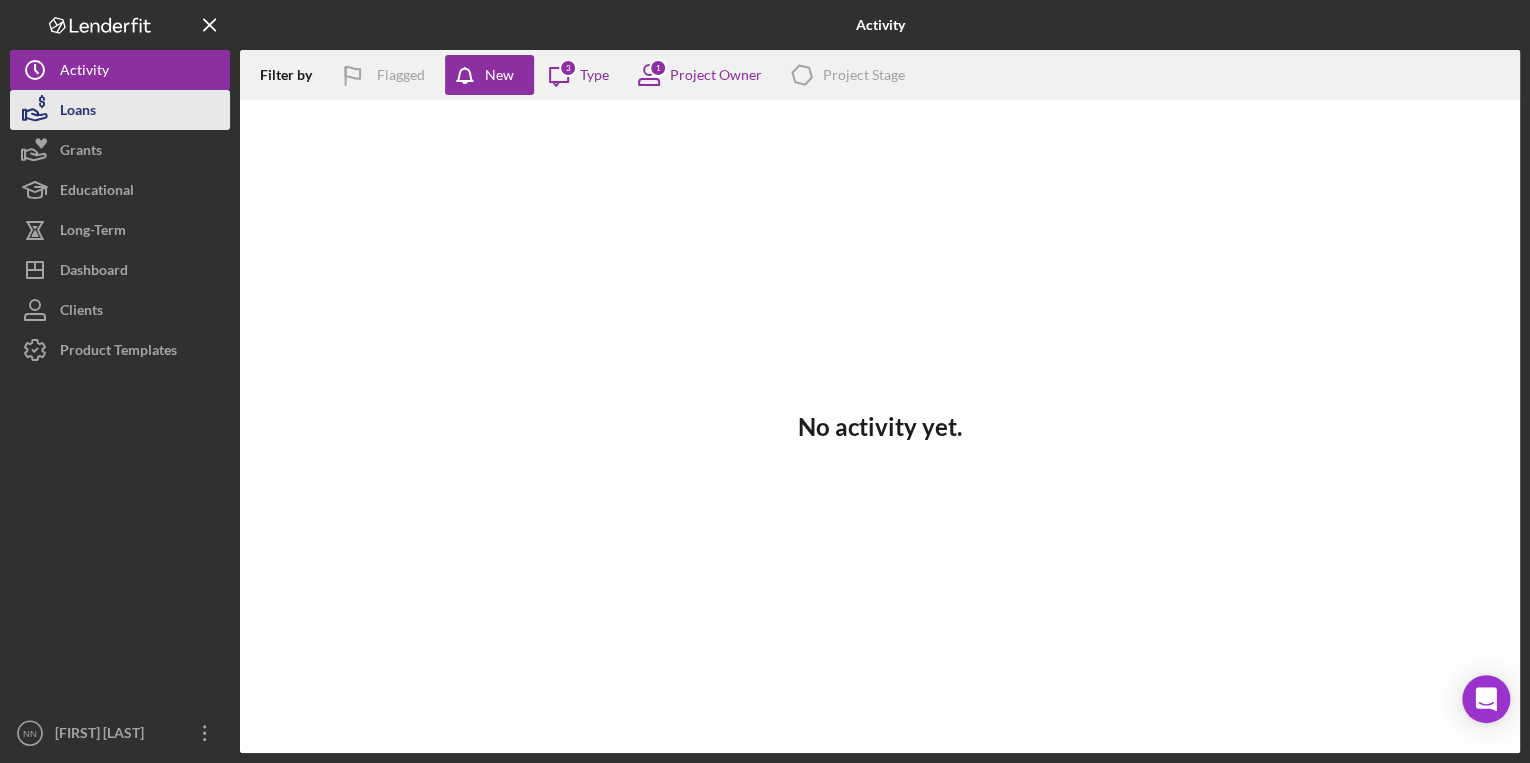 click on "Loans" at bounding box center [120, 110] 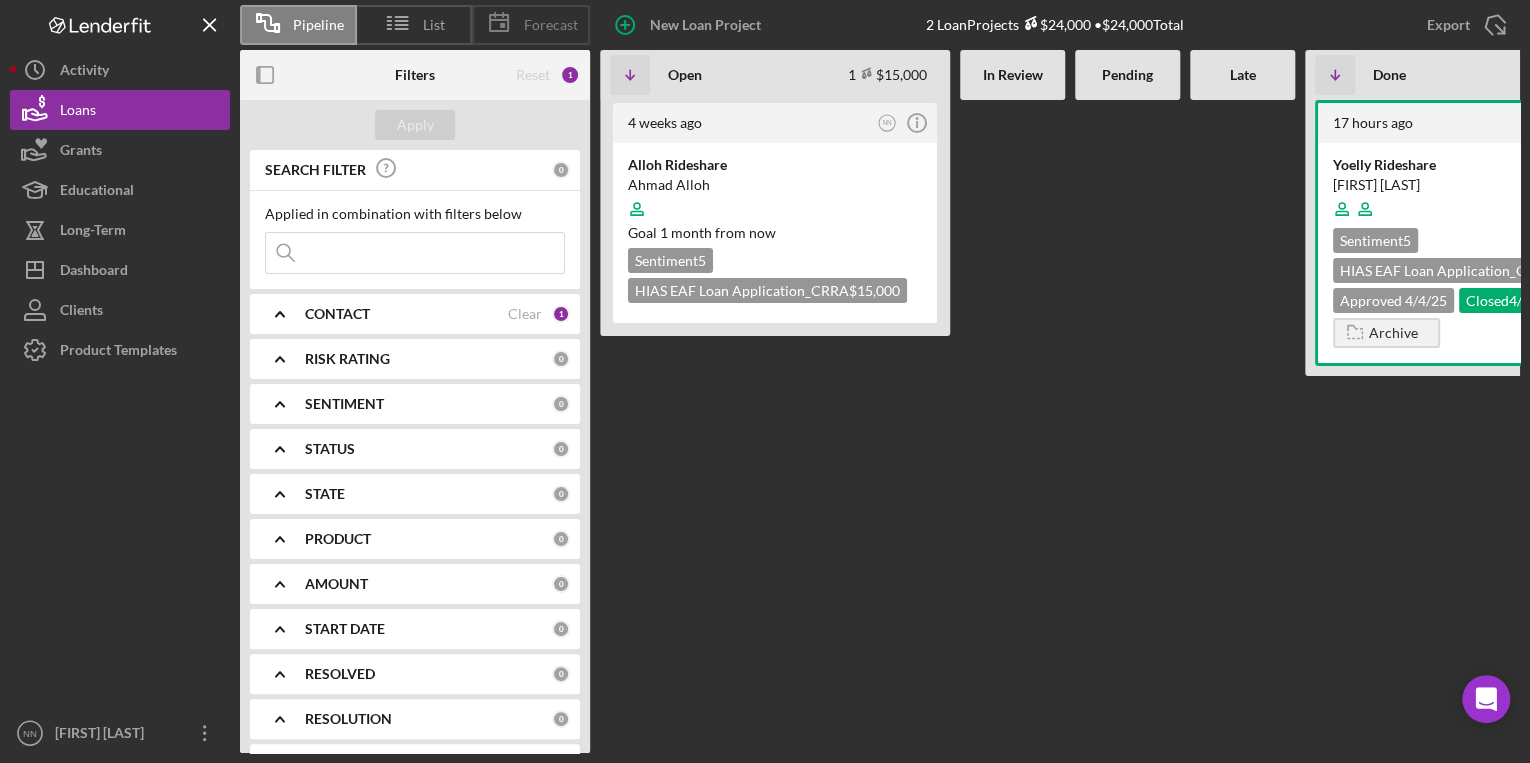 click on "Forecast" at bounding box center [551, 25] 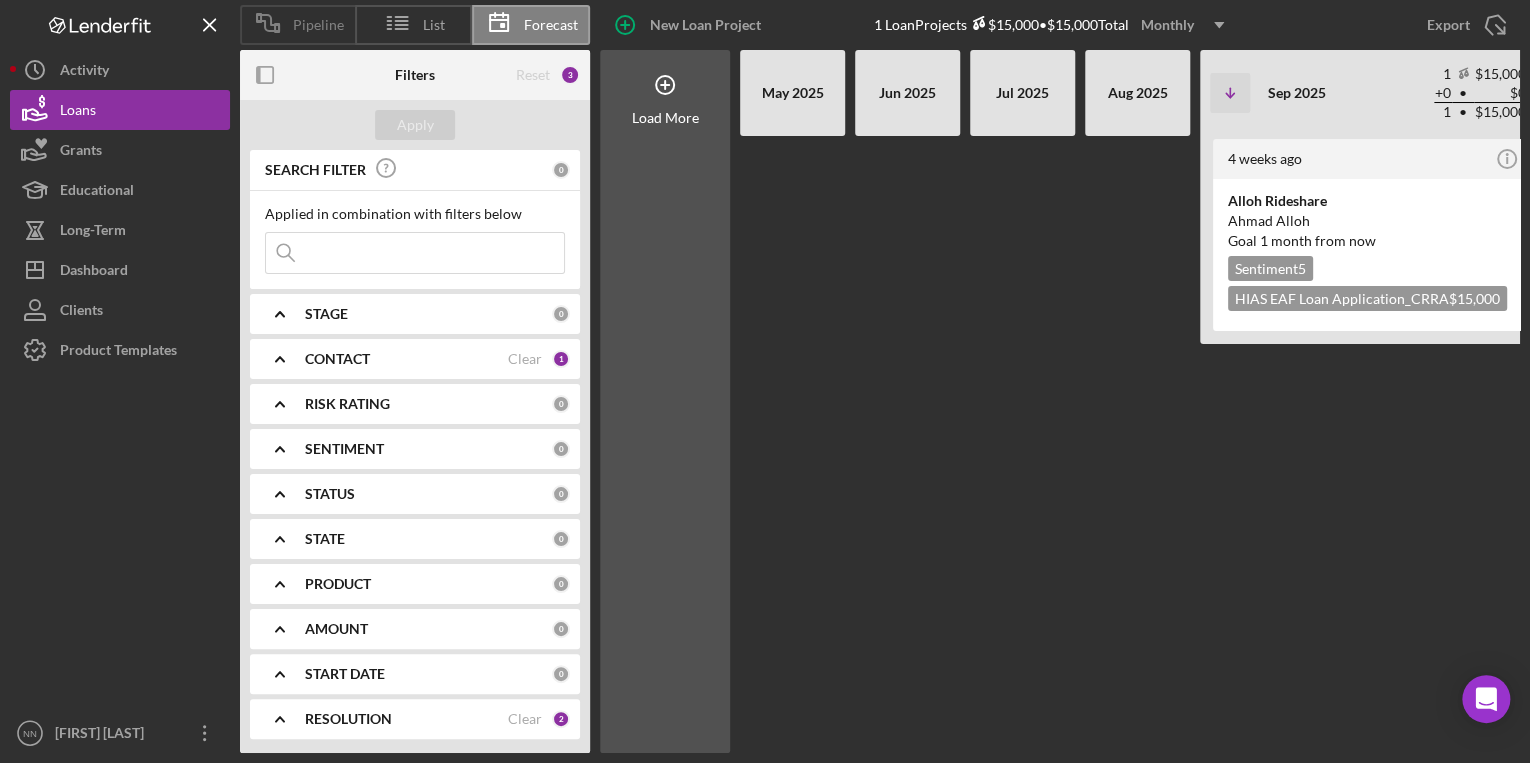 click on "Pipeline" at bounding box center [297, 25] 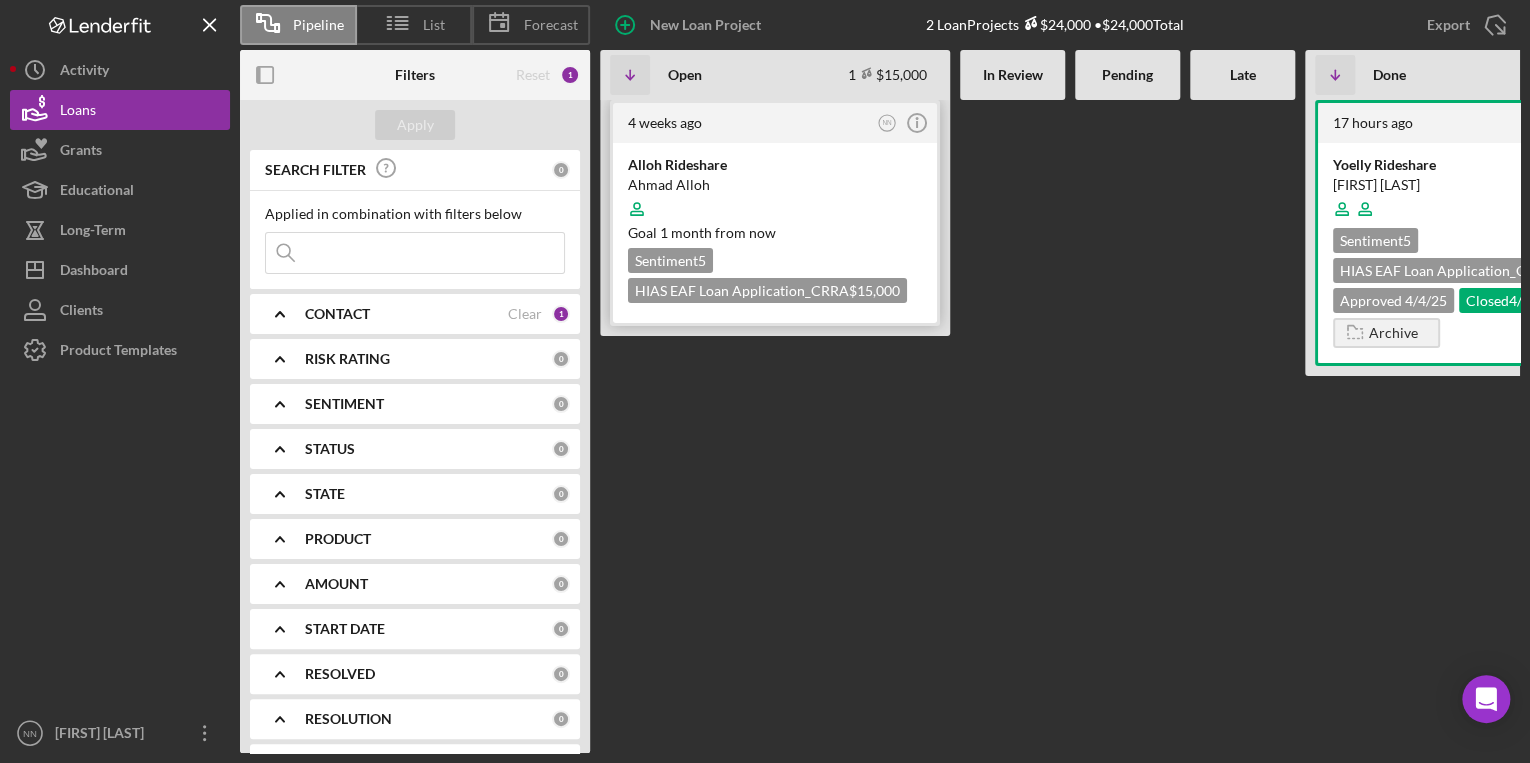 click on "Alloh Rideshare" at bounding box center (775, 165) 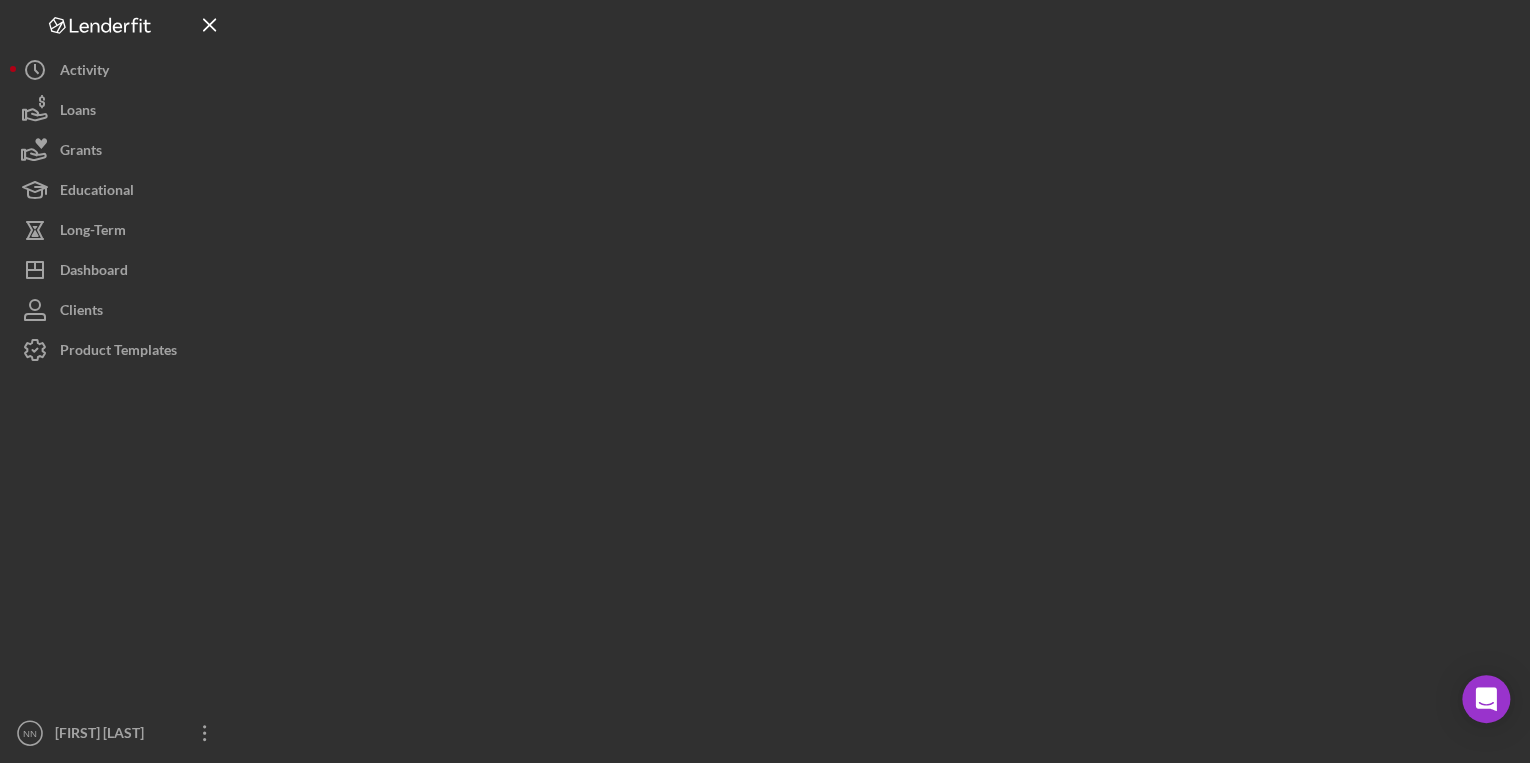 click at bounding box center [880, 376] 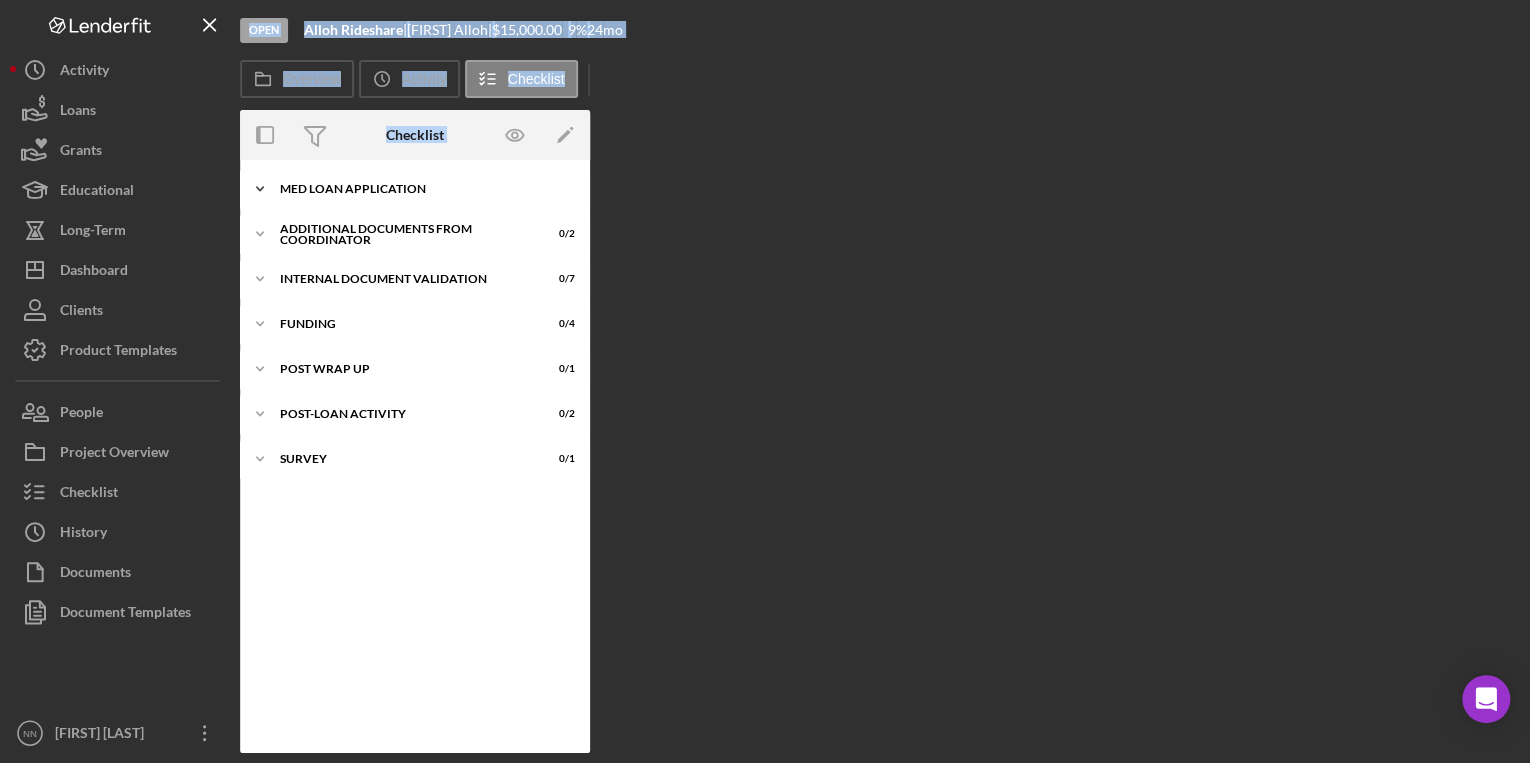 click on "MED Loan Application" at bounding box center [422, 189] 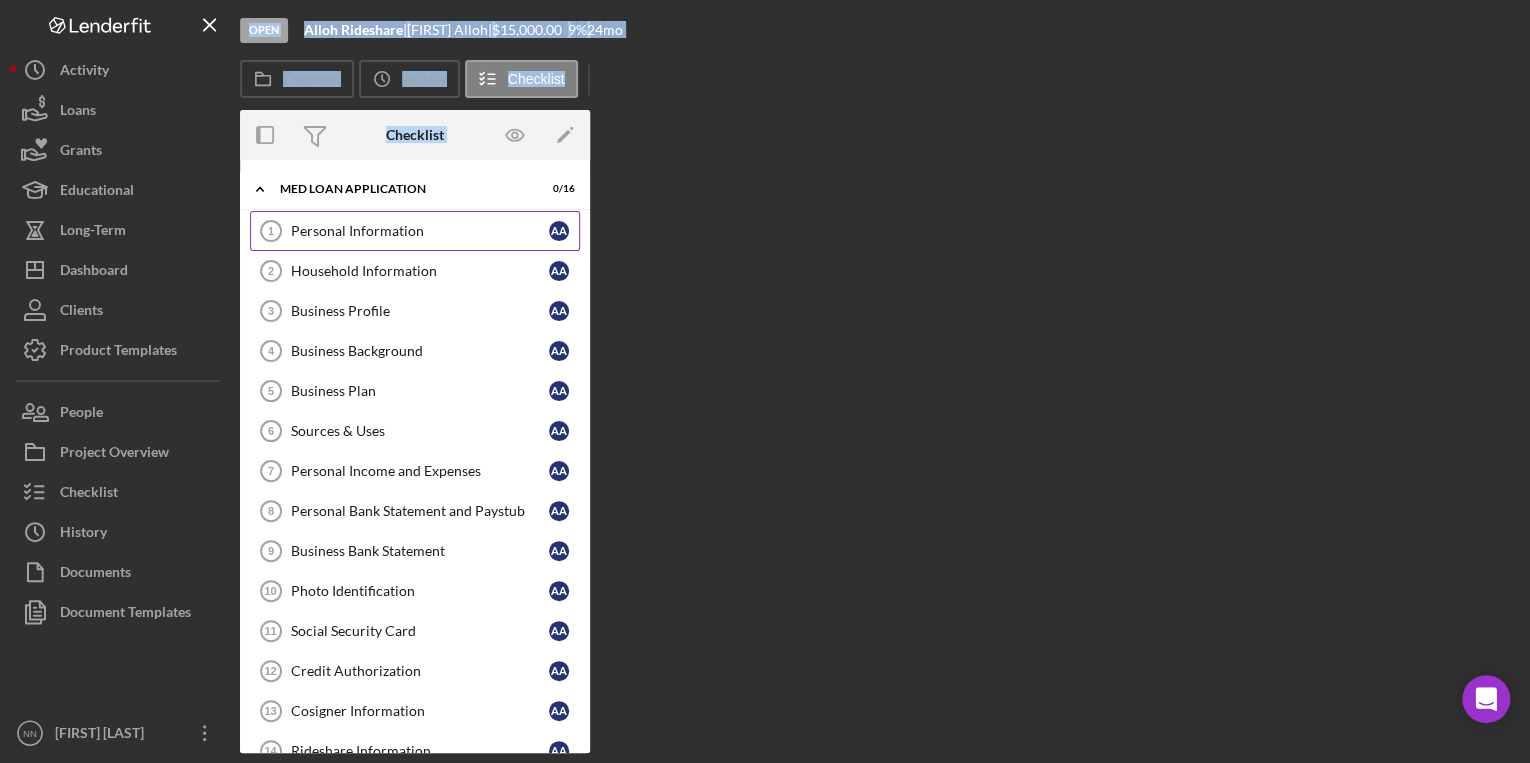 click on "Personal Information" at bounding box center (420, 231) 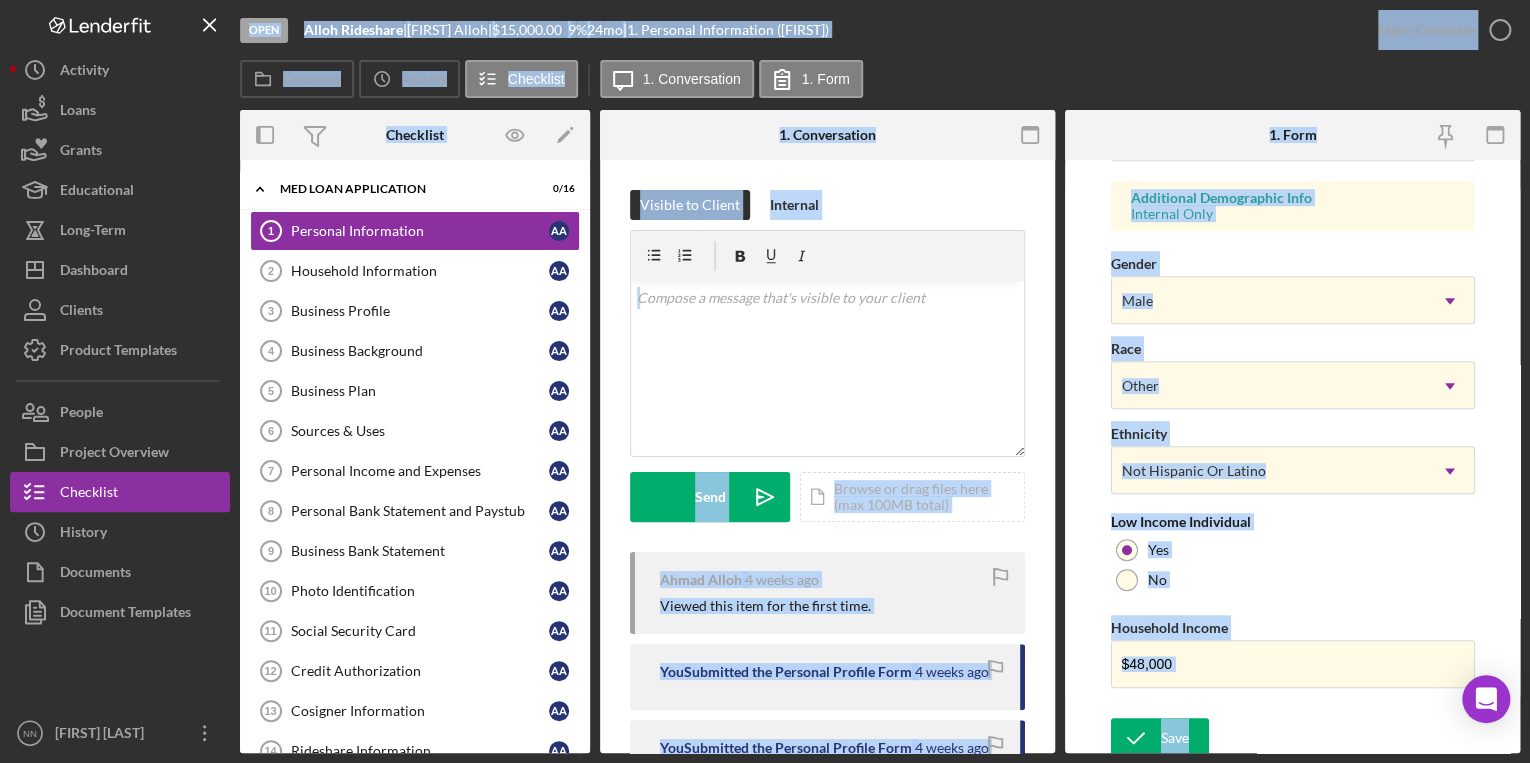 scroll, scrollTop: 738, scrollLeft: 0, axis: vertical 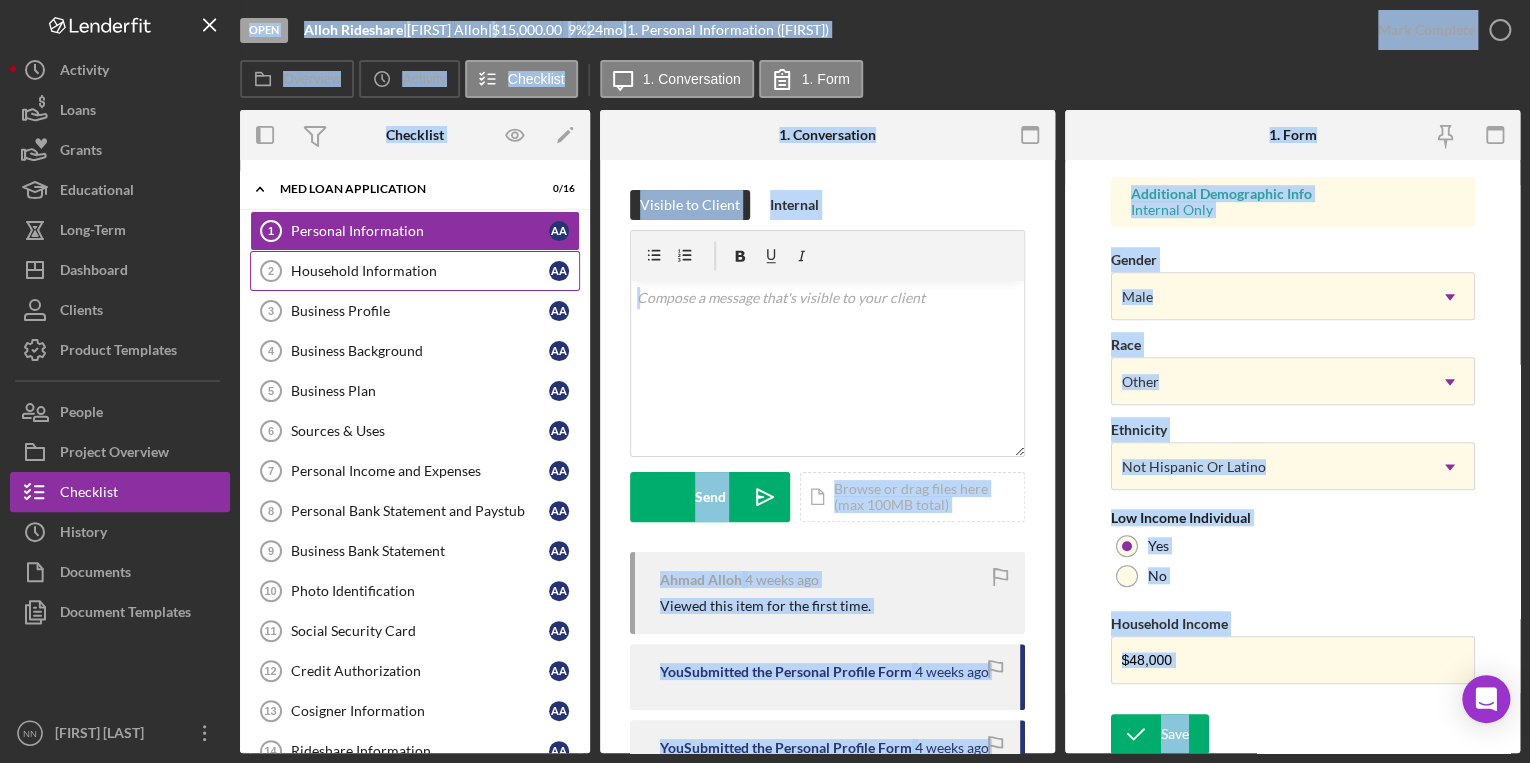 click on "Household Information" at bounding box center [420, 271] 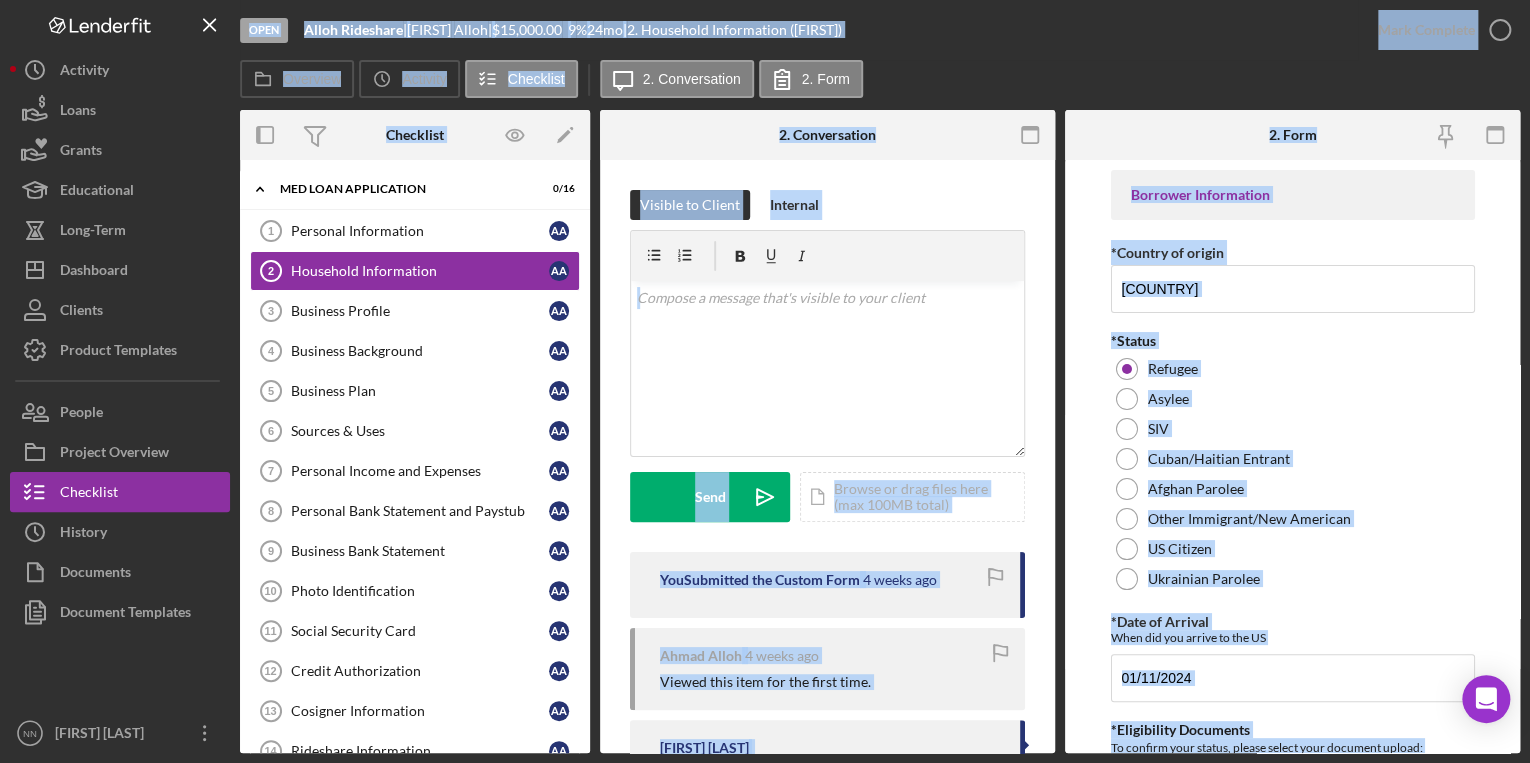 click on "*Status" at bounding box center [1293, 341] 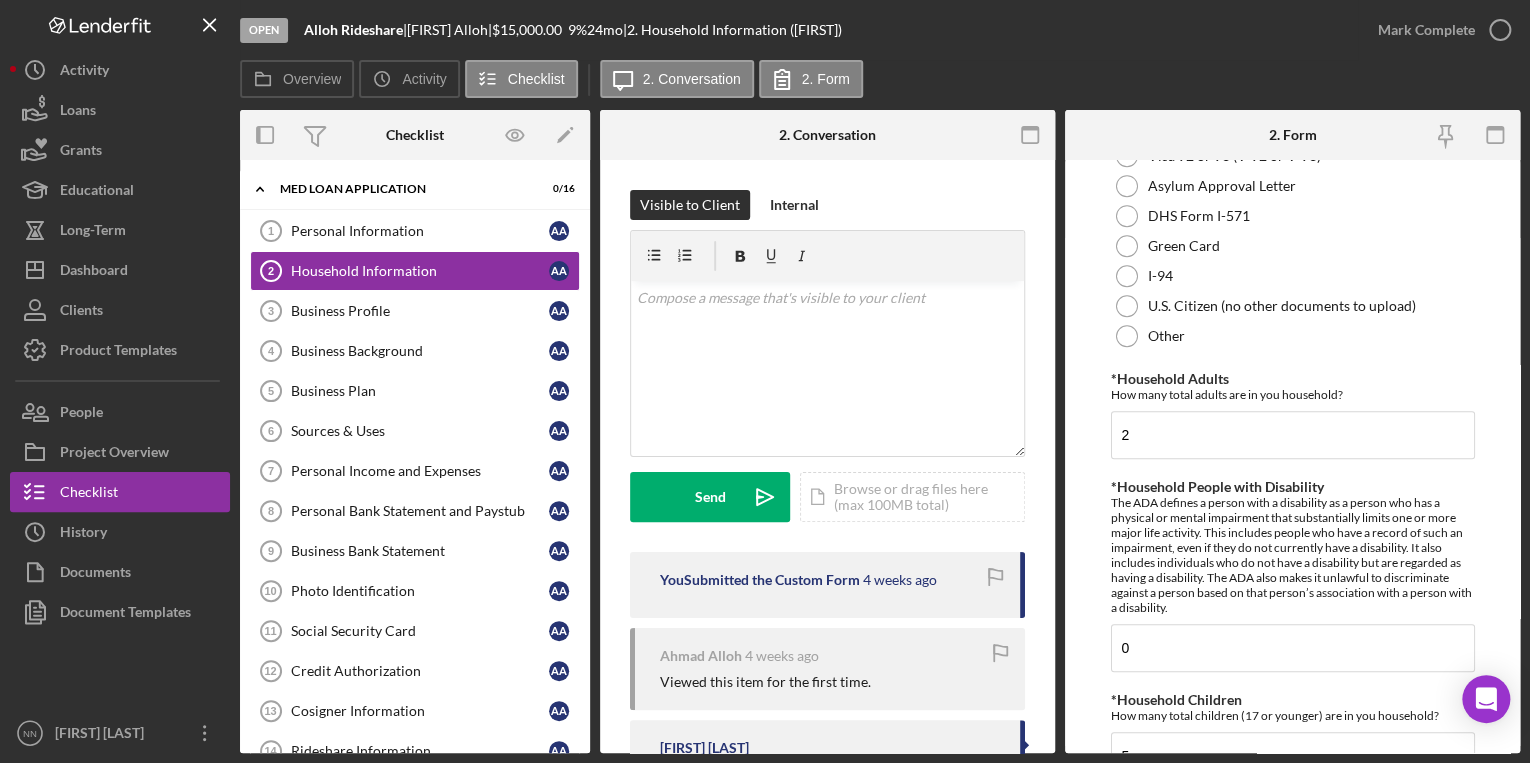 scroll, scrollTop: 720, scrollLeft: 0, axis: vertical 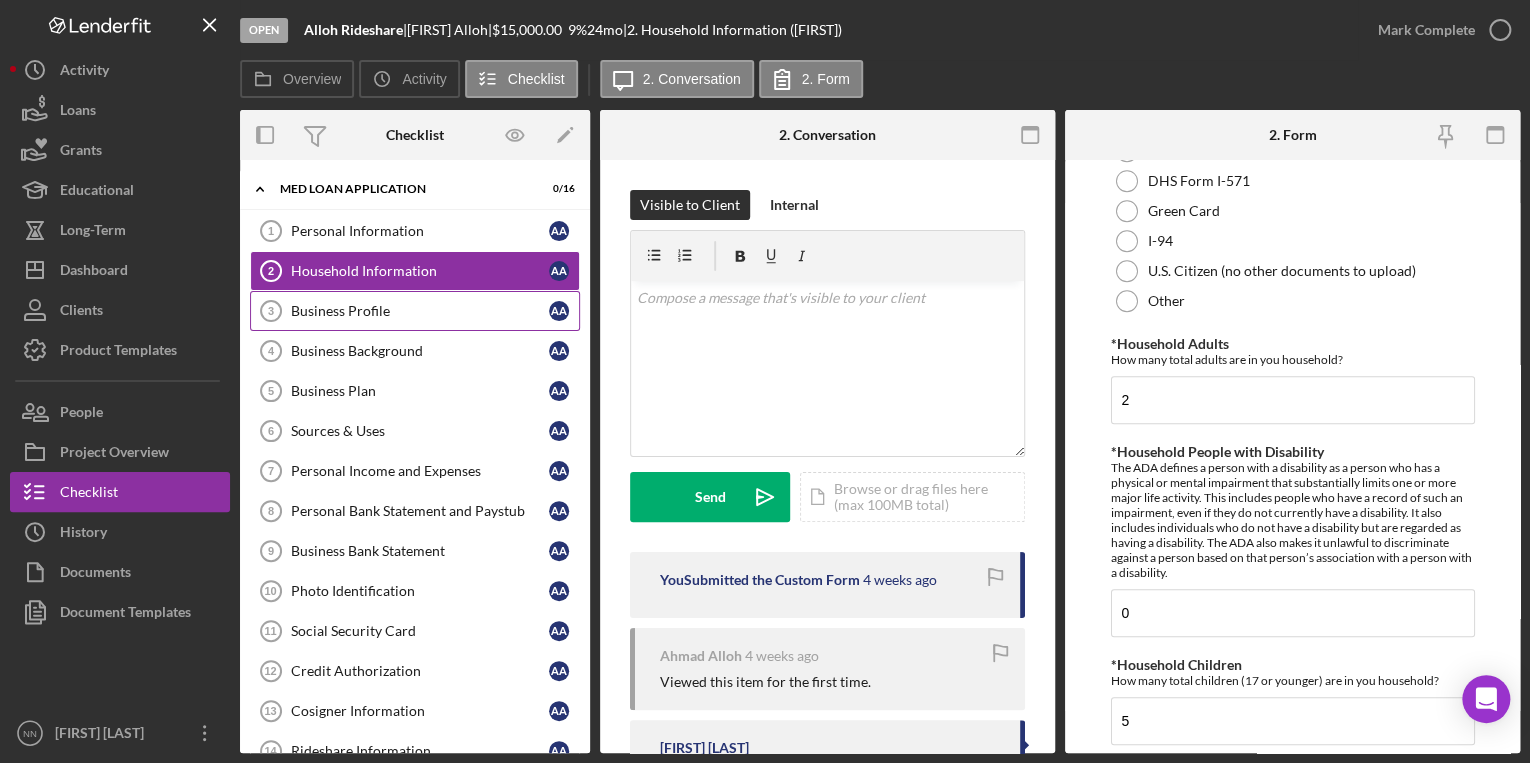 click on "Business Profile" at bounding box center [420, 311] 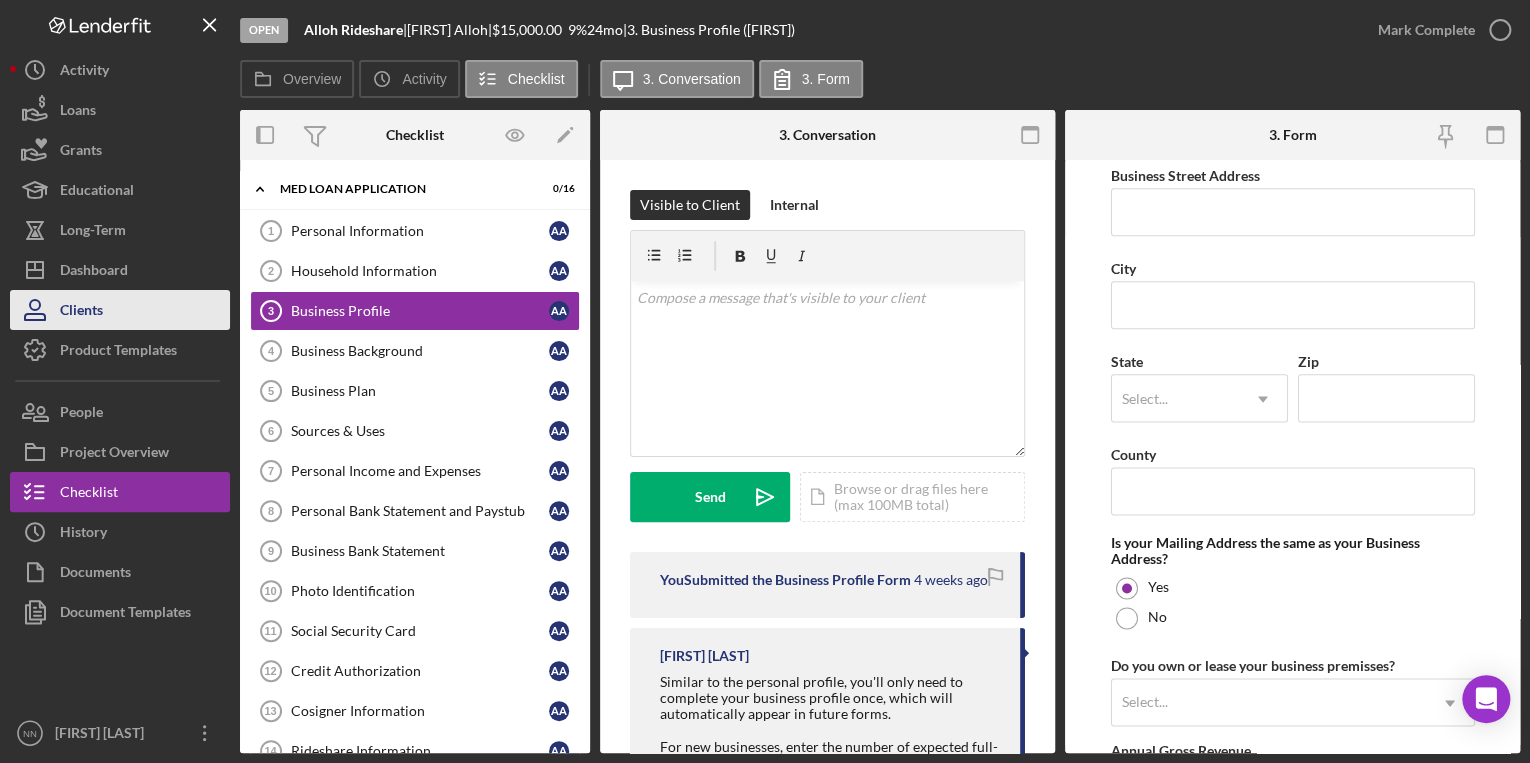 scroll, scrollTop: 1280, scrollLeft: 0, axis: vertical 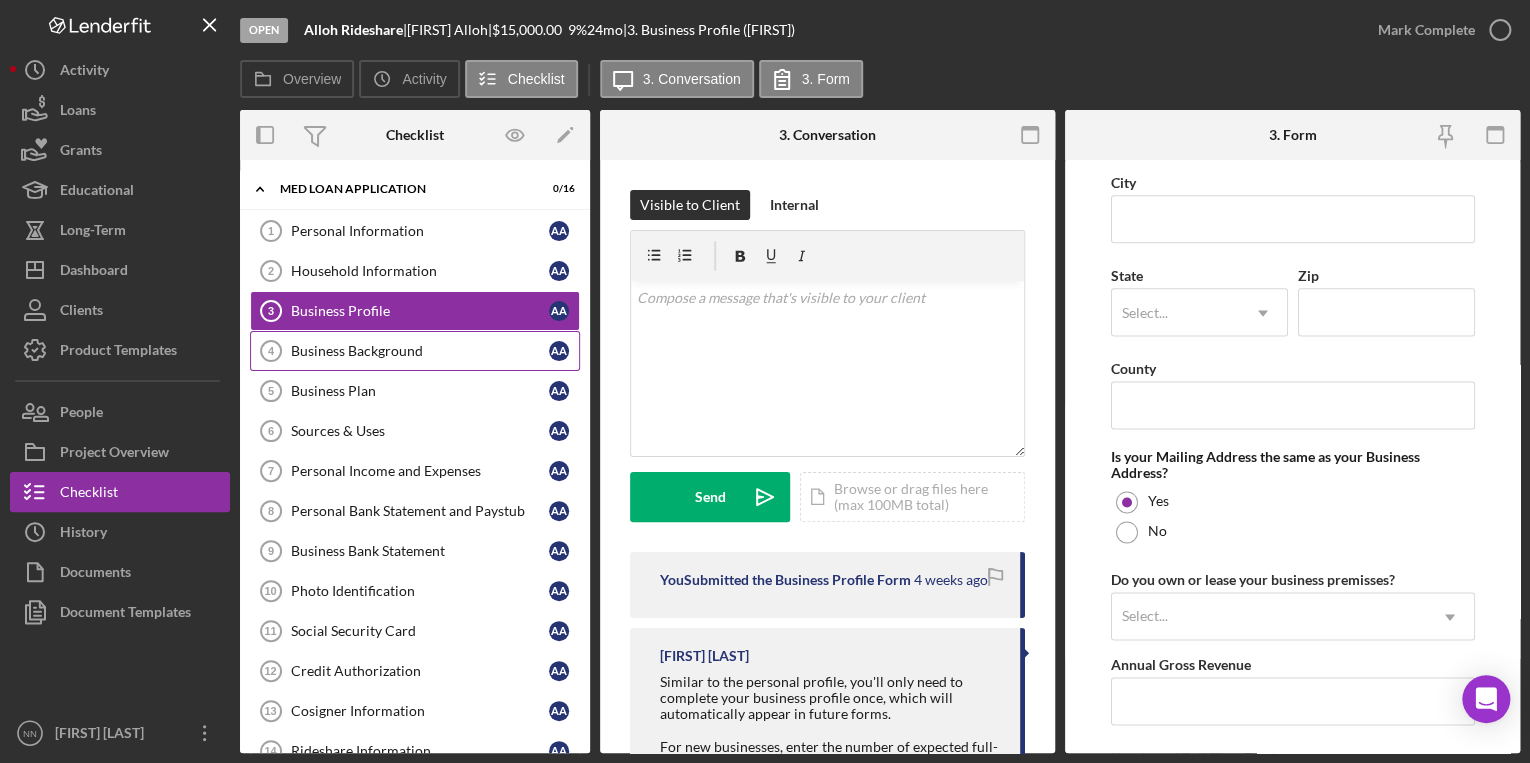 click on "Business Background 4 Business Background A A" at bounding box center [415, 351] 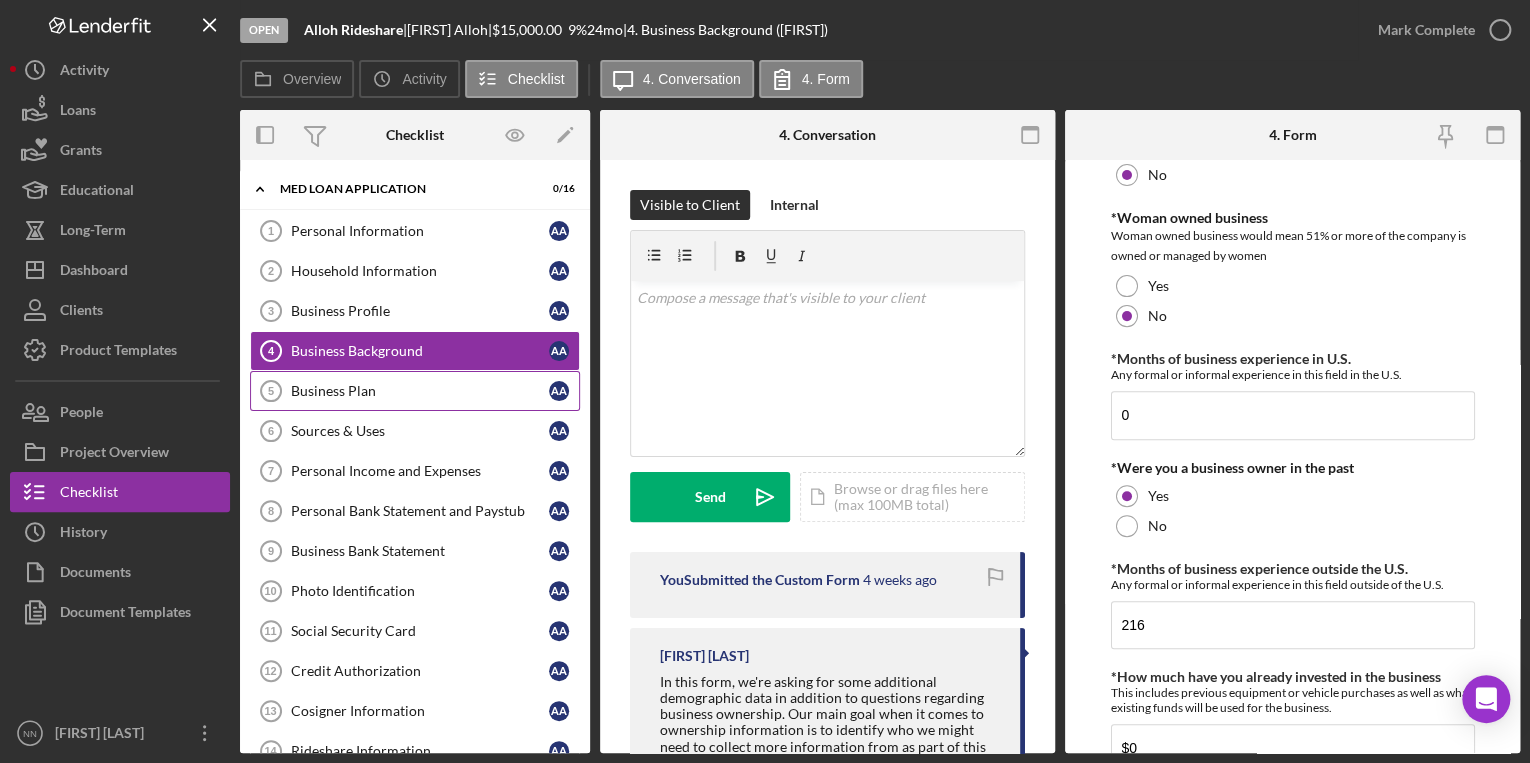 scroll, scrollTop: 320, scrollLeft: 0, axis: vertical 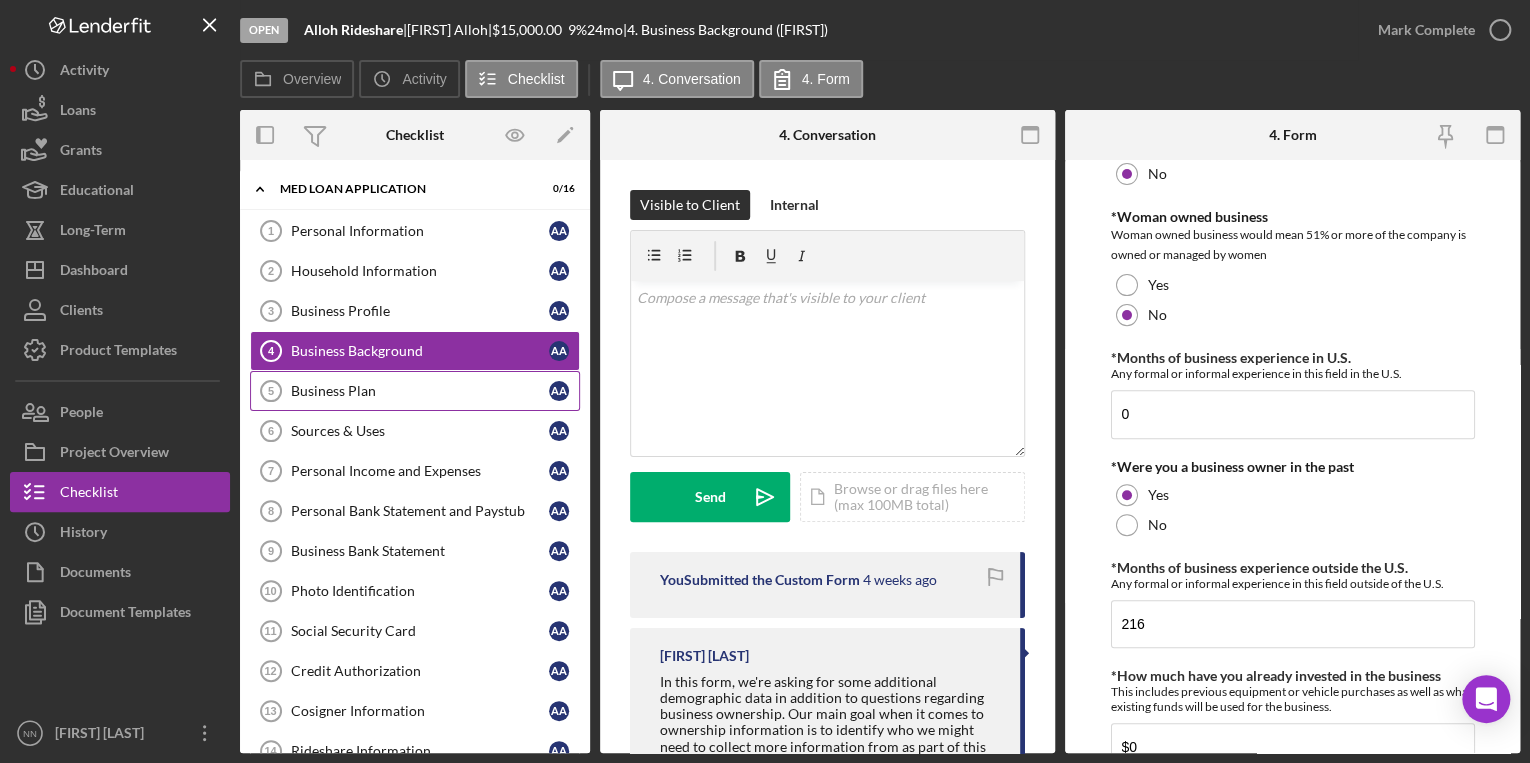 click on "Business Plan" at bounding box center [420, 391] 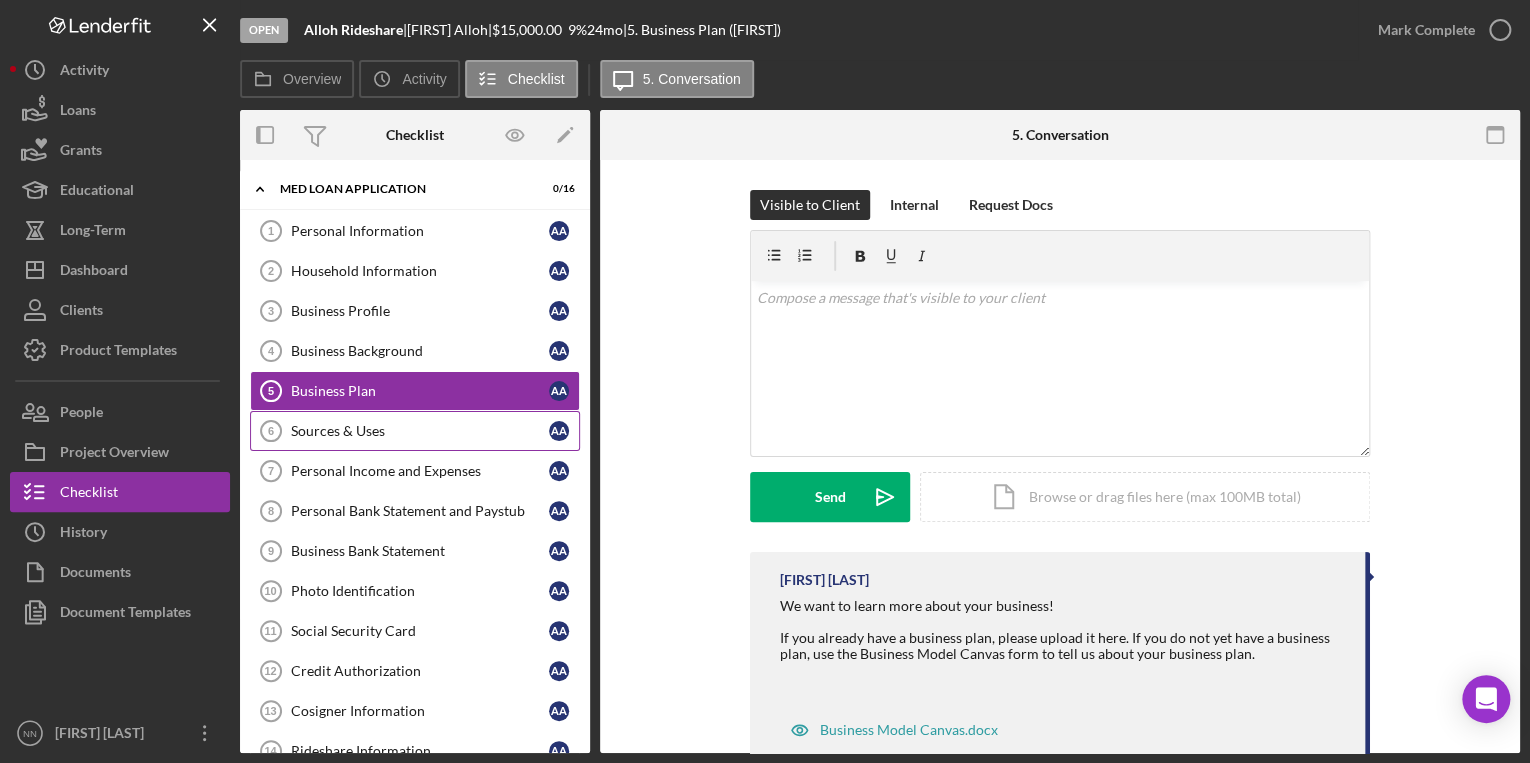 click on "Sources & Uses 6 Sources & Uses A A" at bounding box center (415, 431) 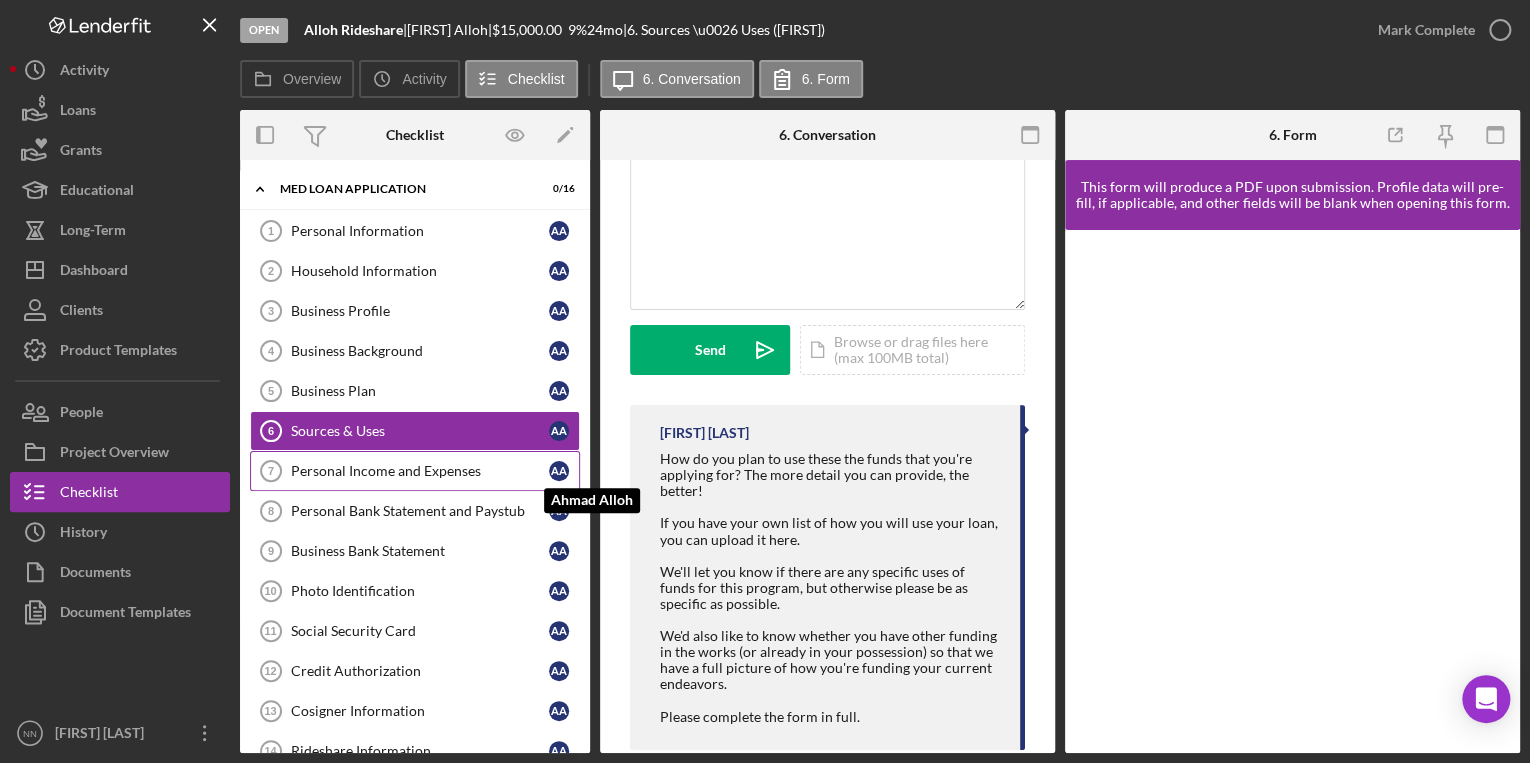 scroll, scrollTop: 160, scrollLeft: 0, axis: vertical 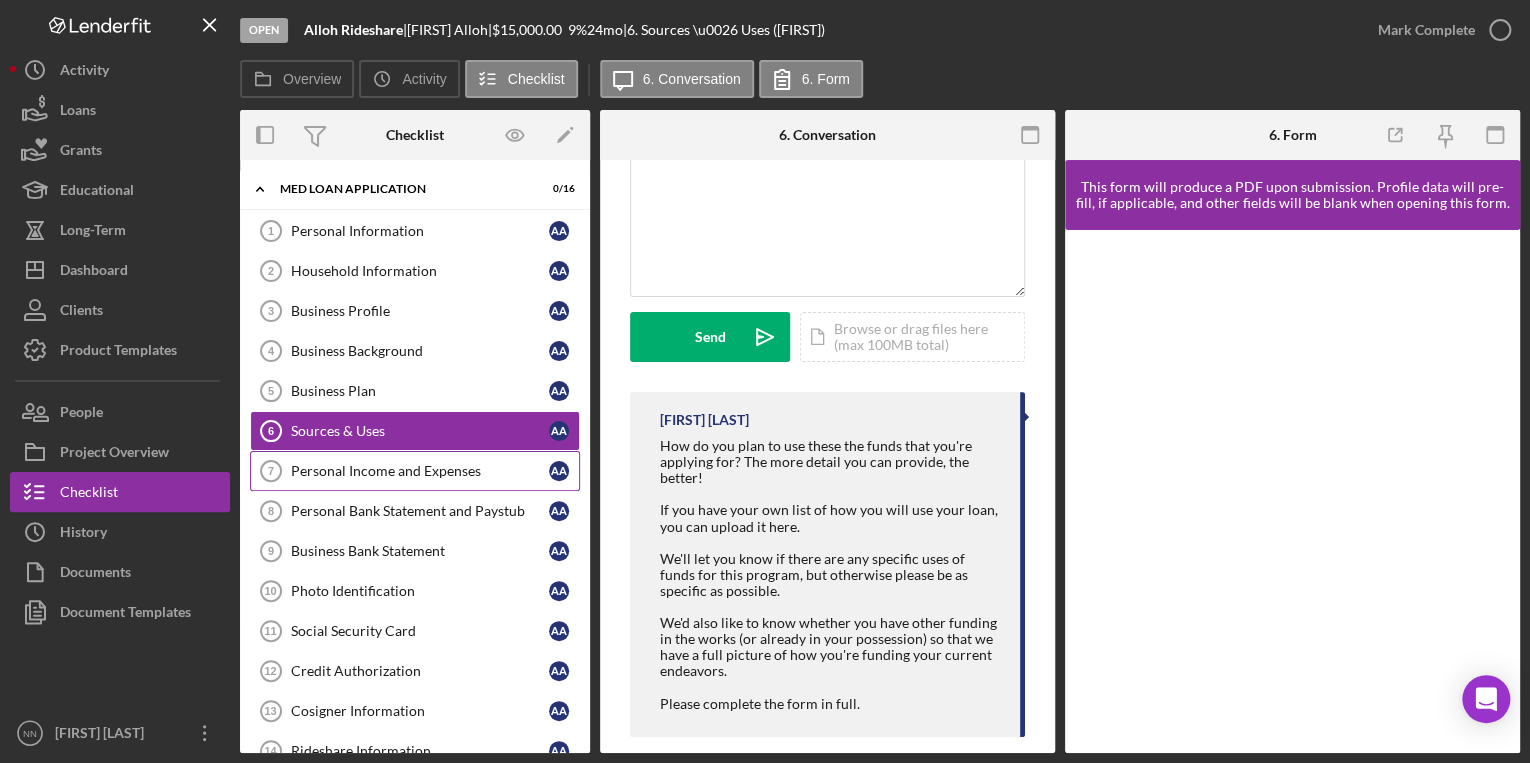 click on "Personal Income and Expenses" at bounding box center (420, 471) 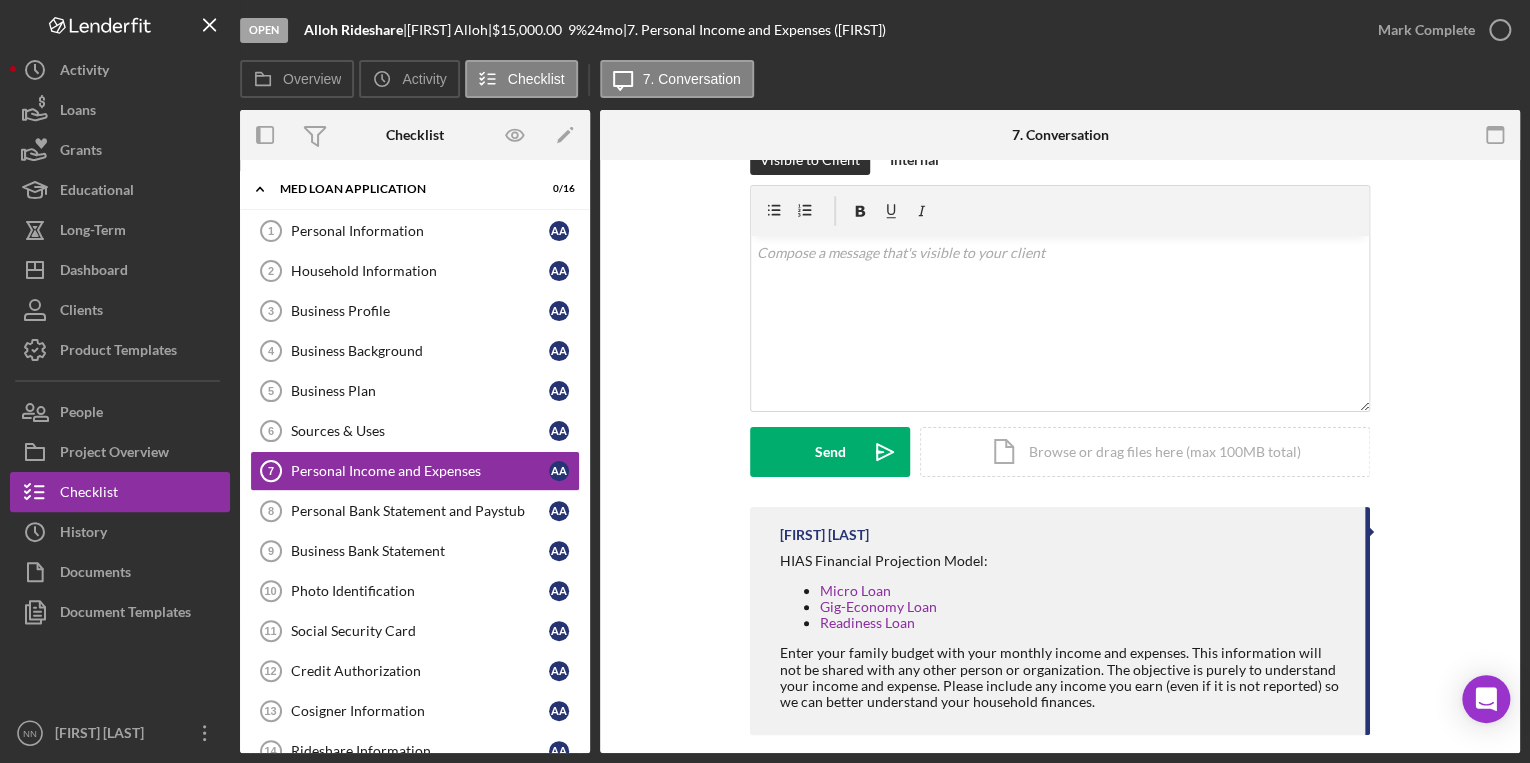 scroll, scrollTop: 65, scrollLeft: 0, axis: vertical 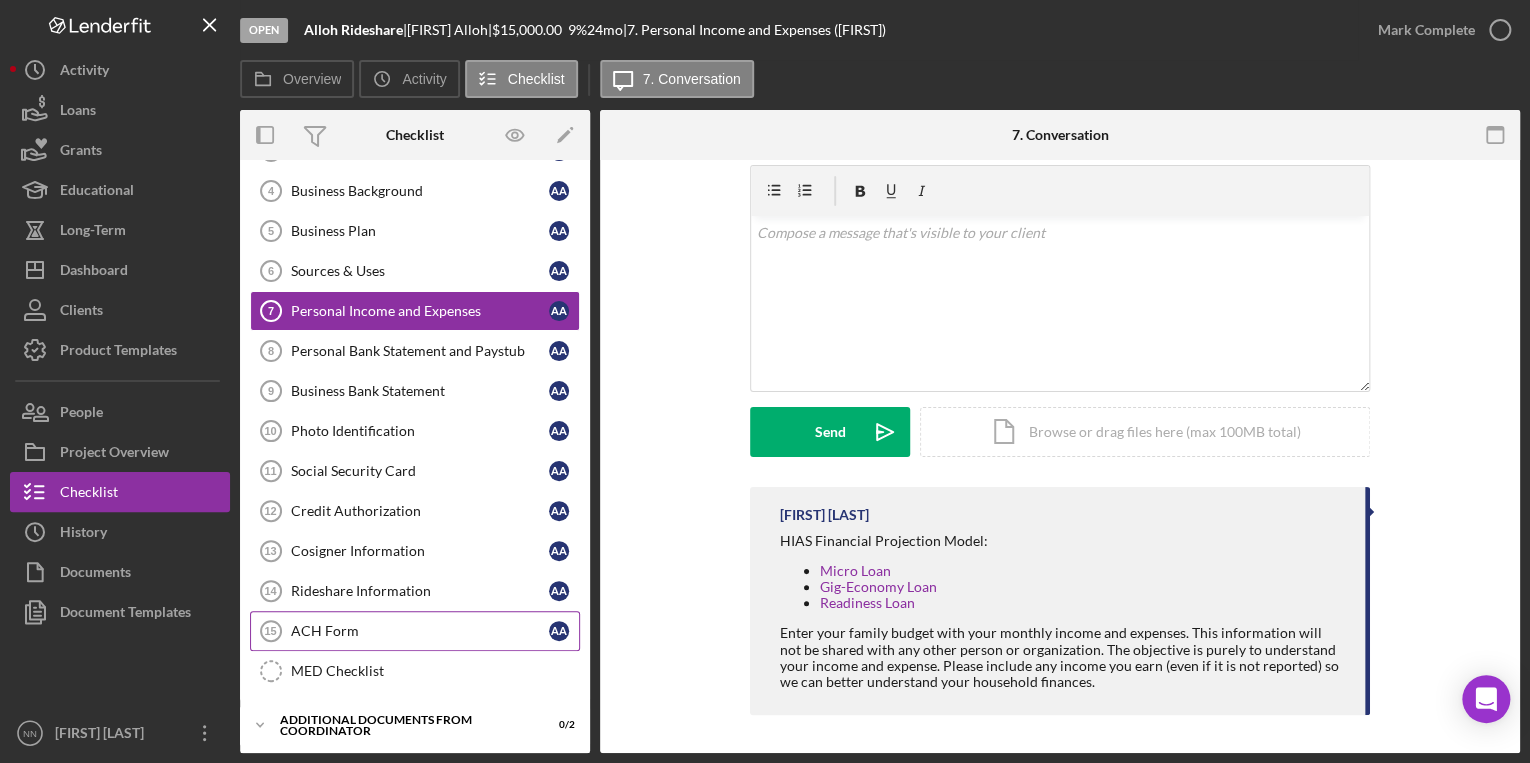click on "ACH Form" at bounding box center (420, 631) 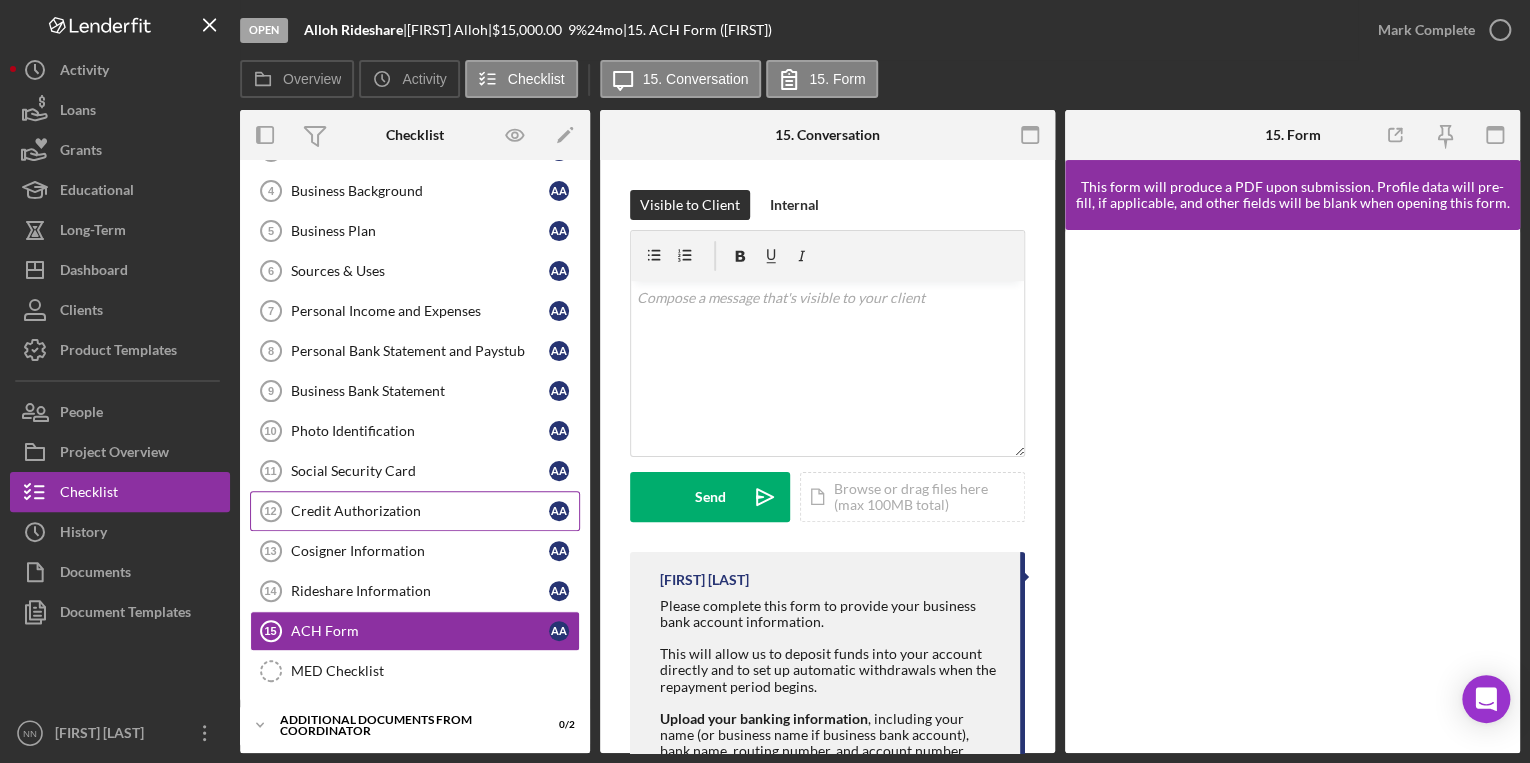 click on "Credit Authorization 12 Credit Authorization A A" at bounding box center [415, 511] 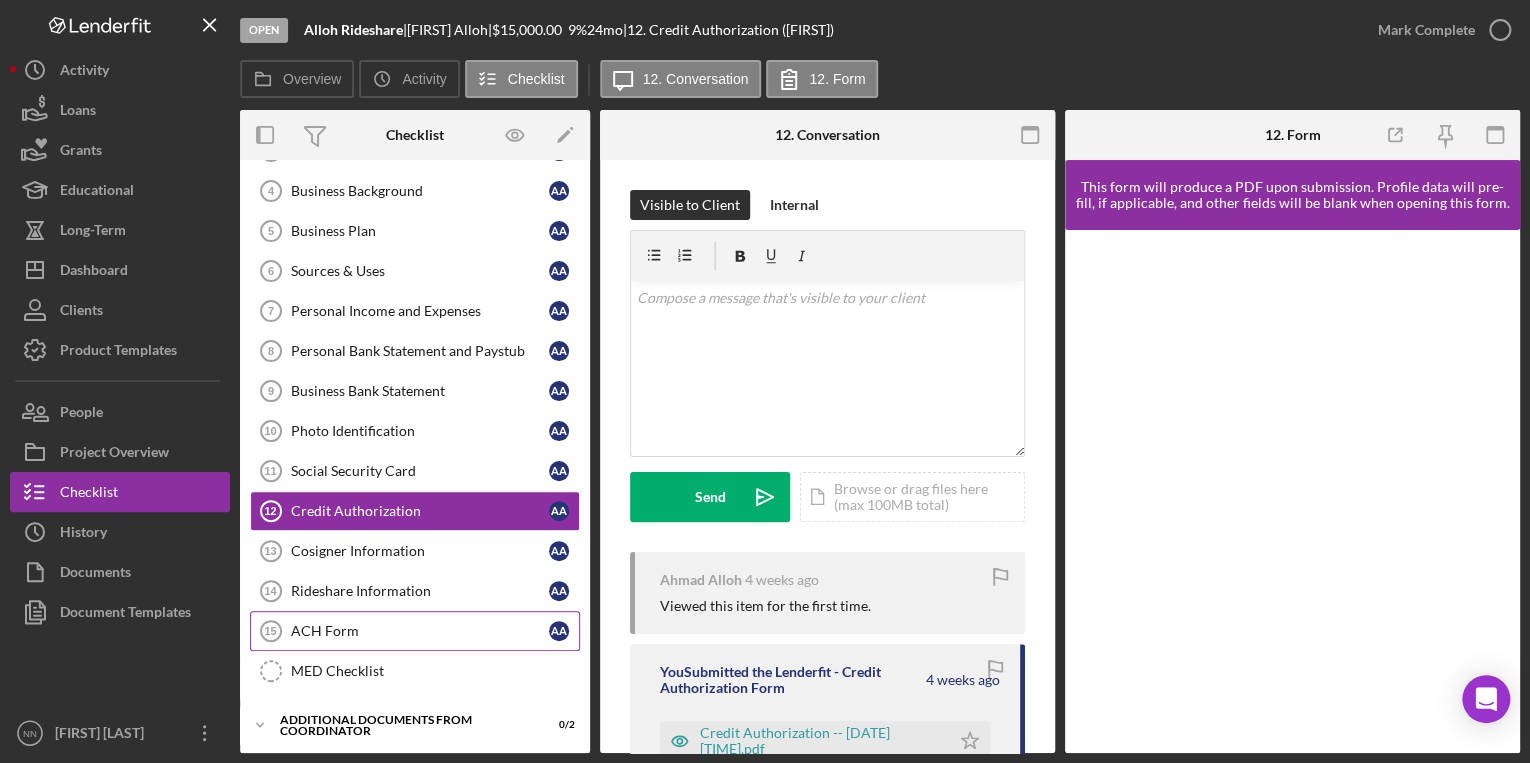 click on "ACH Form 15 ACH Form A A" at bounding box center (415, 631) 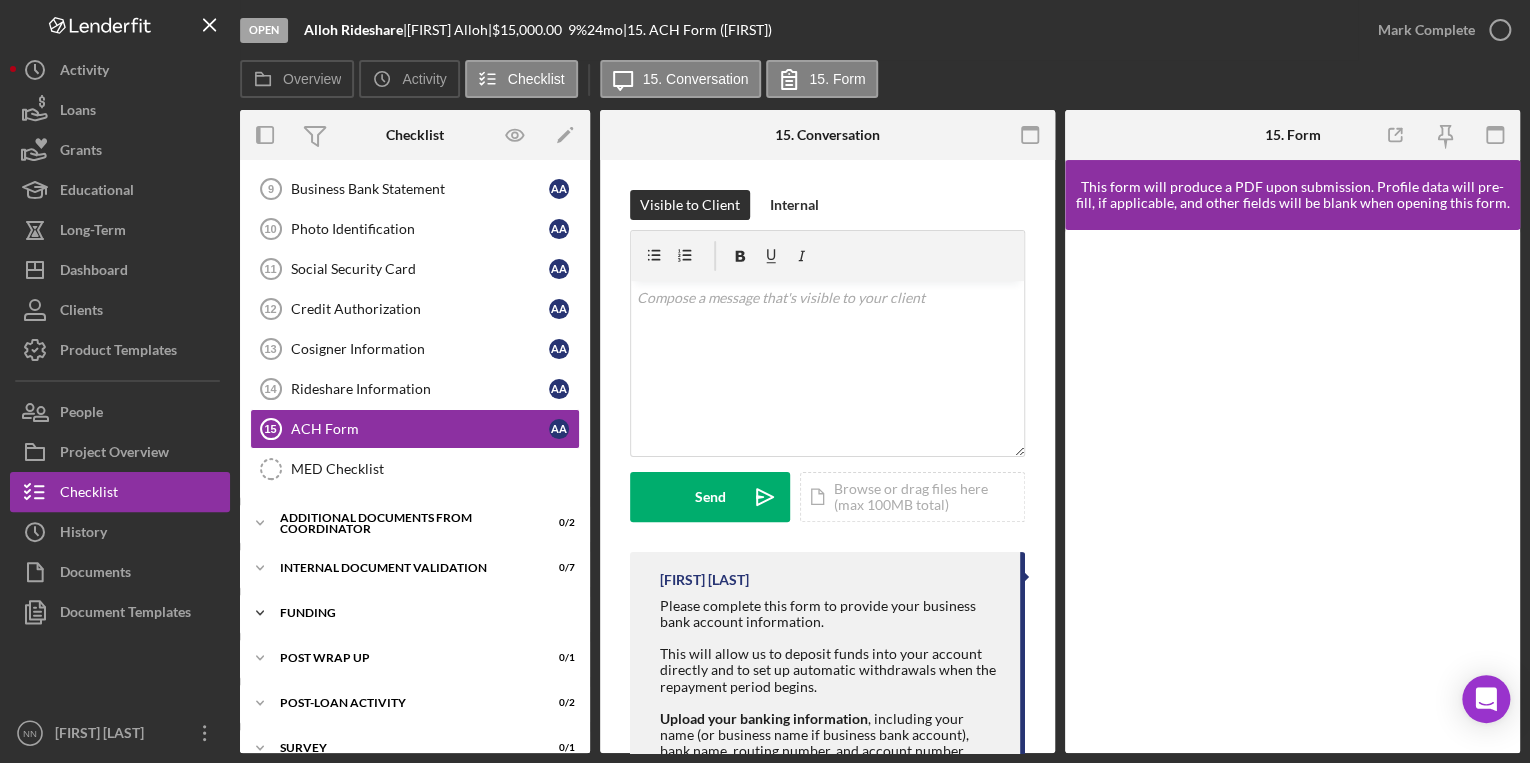 scroll, scrollTop: 380, scrollLeft: 0, axis: vertical 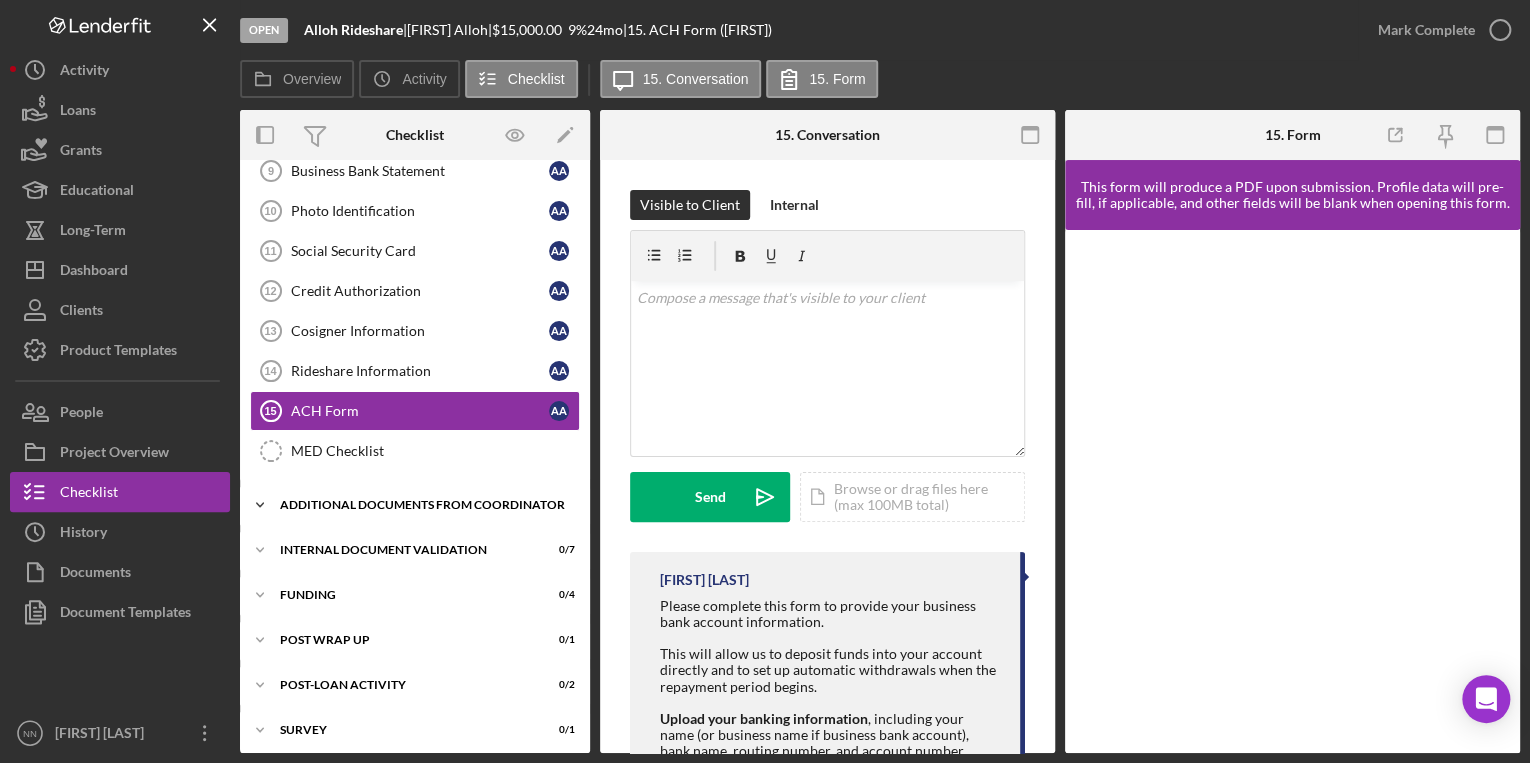 click on "Additional Documents from Coordinator" at bounding box center [422, 505] 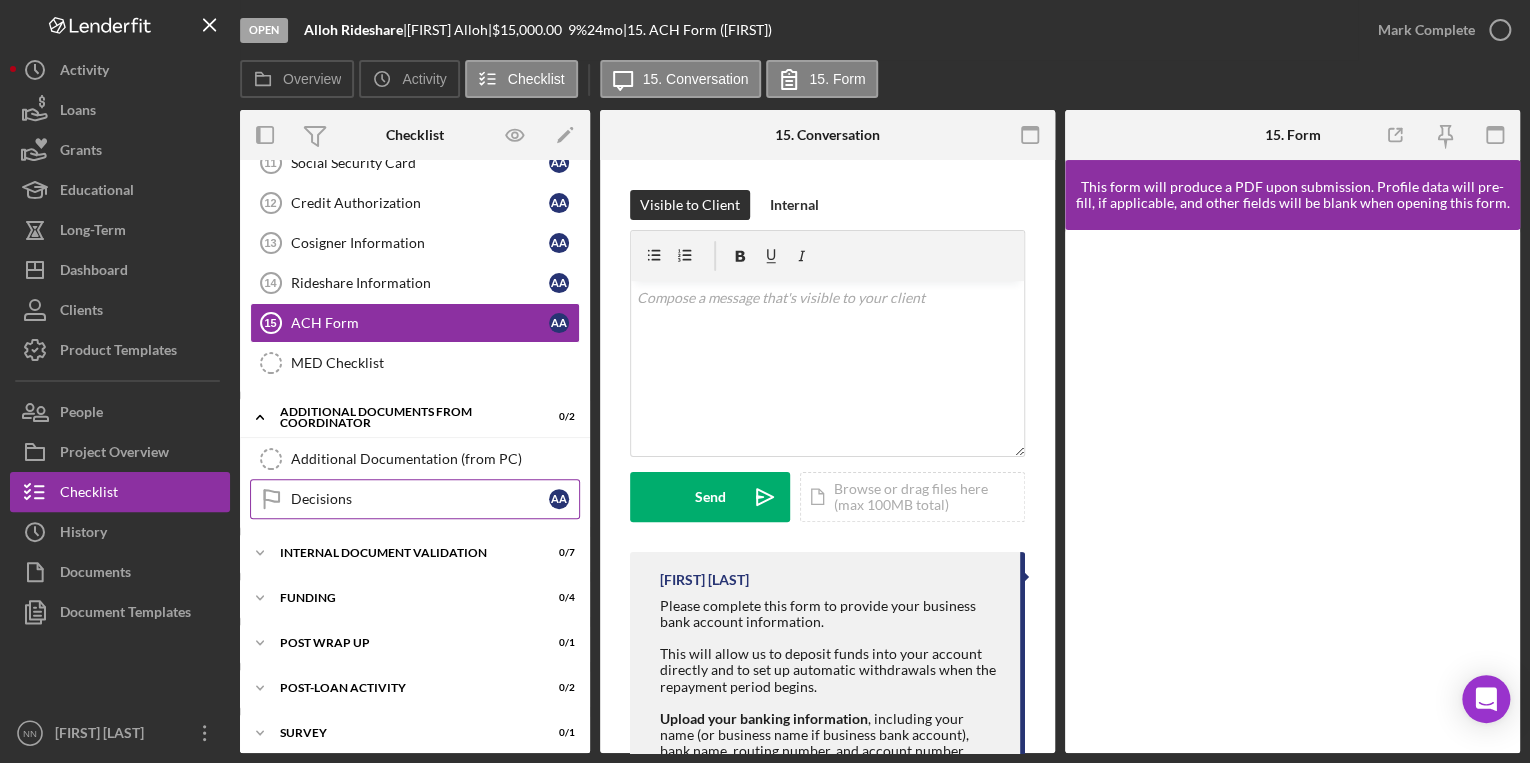 scroll, scrollTop: 471, scrollLeft: 0, axis: vertical 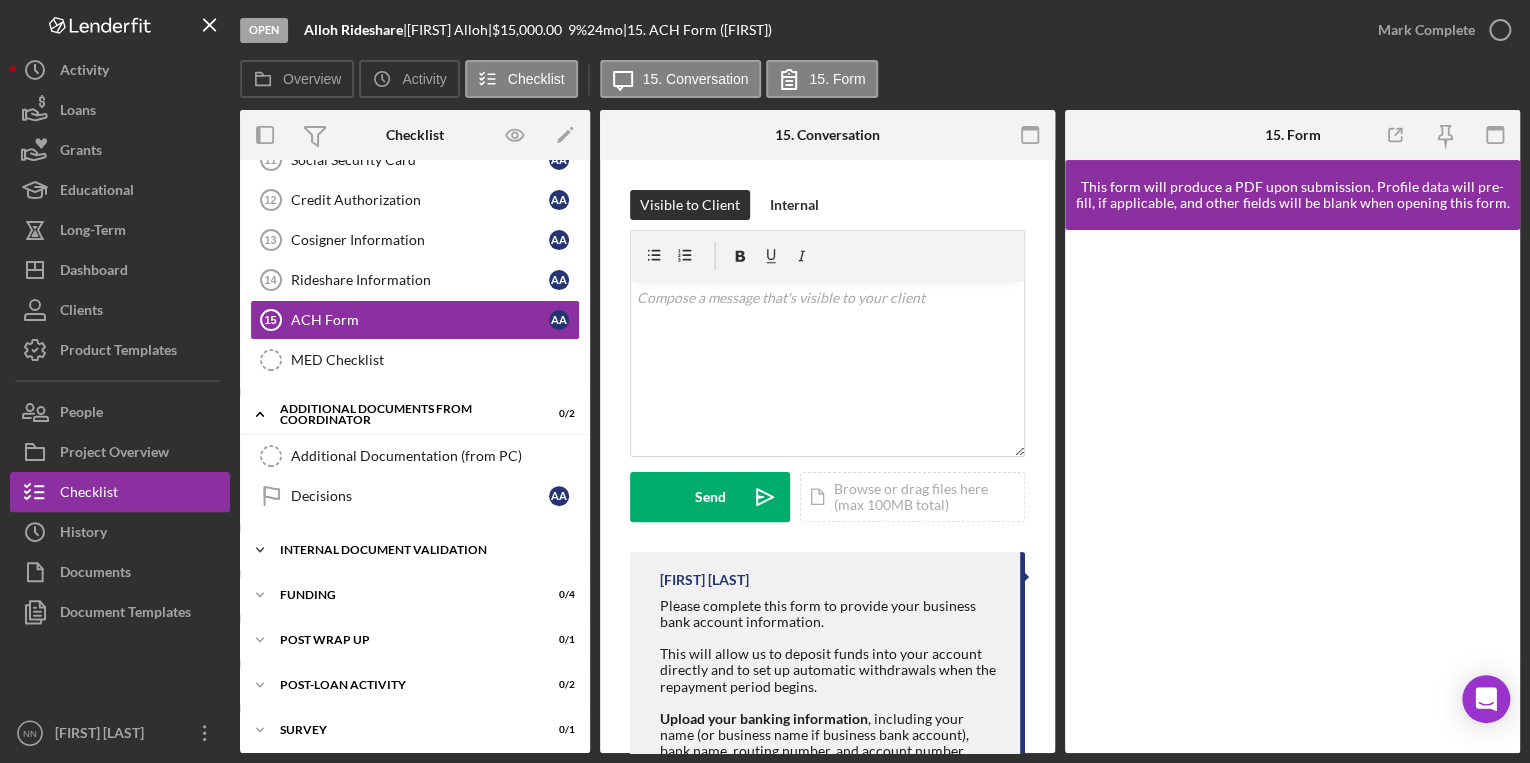 click on "Internal Document Validation" at bounding box center [422, 550] 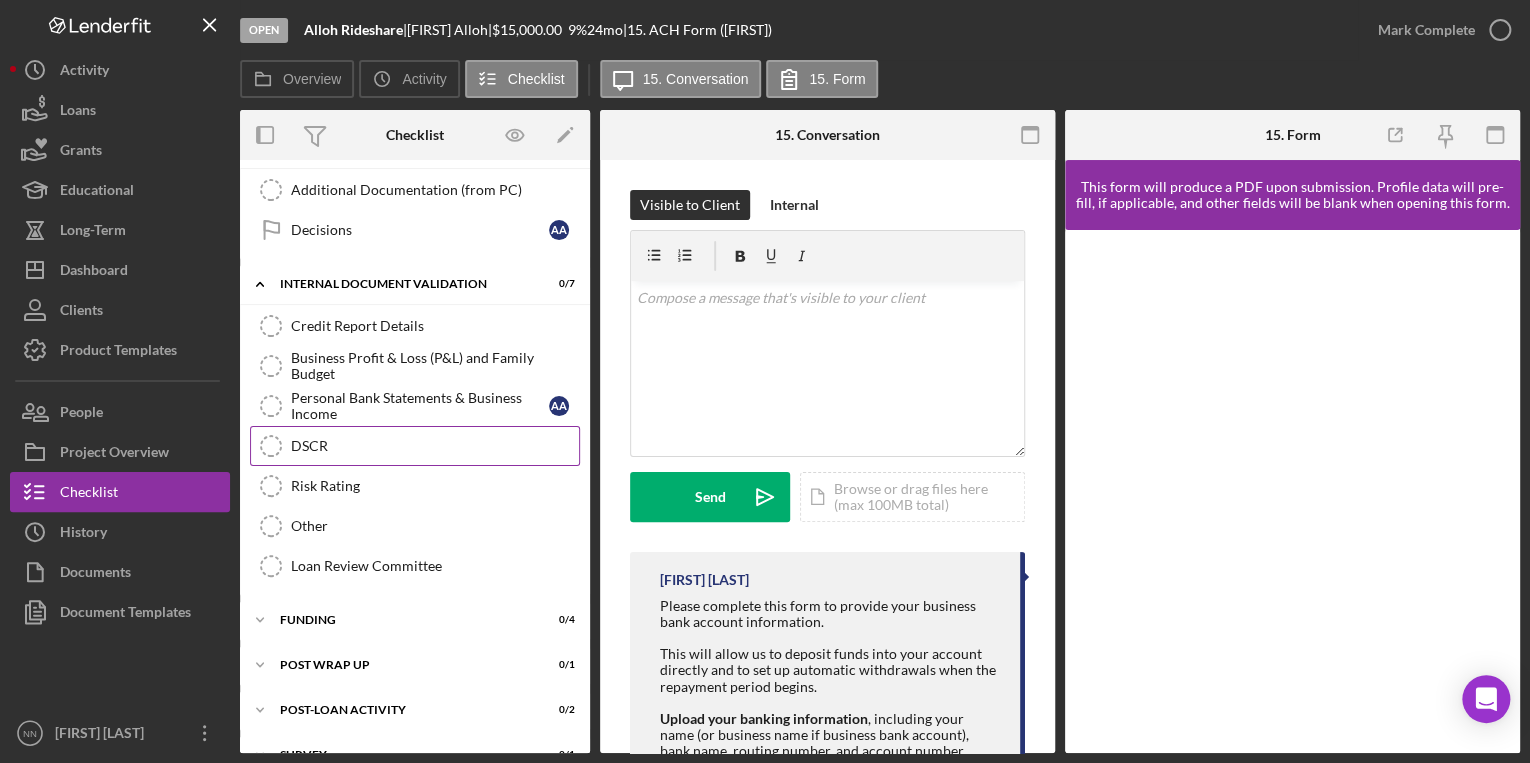 scroll, scrollTop: 759, scrollLeft: 0, axis: vertical 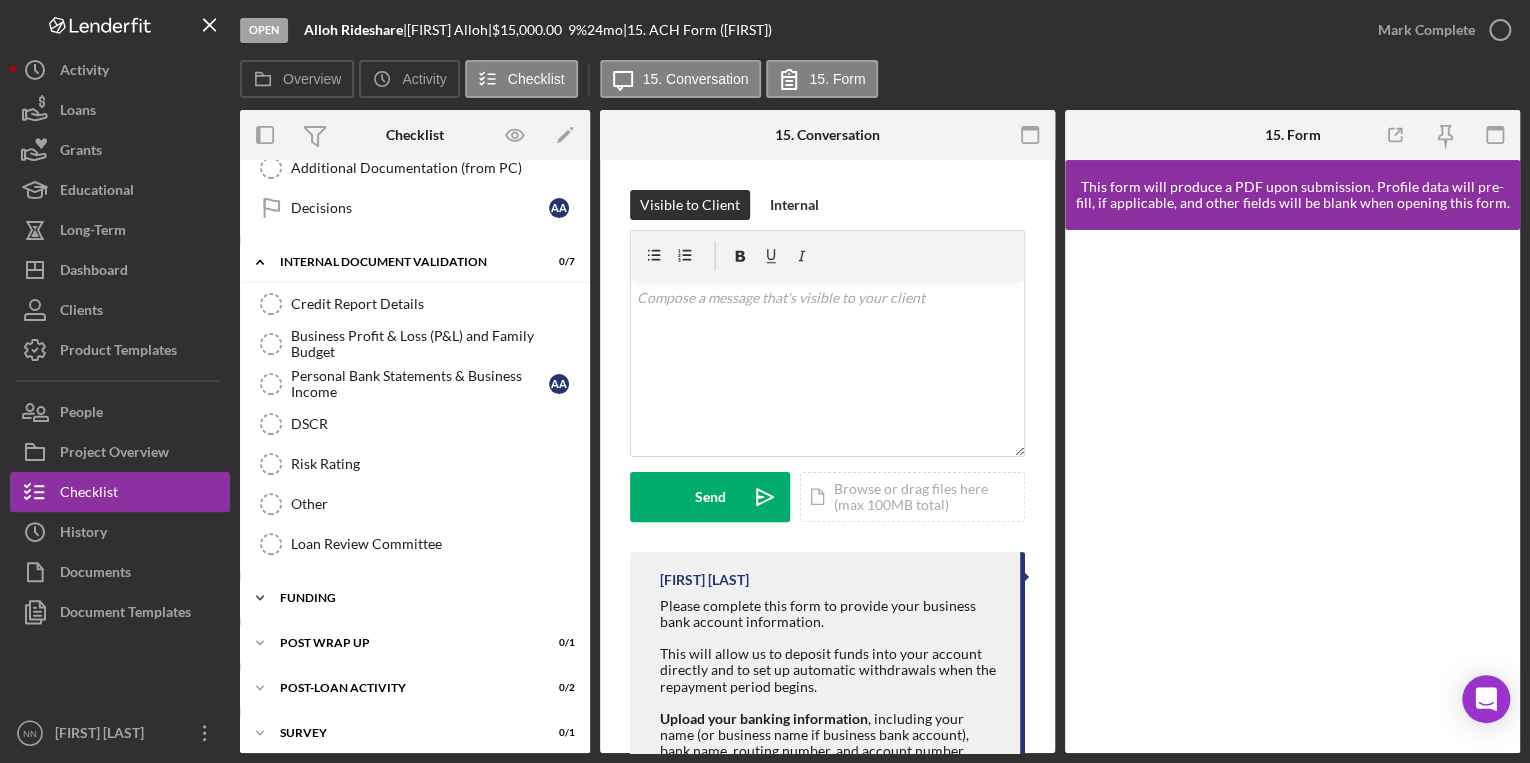 click on "Funding" at bounding box center [422, 598] 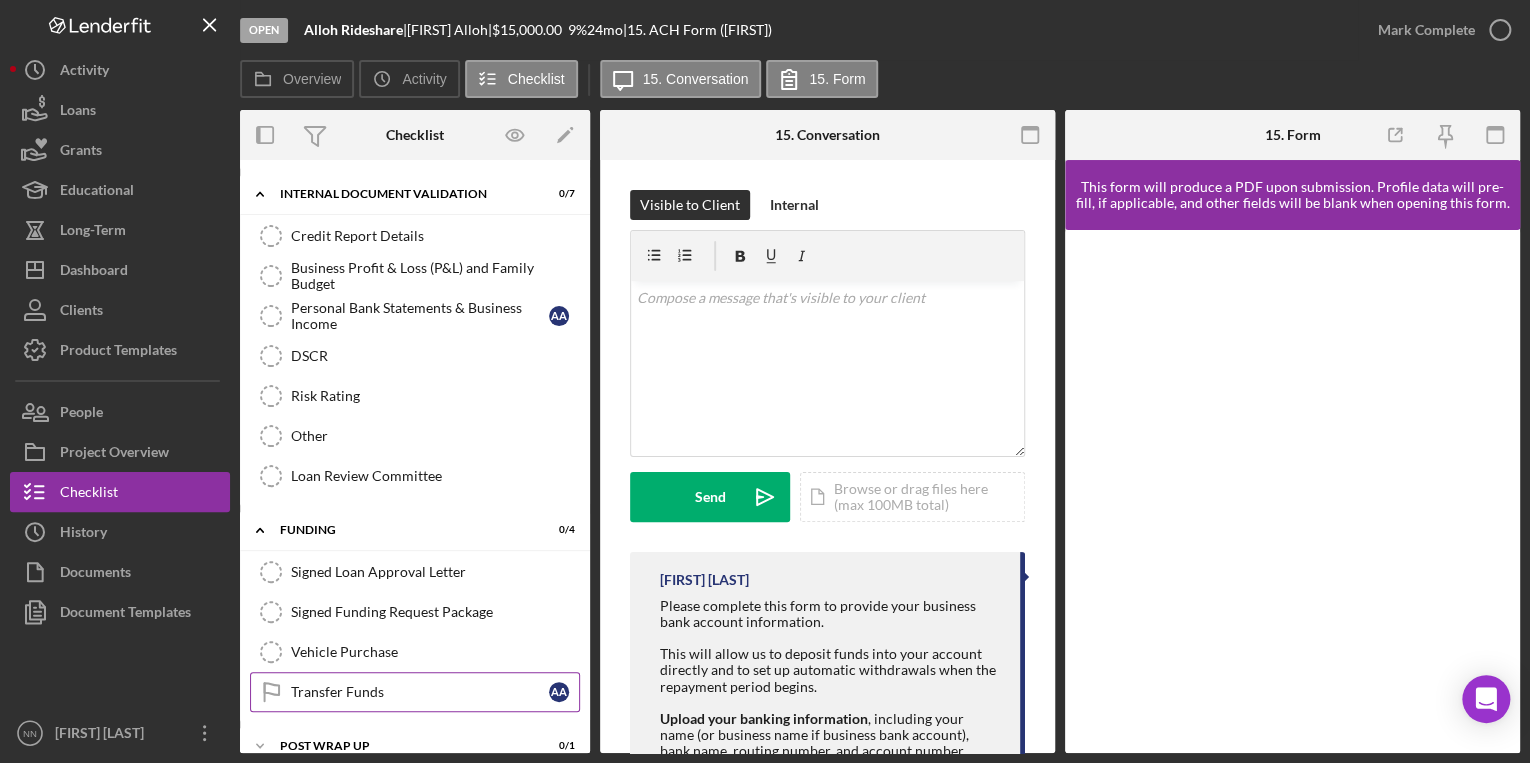scroll, scrollTop: 928, scrollLeft: 0, axis: vertical 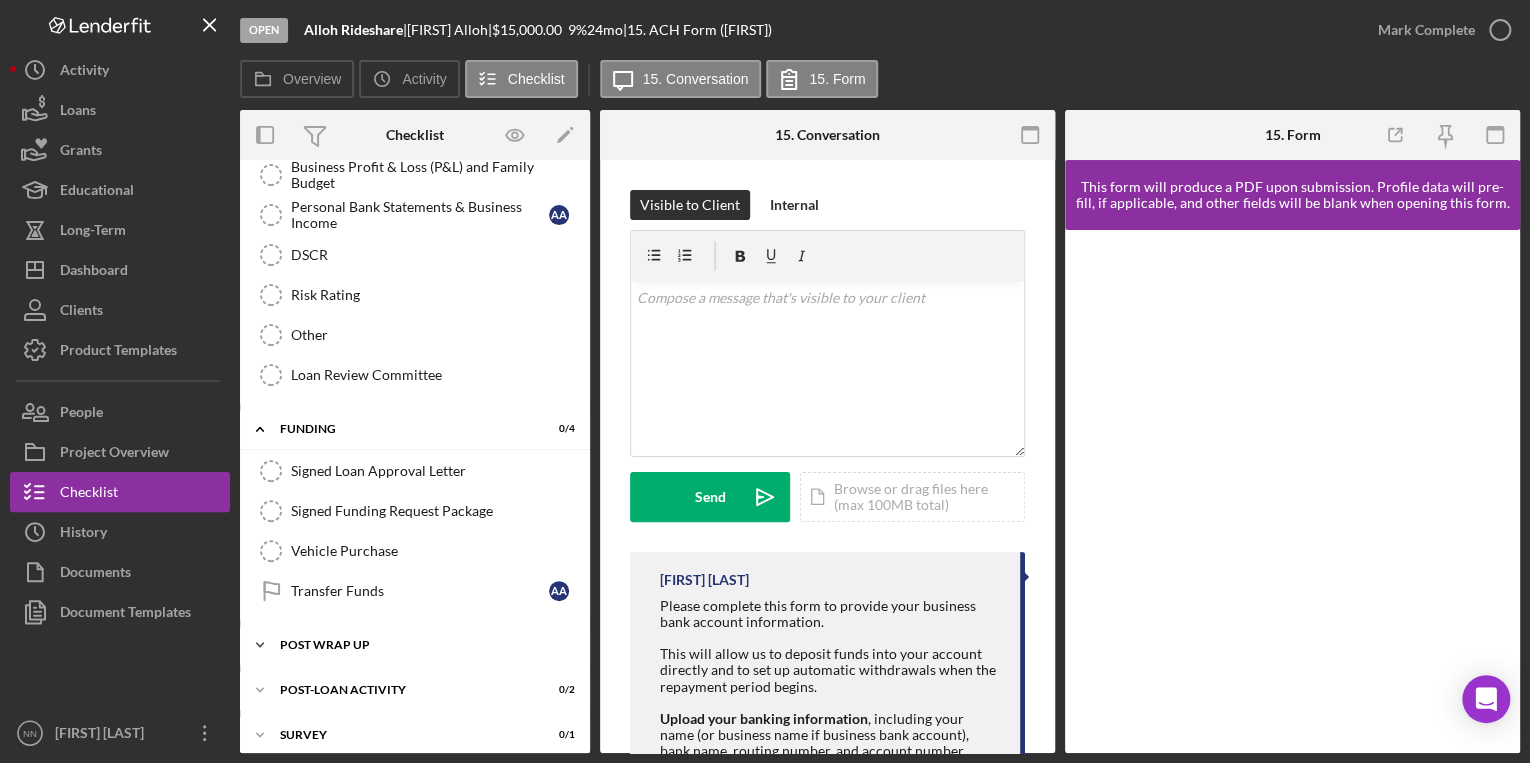 click on "Post Wrap Up" at bounding box center [422, 645] 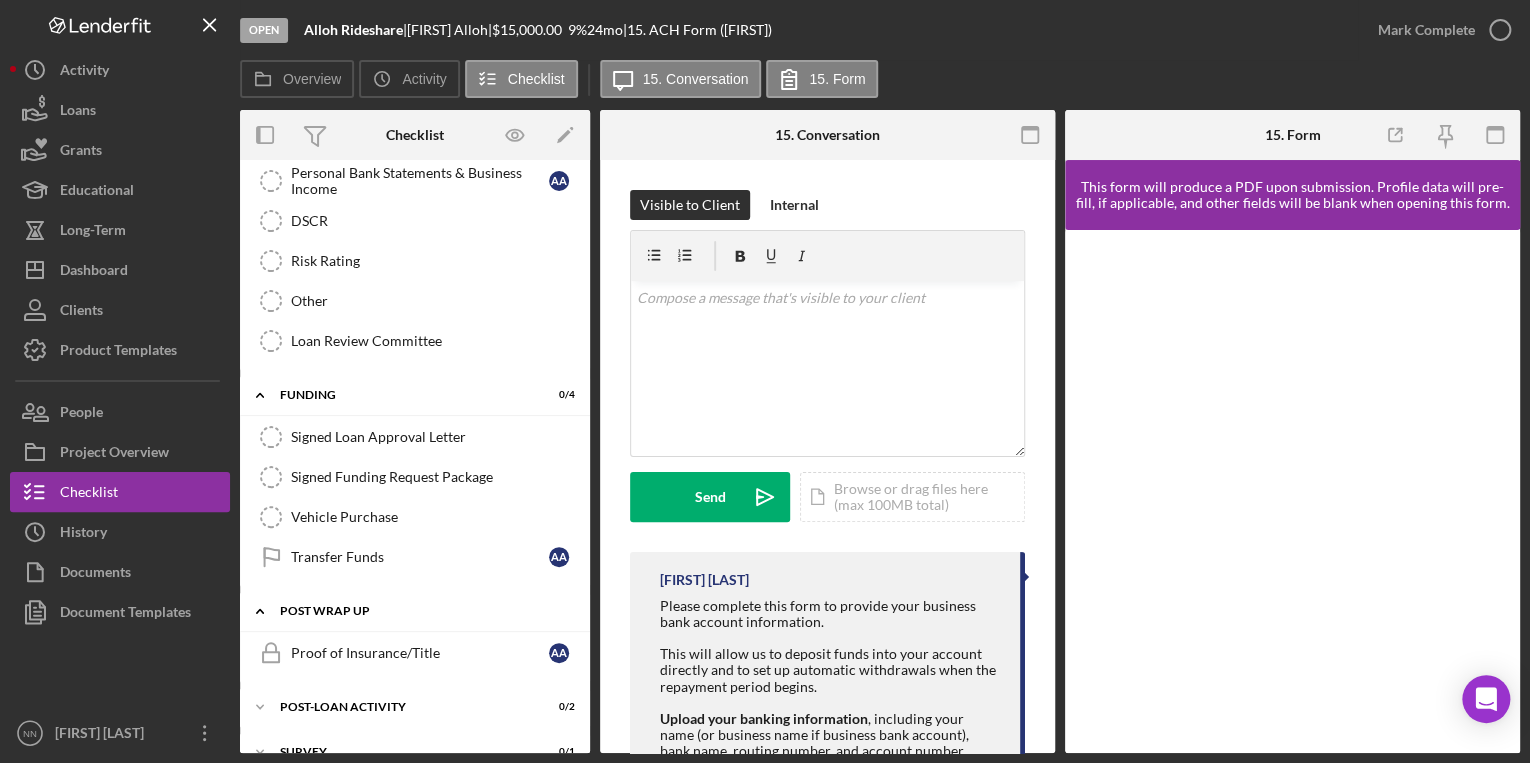 scroll, scrollTop: 978, scrollLeft: 0, axis: vertical 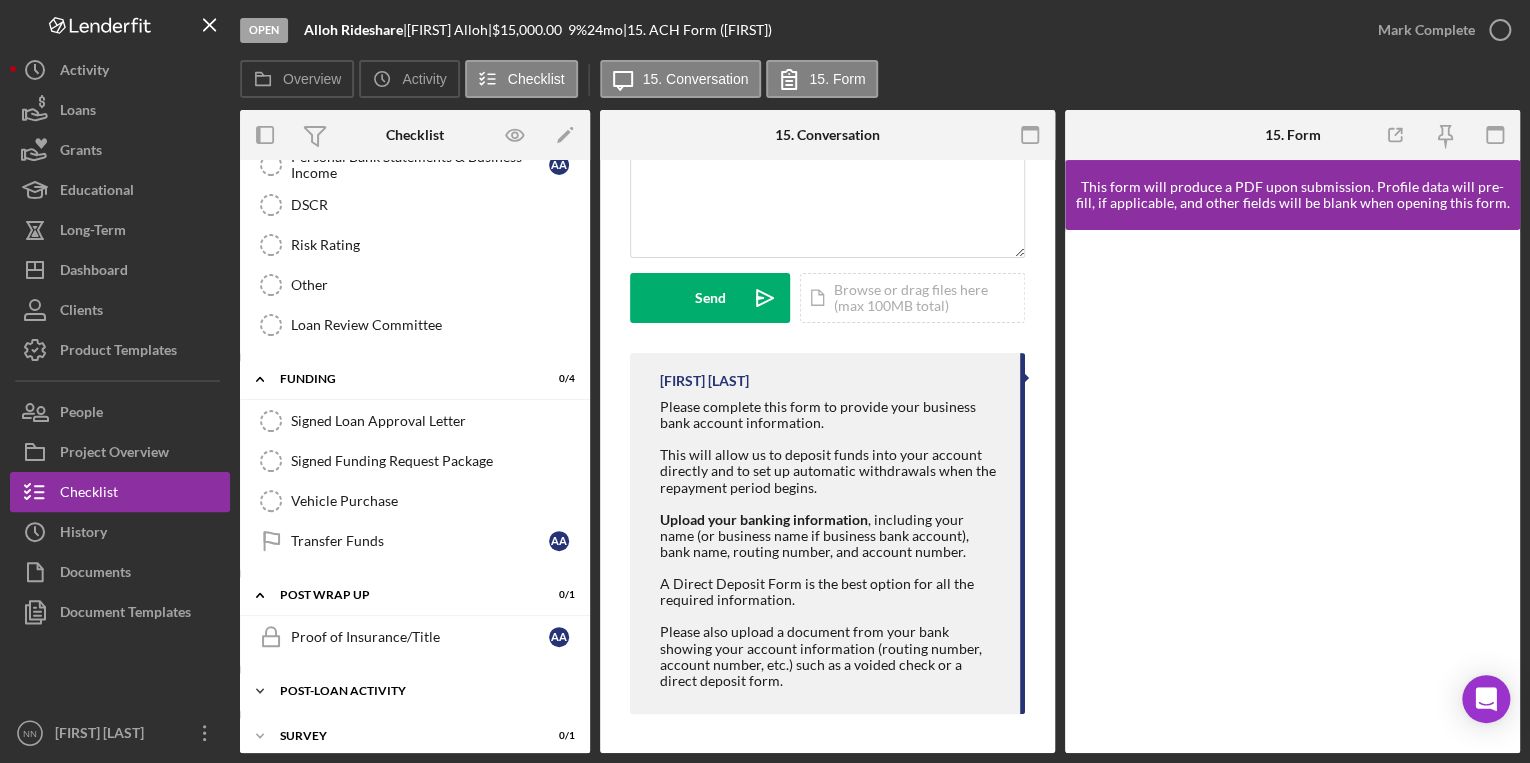 click on "Icon/Expander Post-Loan Activity 0 / 2" at bounding box center [415, 691] 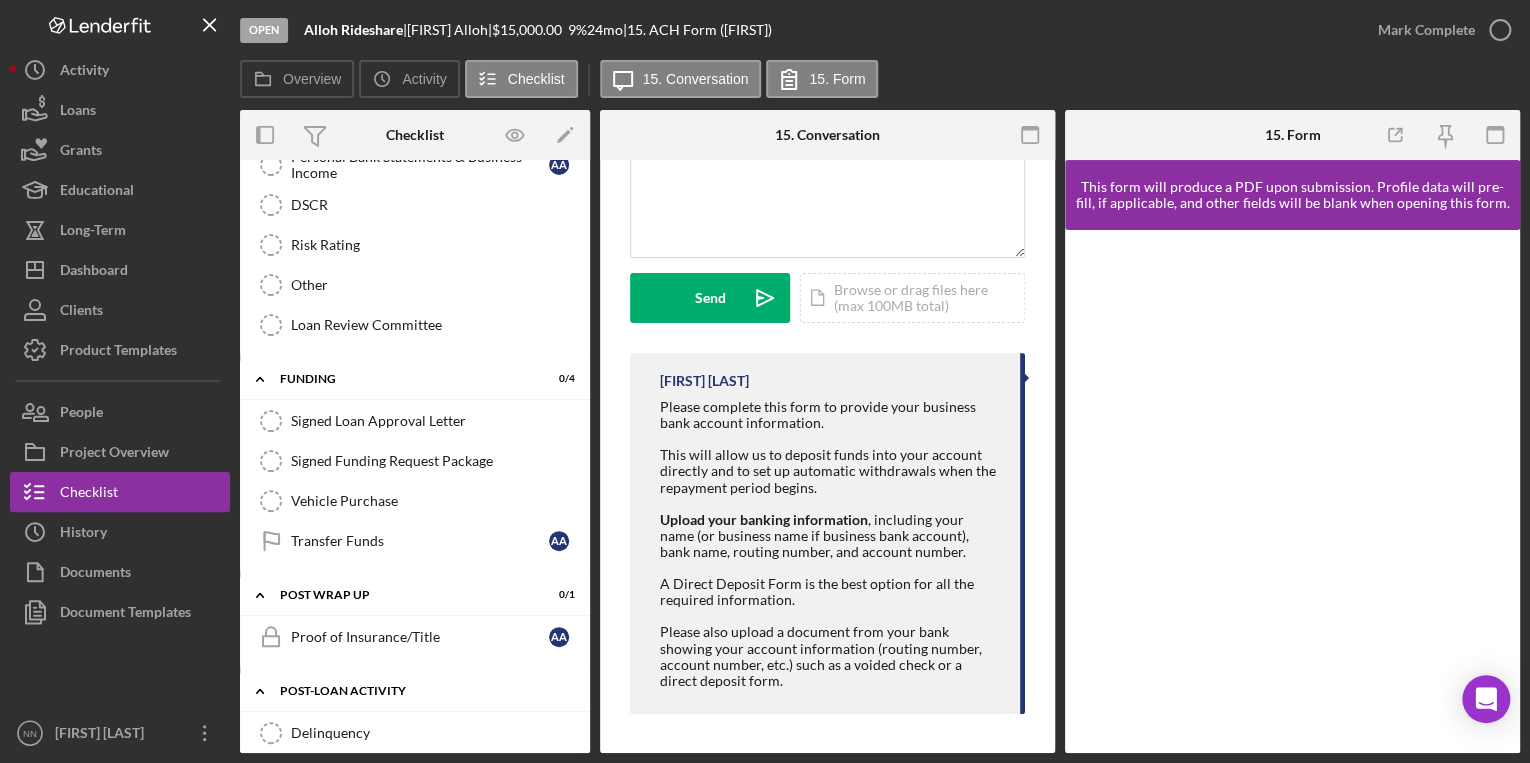 scroll, scrollTop: 1068, scrollLeft: 0, axis: vertical 